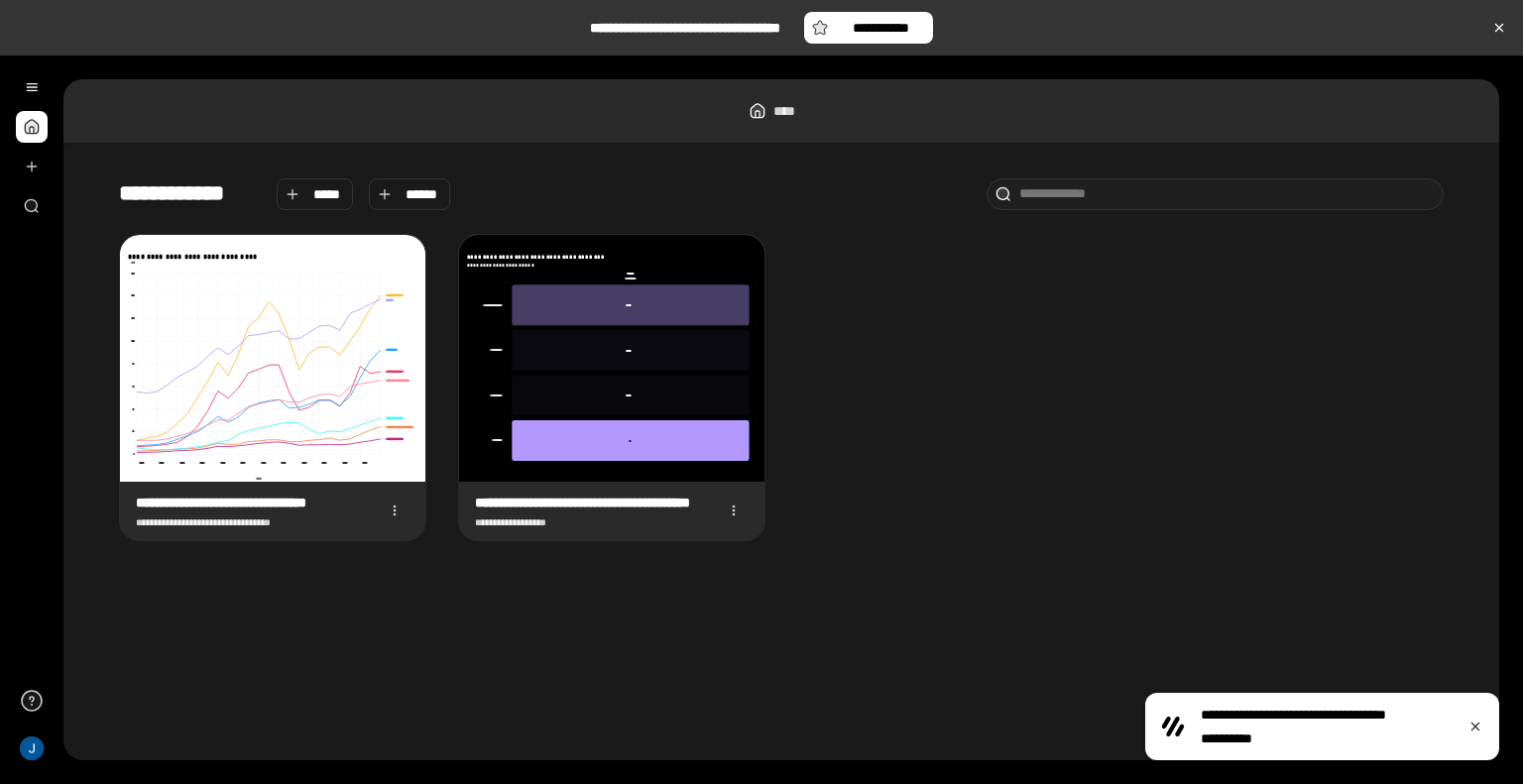 scroll, scrollTop: 0, scrollLeft: 0, axis: both 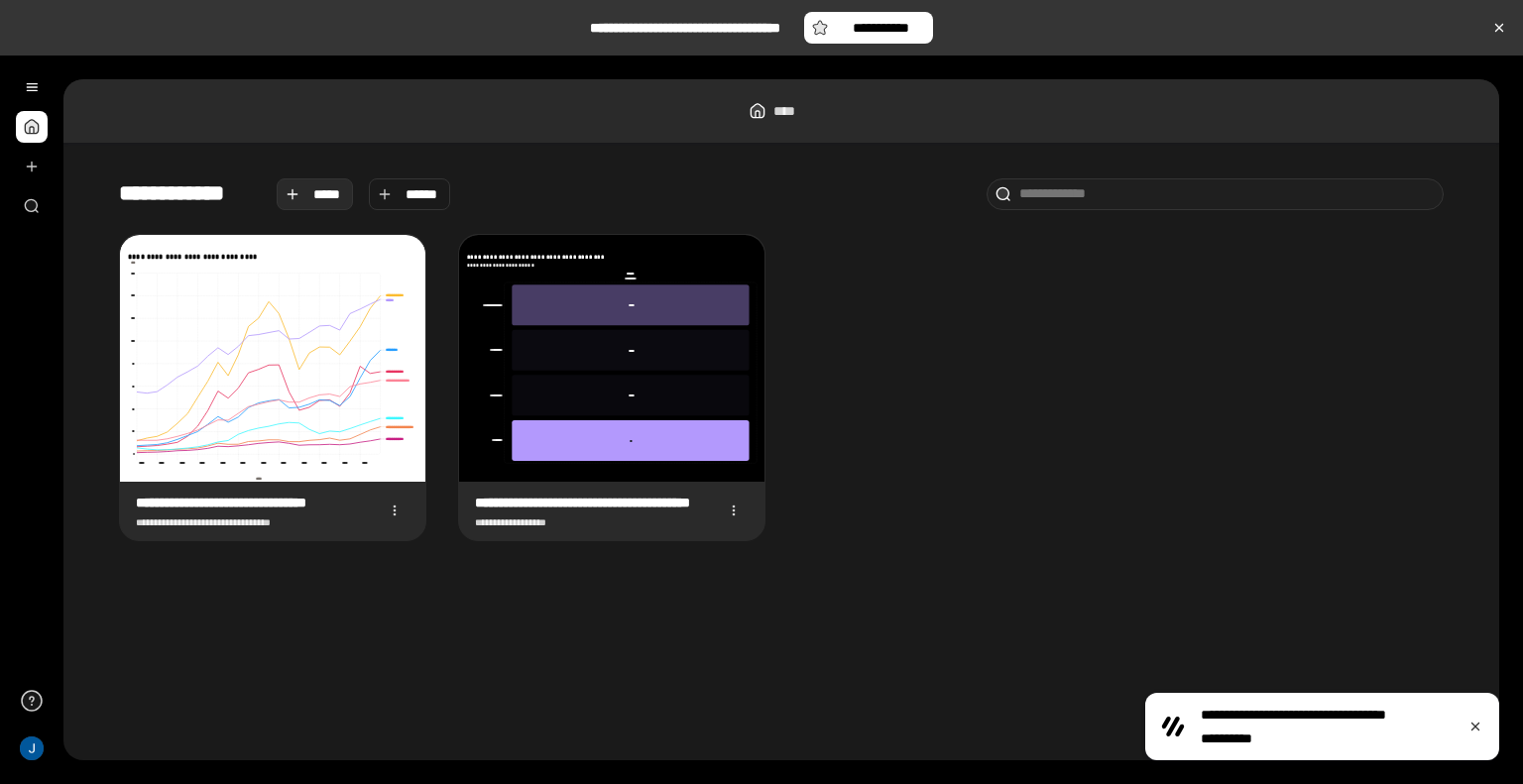 click on "*****" at bounding box center [327, 194] 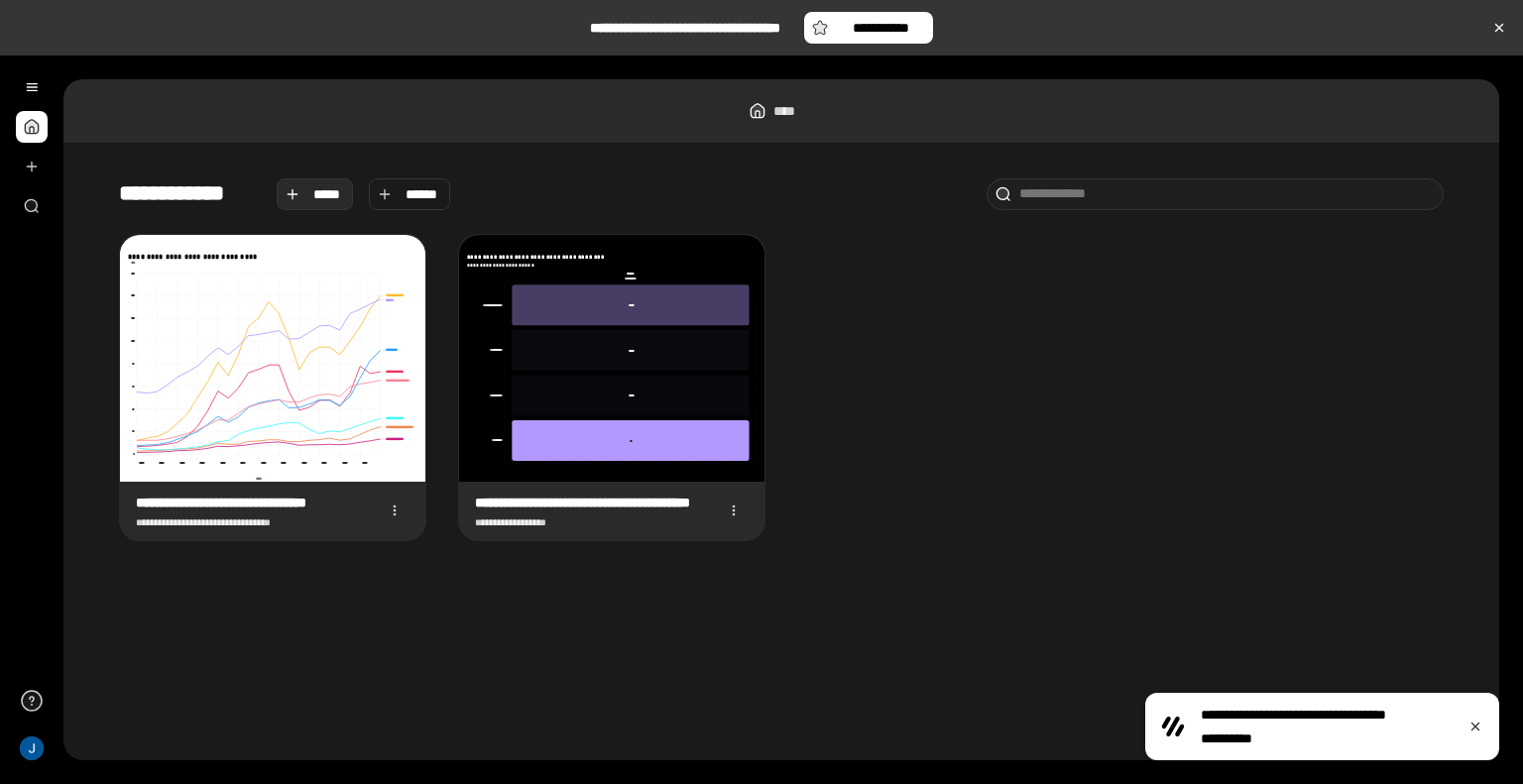 click on "*****" at bounding box center [327, 194] 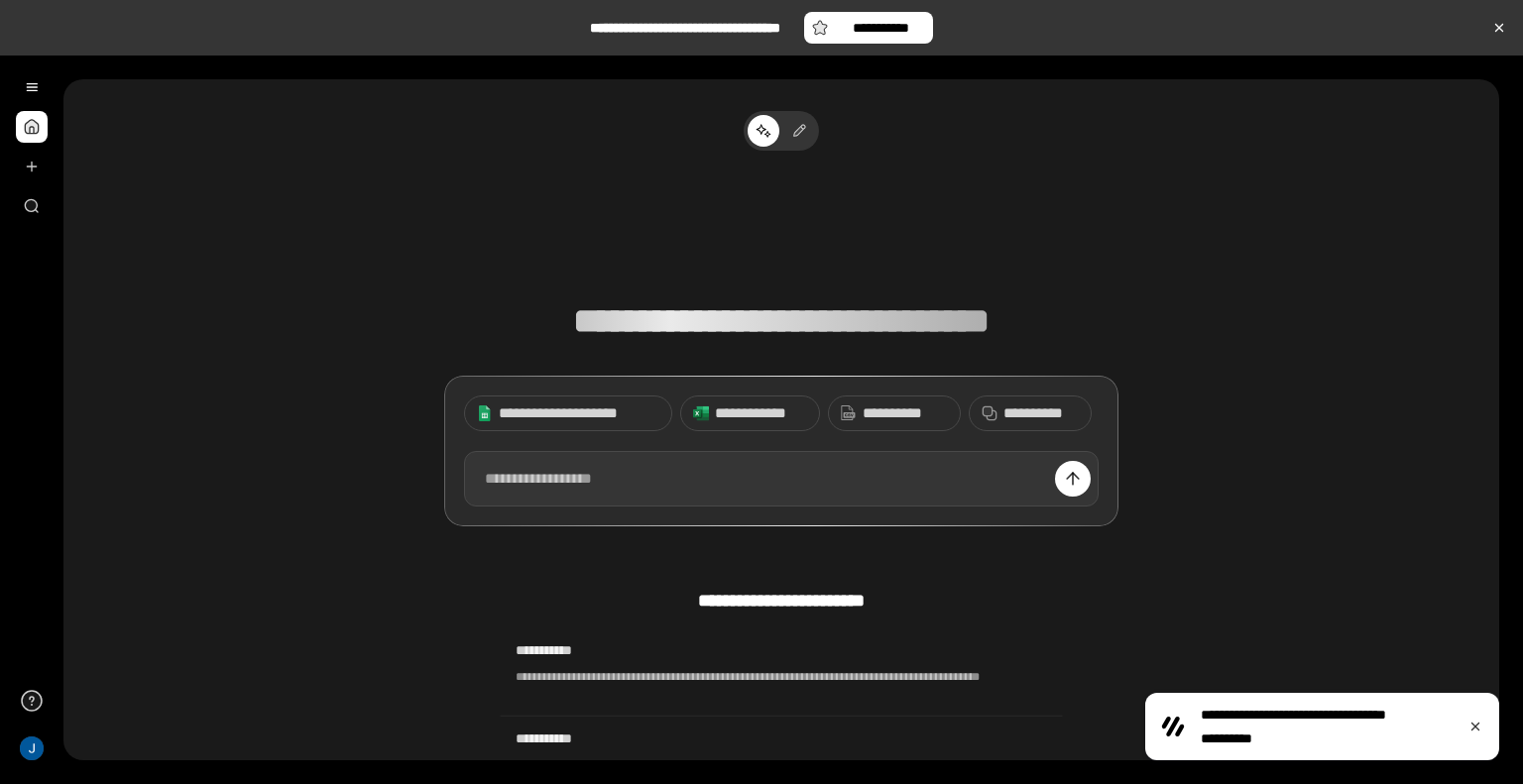 click at bounding box center [781, 479] 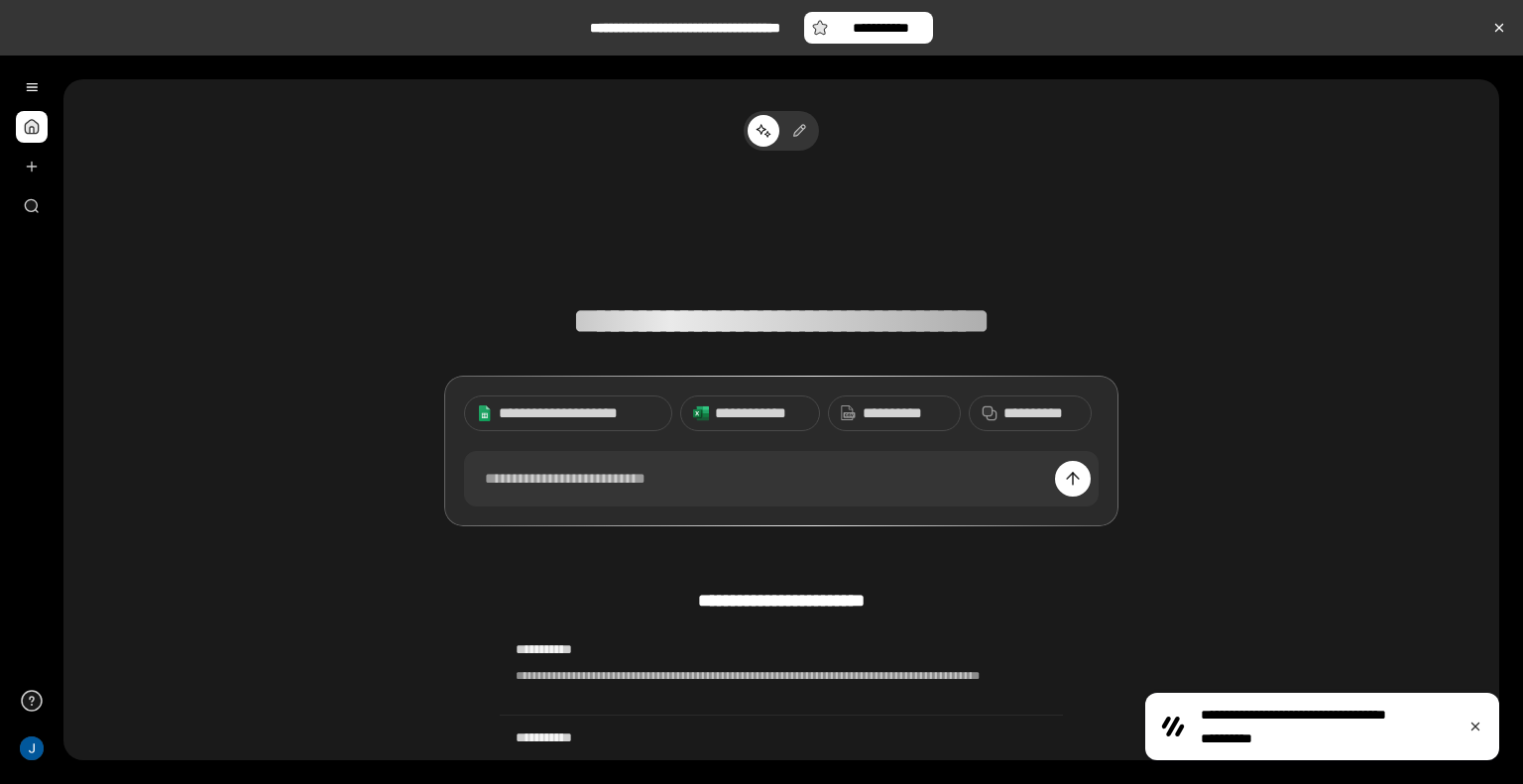 click on "**********" at bounding box center (781, 354) 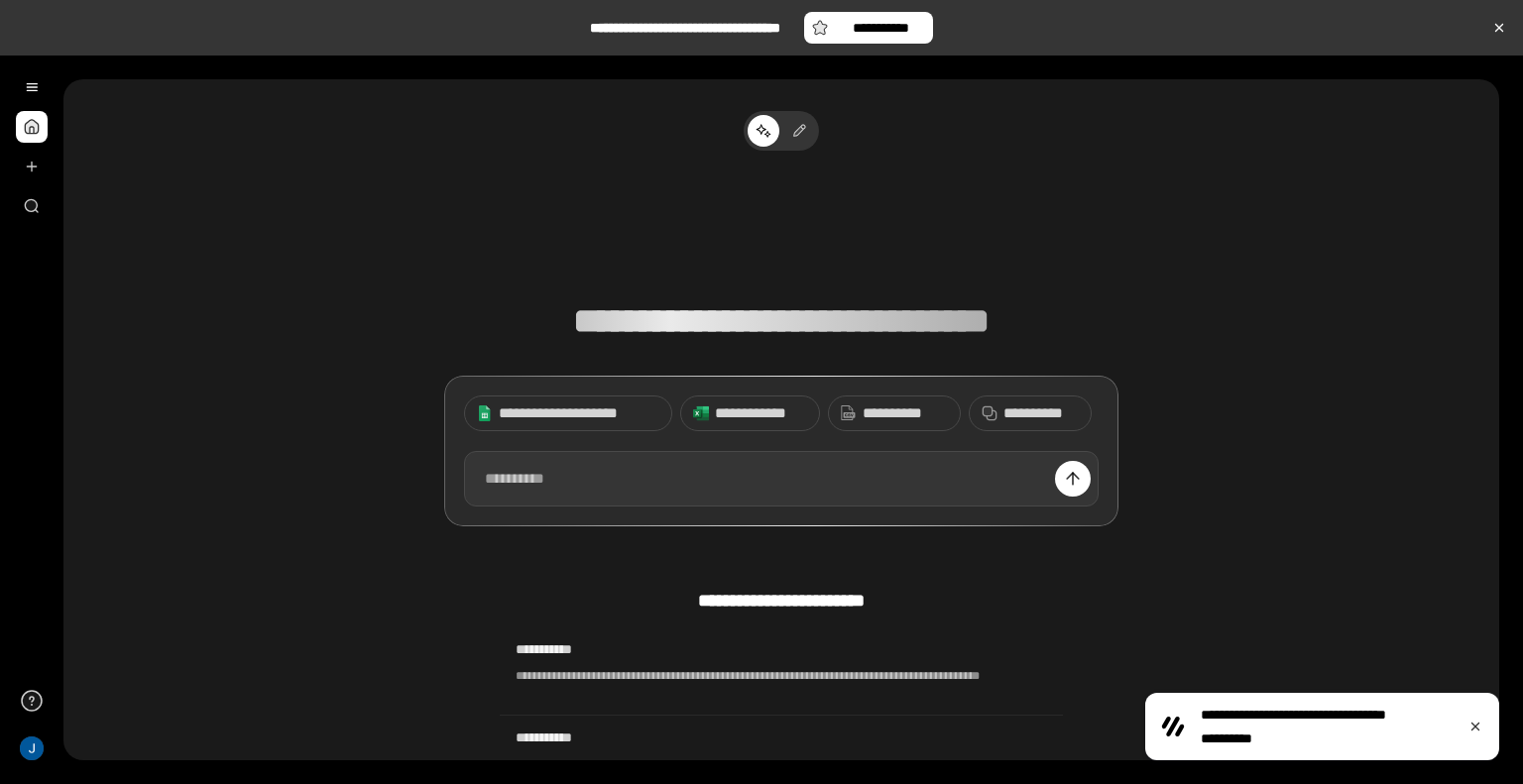 click at bounding box center (781, 479) 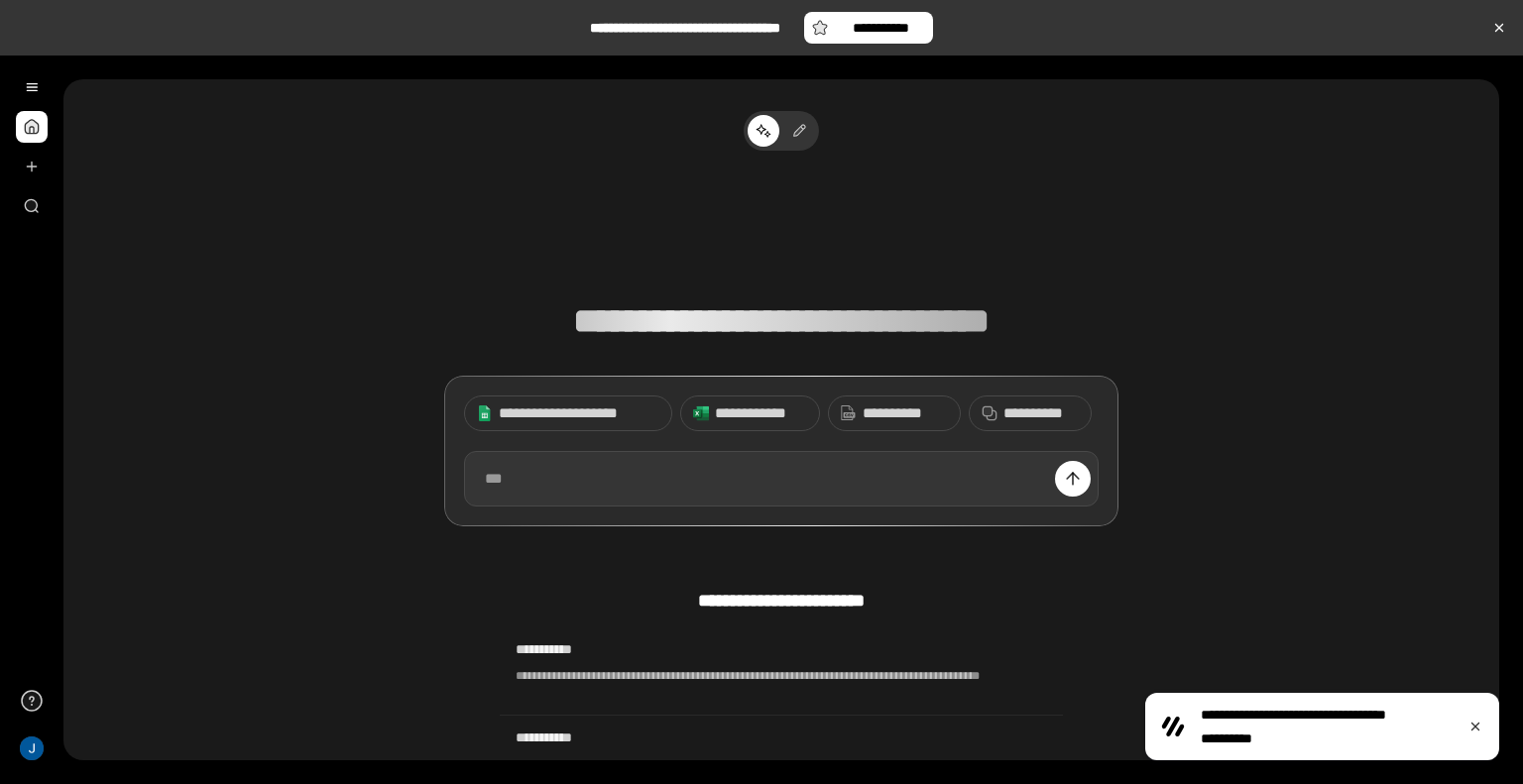 paste 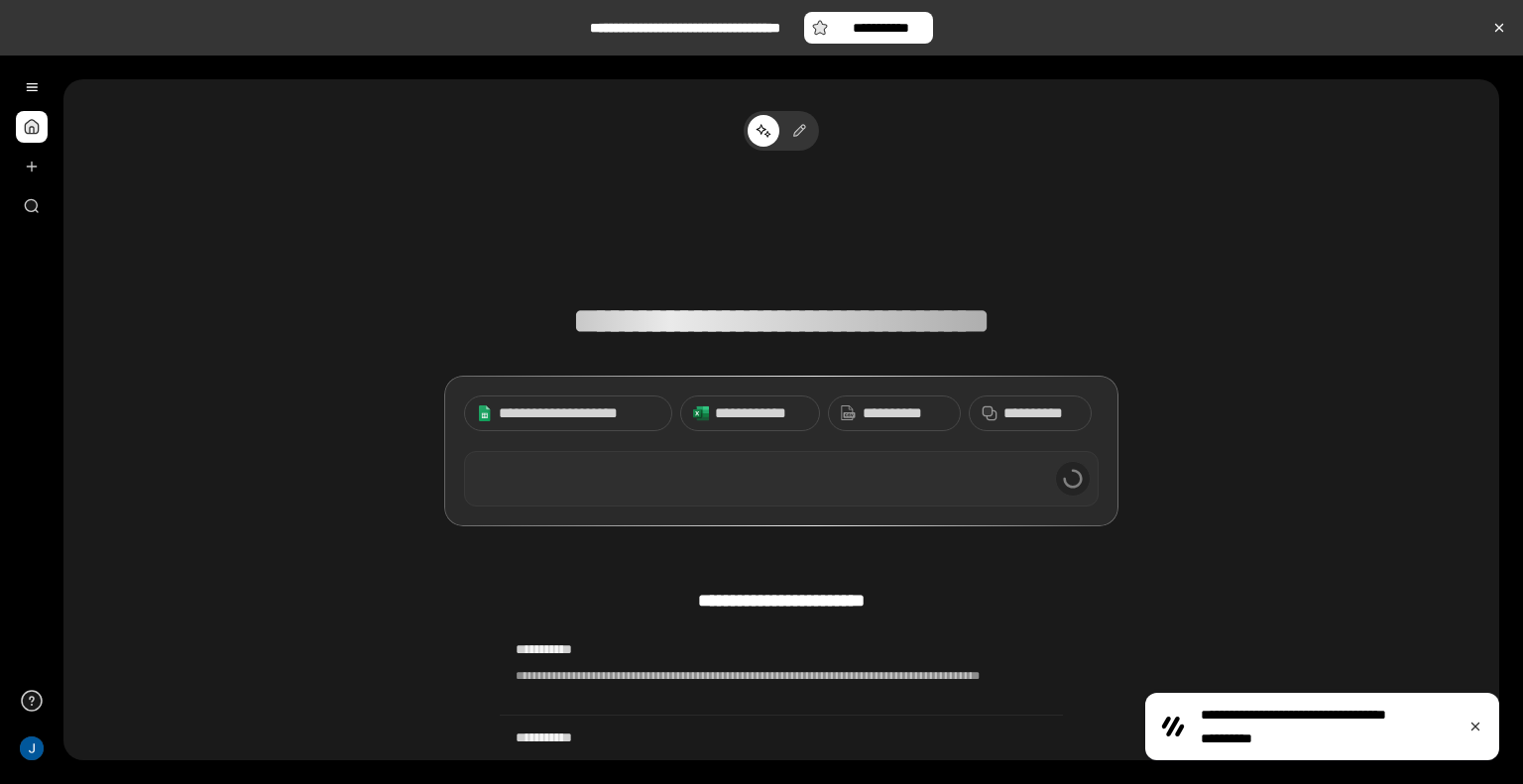 type 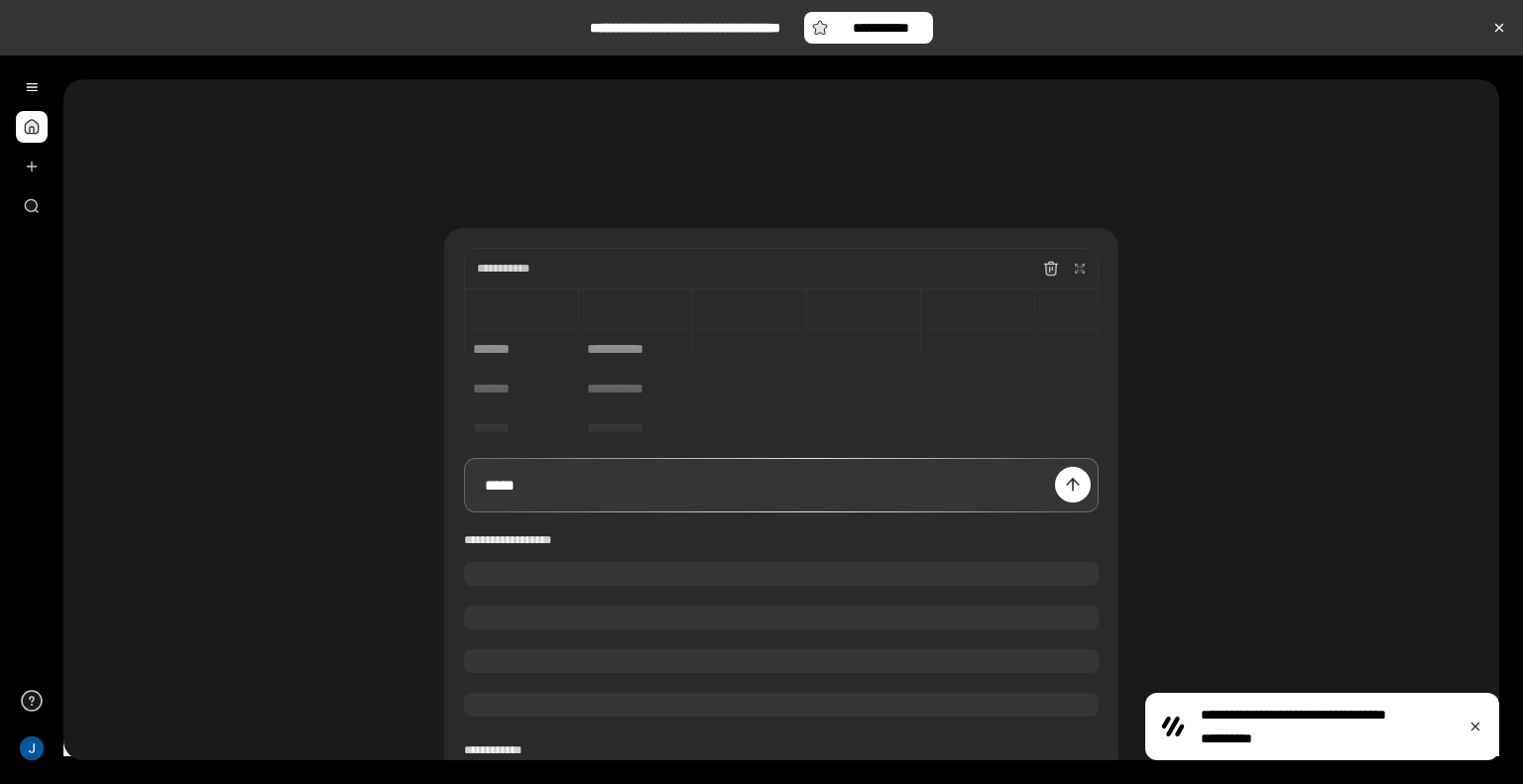 type 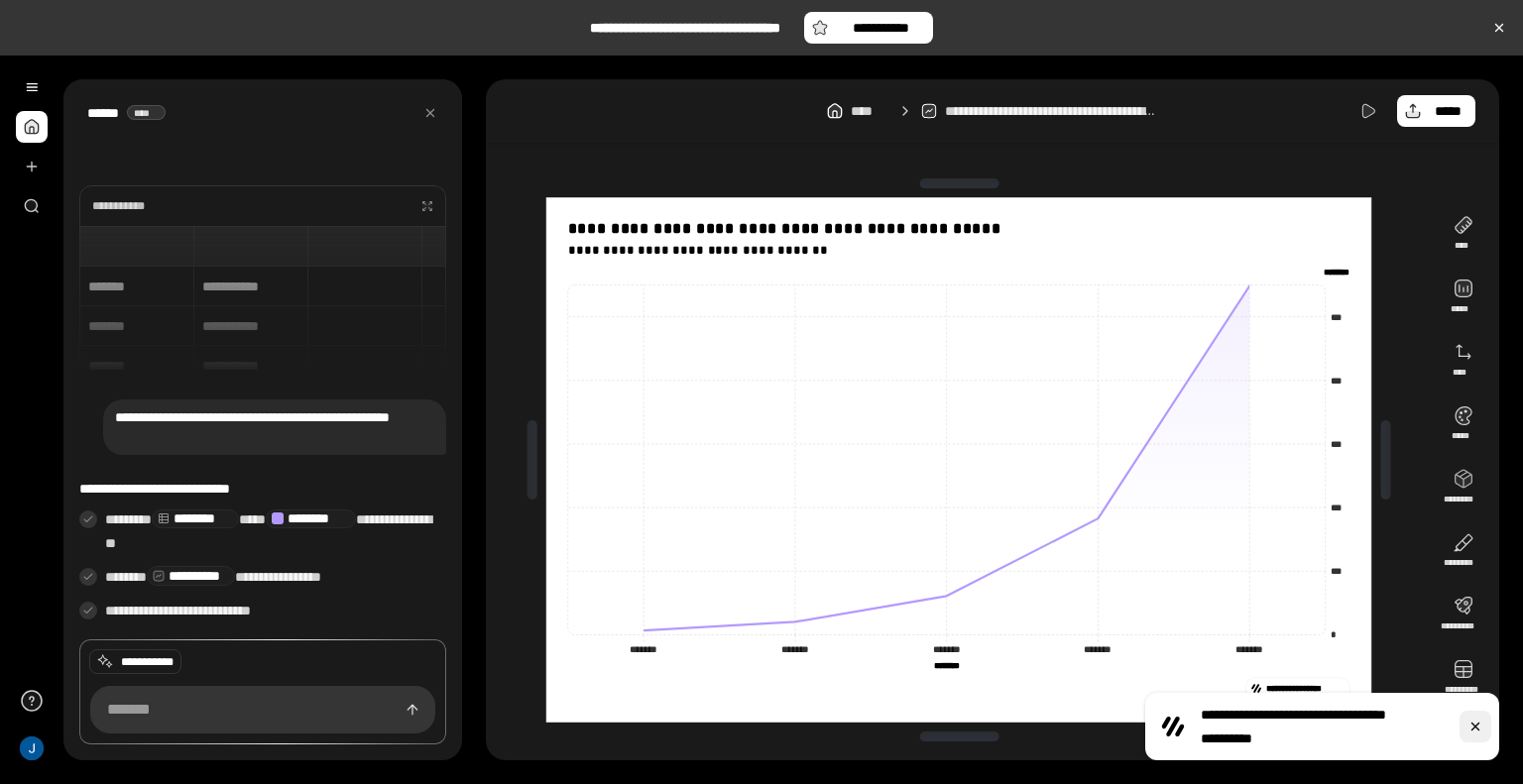 click at bounding box center (1475, 727) 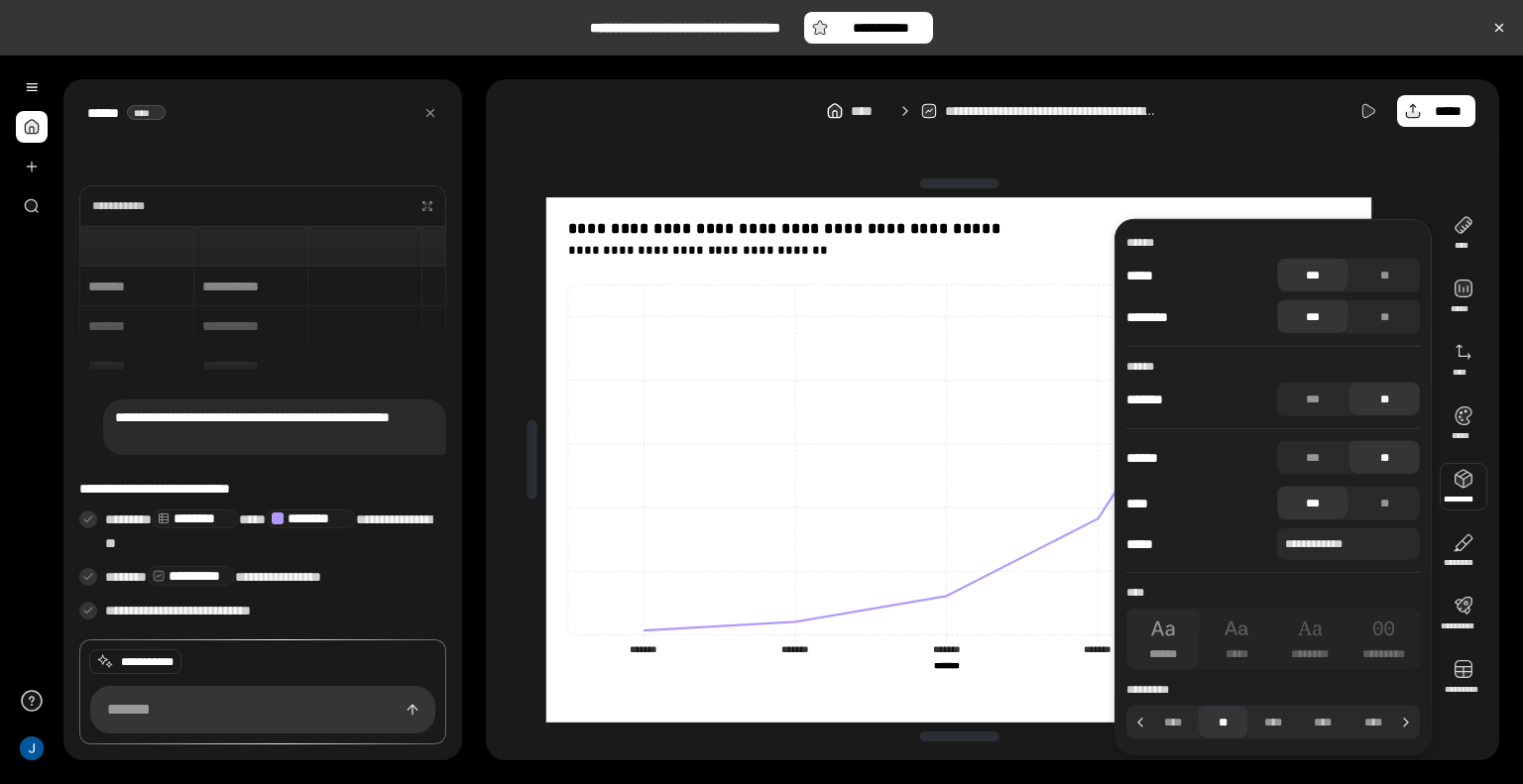 click on "**********" at bounding box center [263, 301] 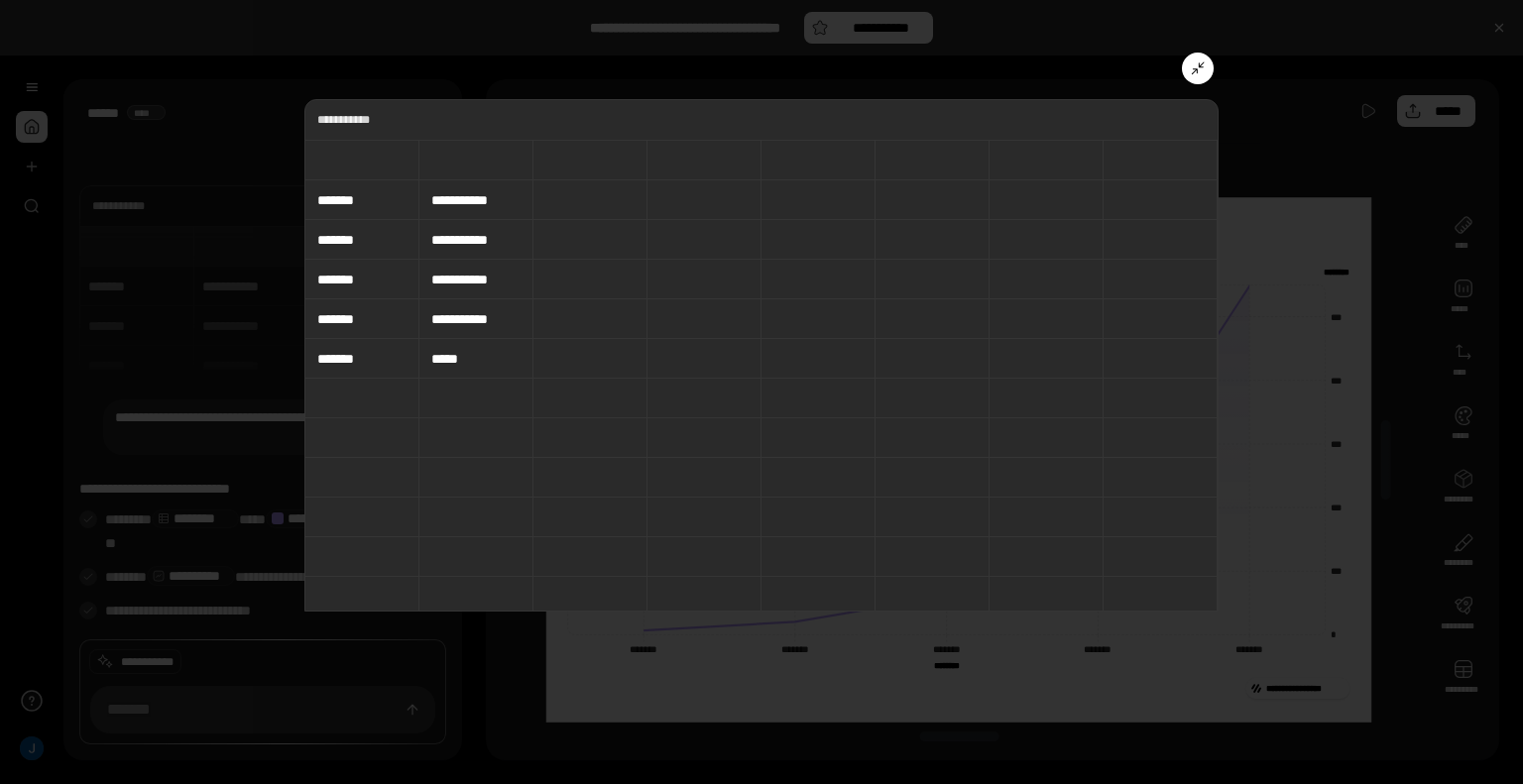 click 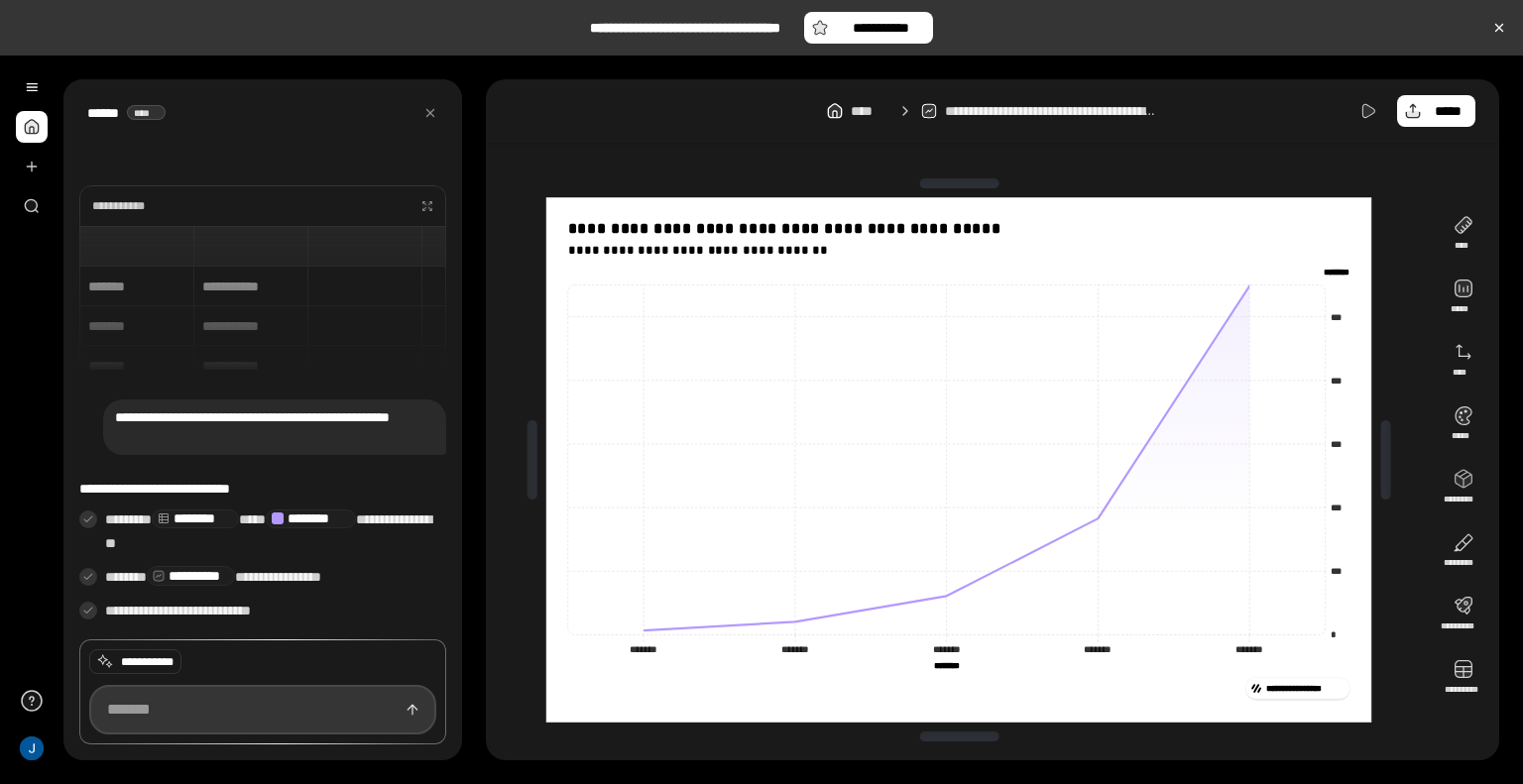 click at bounding box center [263, 710] 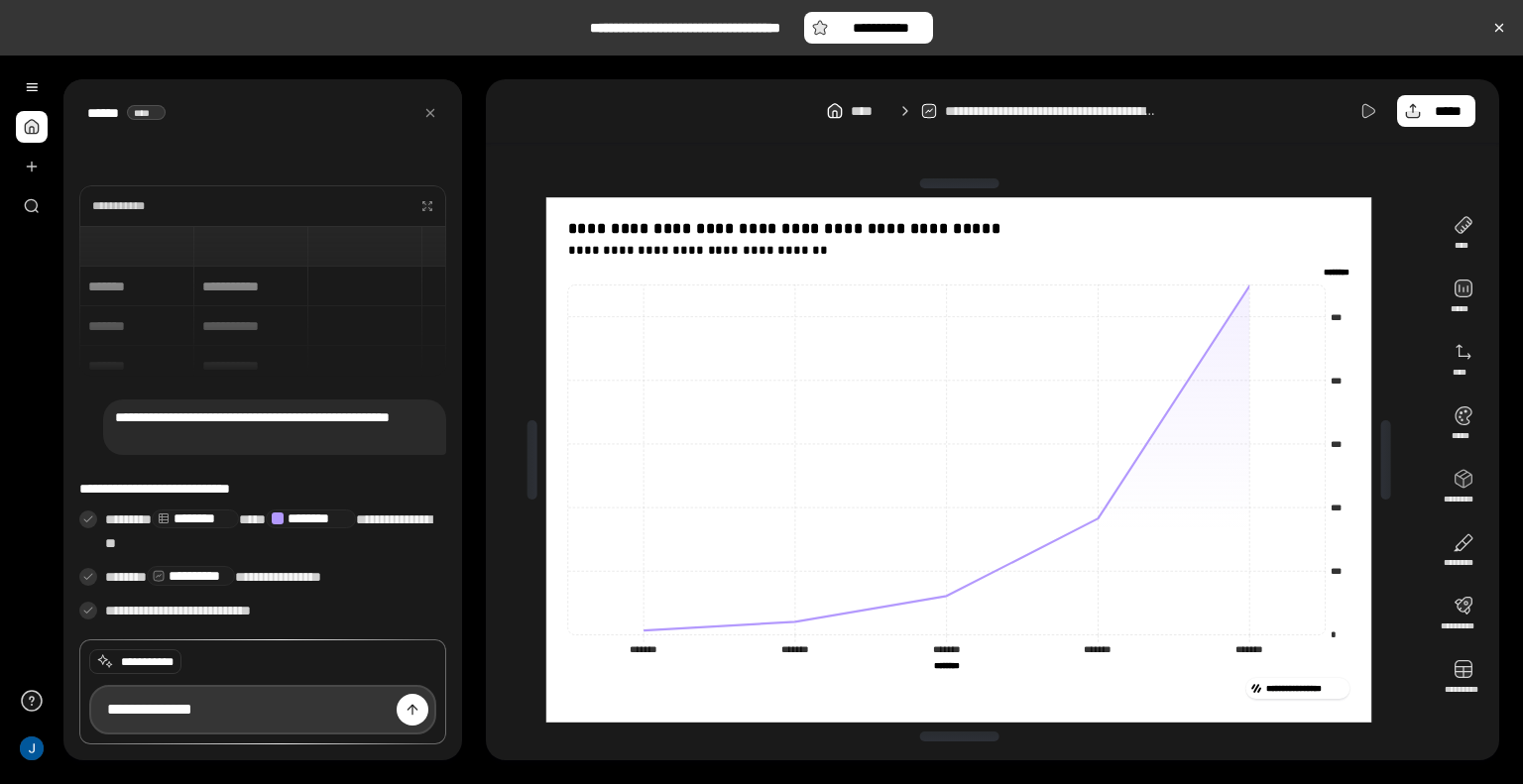 type on "**********" 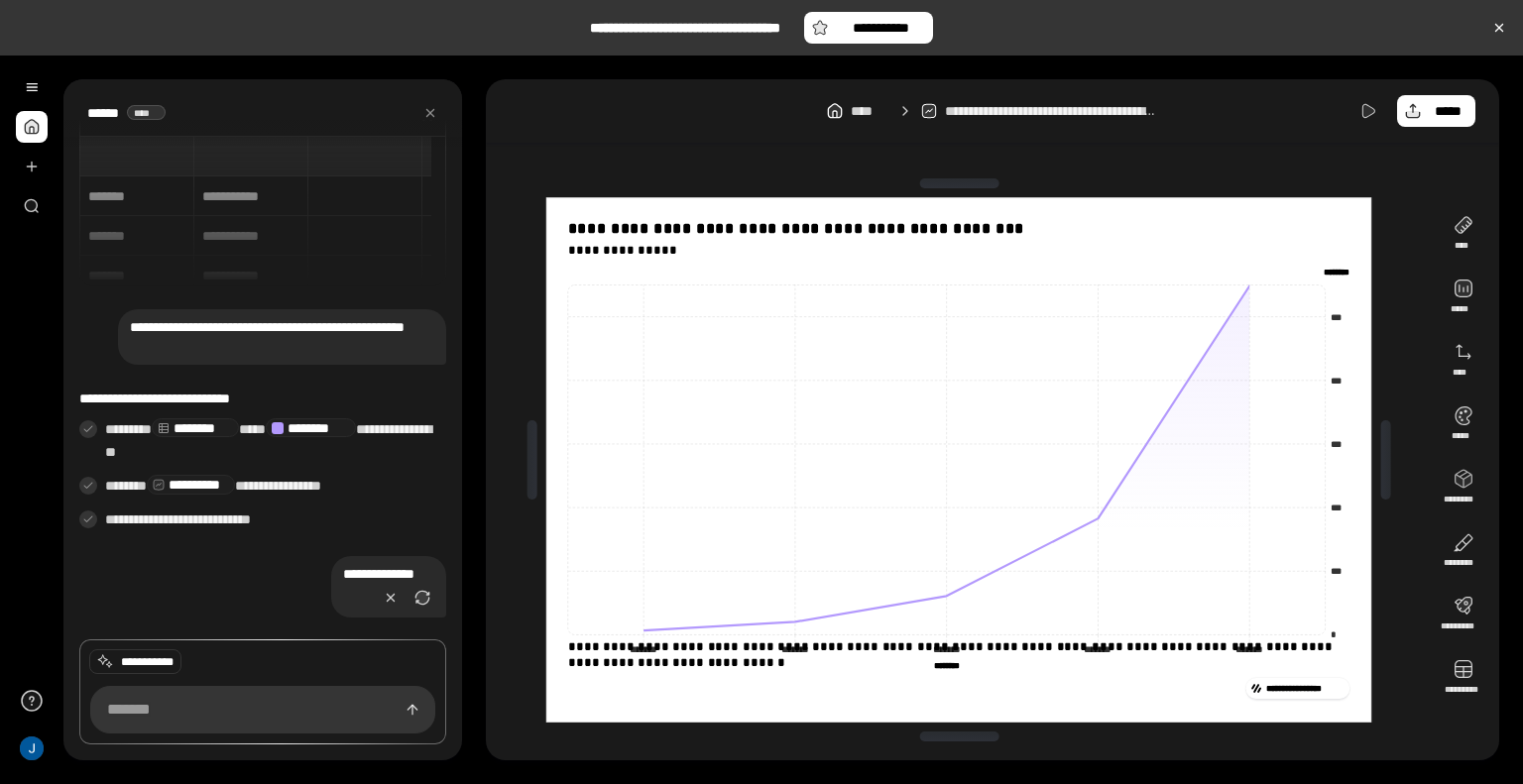 scroll, scrollTop: 48, scrollLeft: 0, axis: vertical 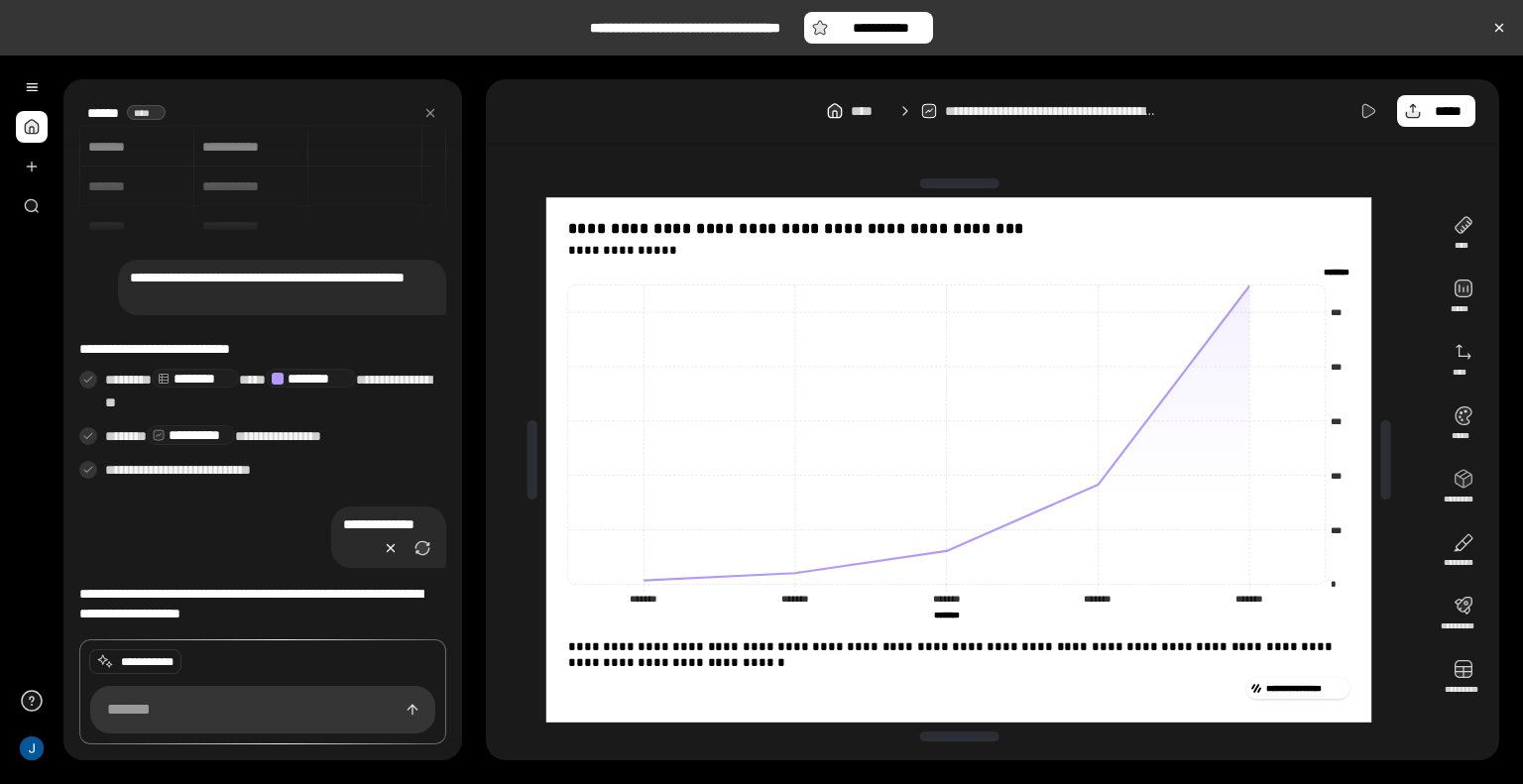 click at bounding box center [391, 548] 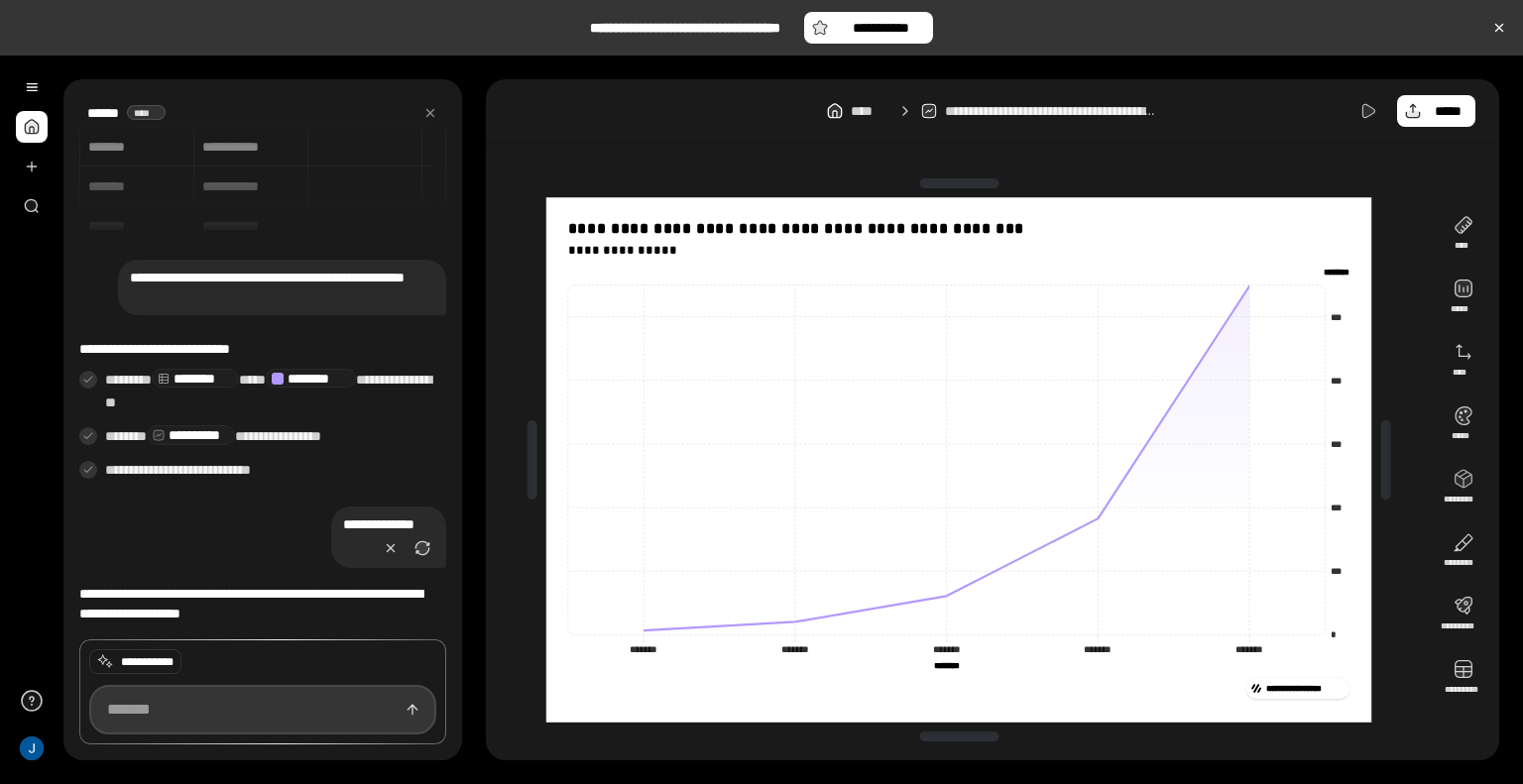 click at bounding box center [263, 710] 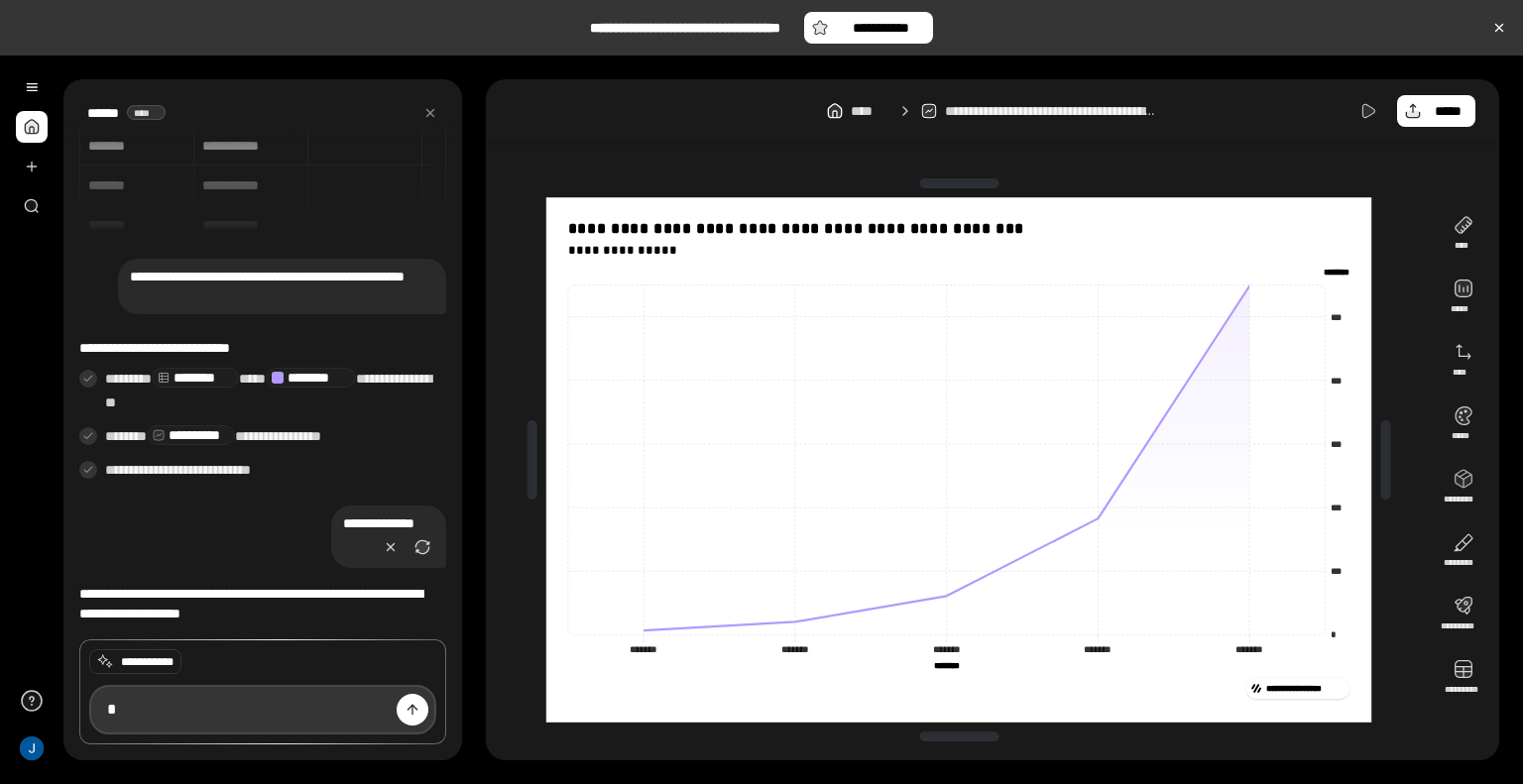 scroll, scrollTop: 0, scrollLeft: 0, axis: both 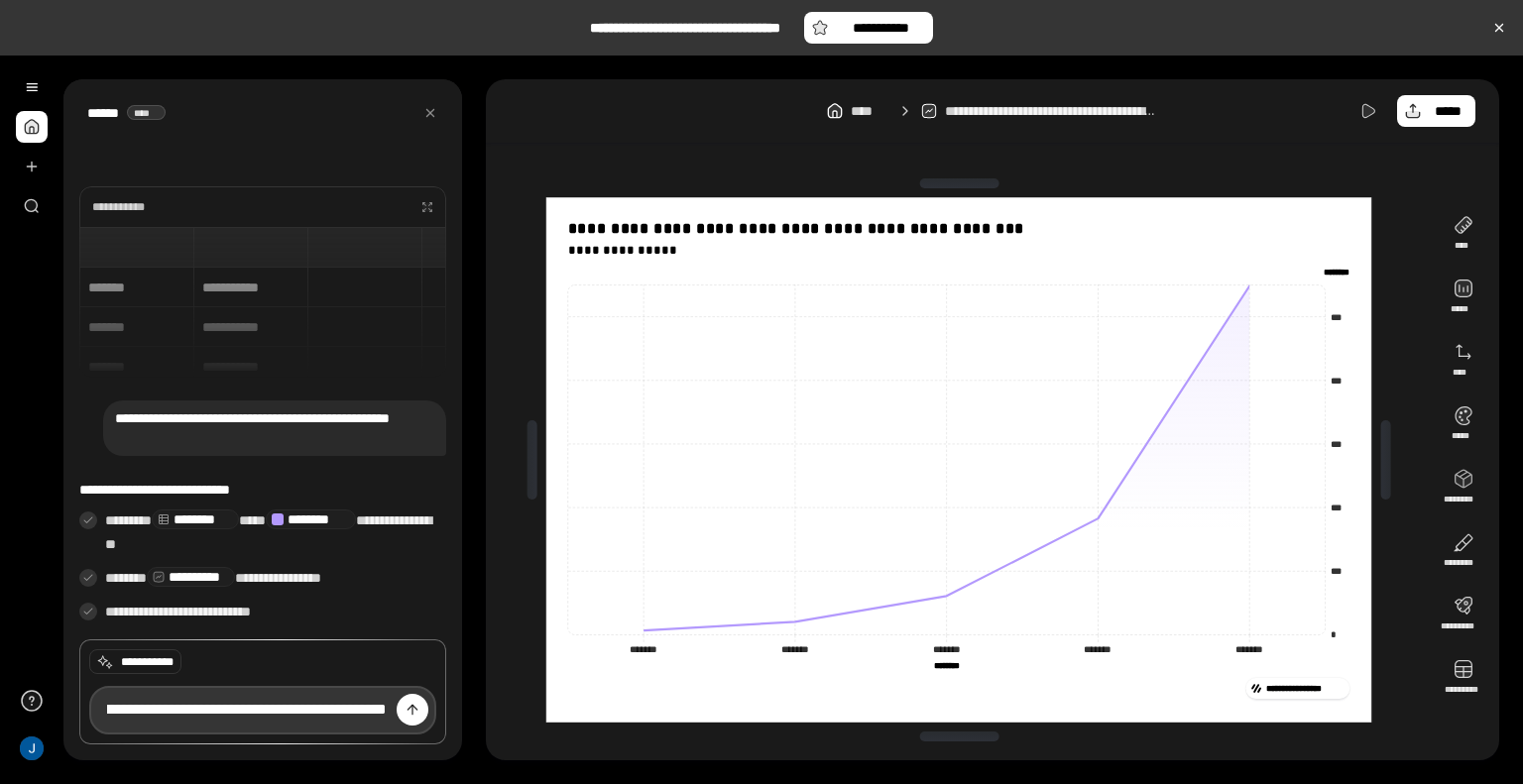 type on "**********" 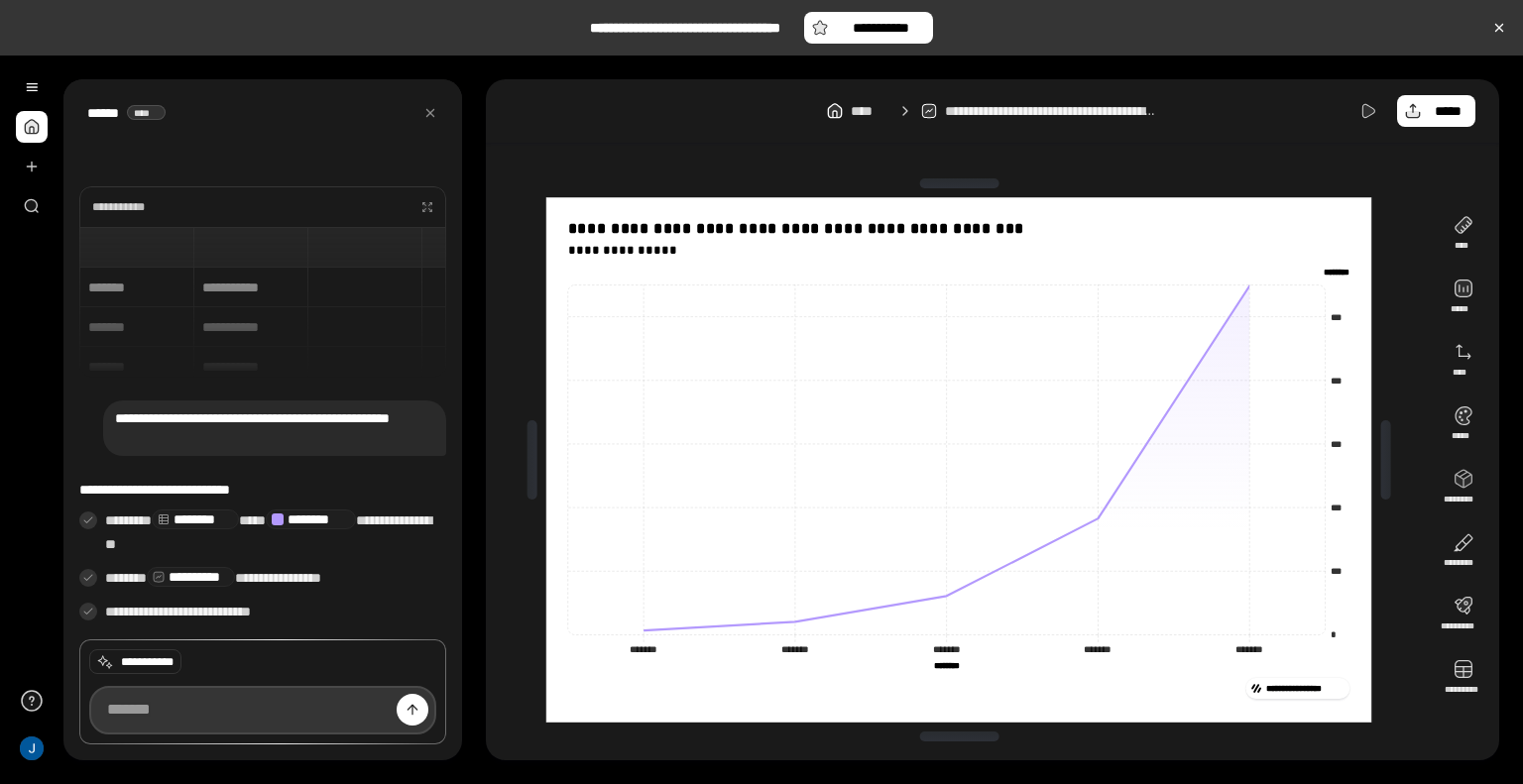 scroll, scrollTop: 0, scrollLeft: 0, axis: both 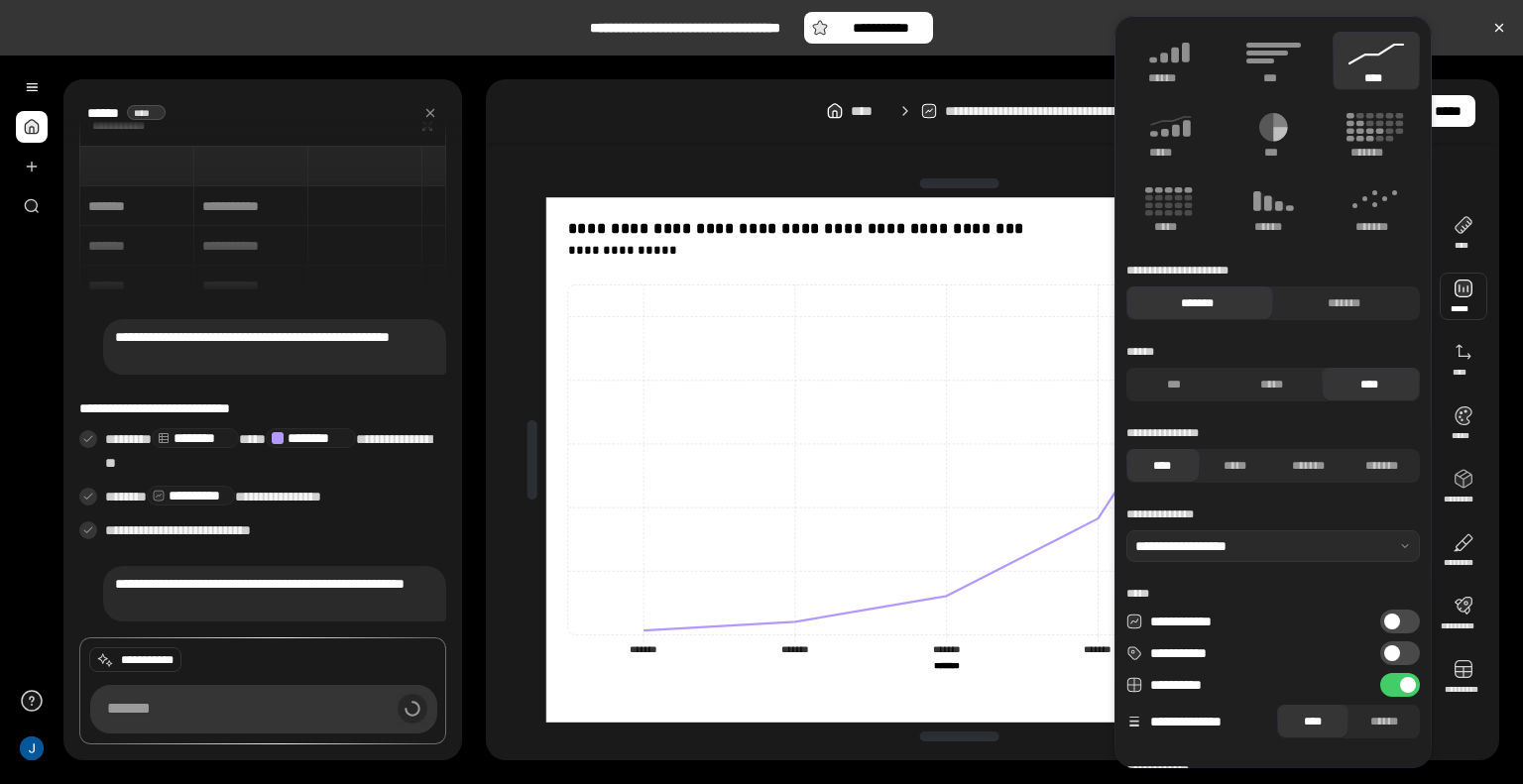 click at bounding box center (1464, 296) 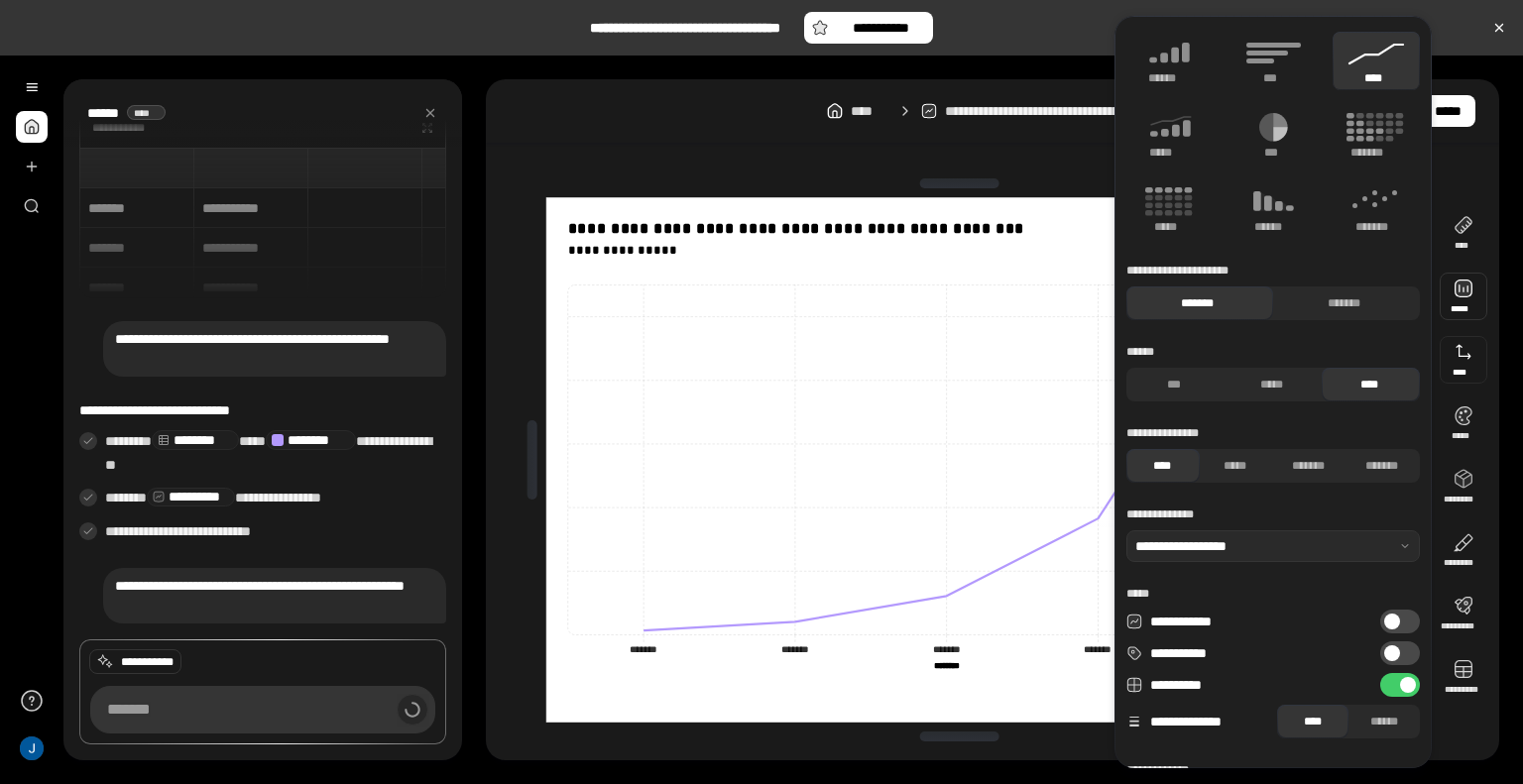 click at bounding box center [1464, 360] 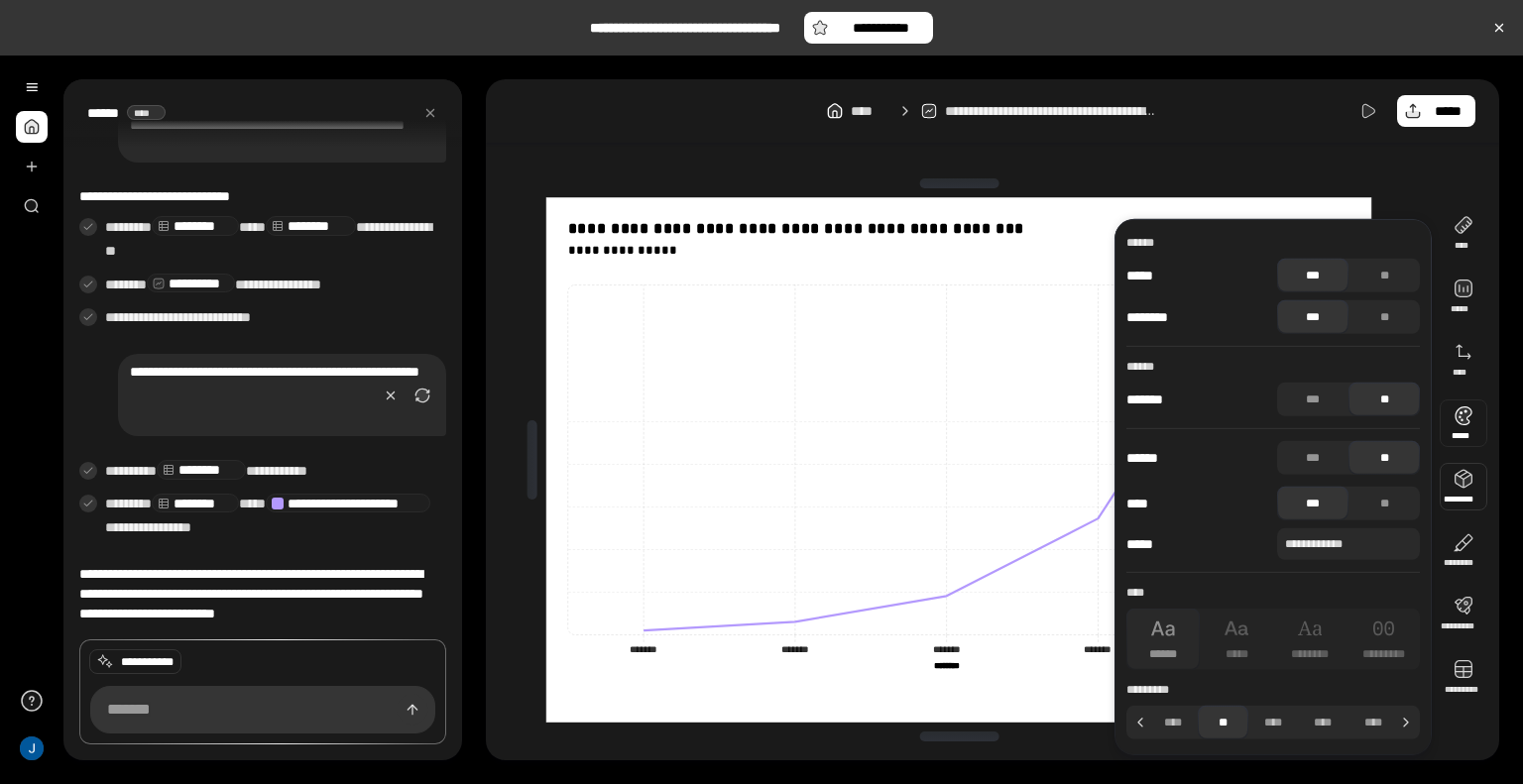 scroll, scrollTop: 220, scrollLeft: 0, axis: vertical 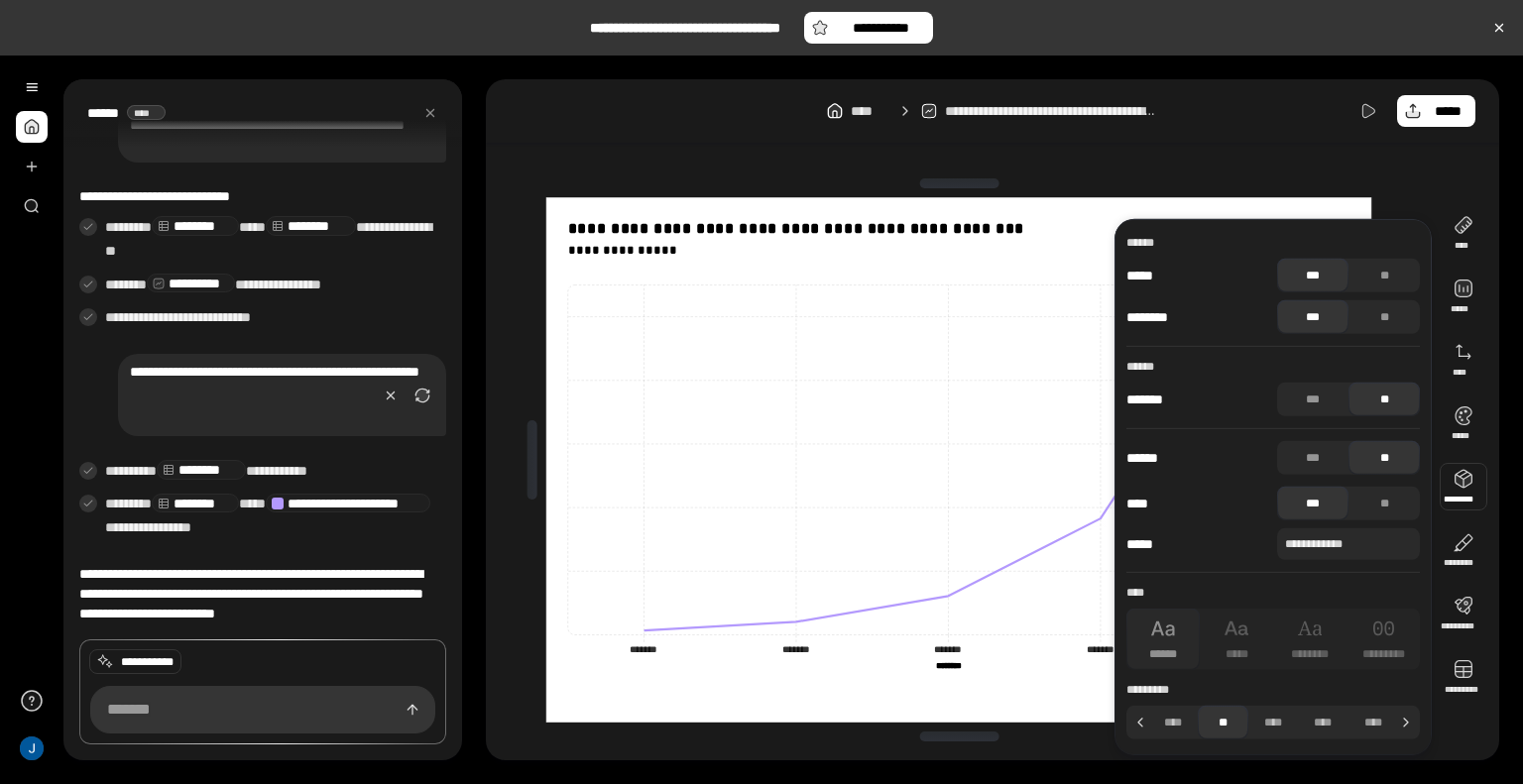 click on "**********" at bounding box center [268, 516] 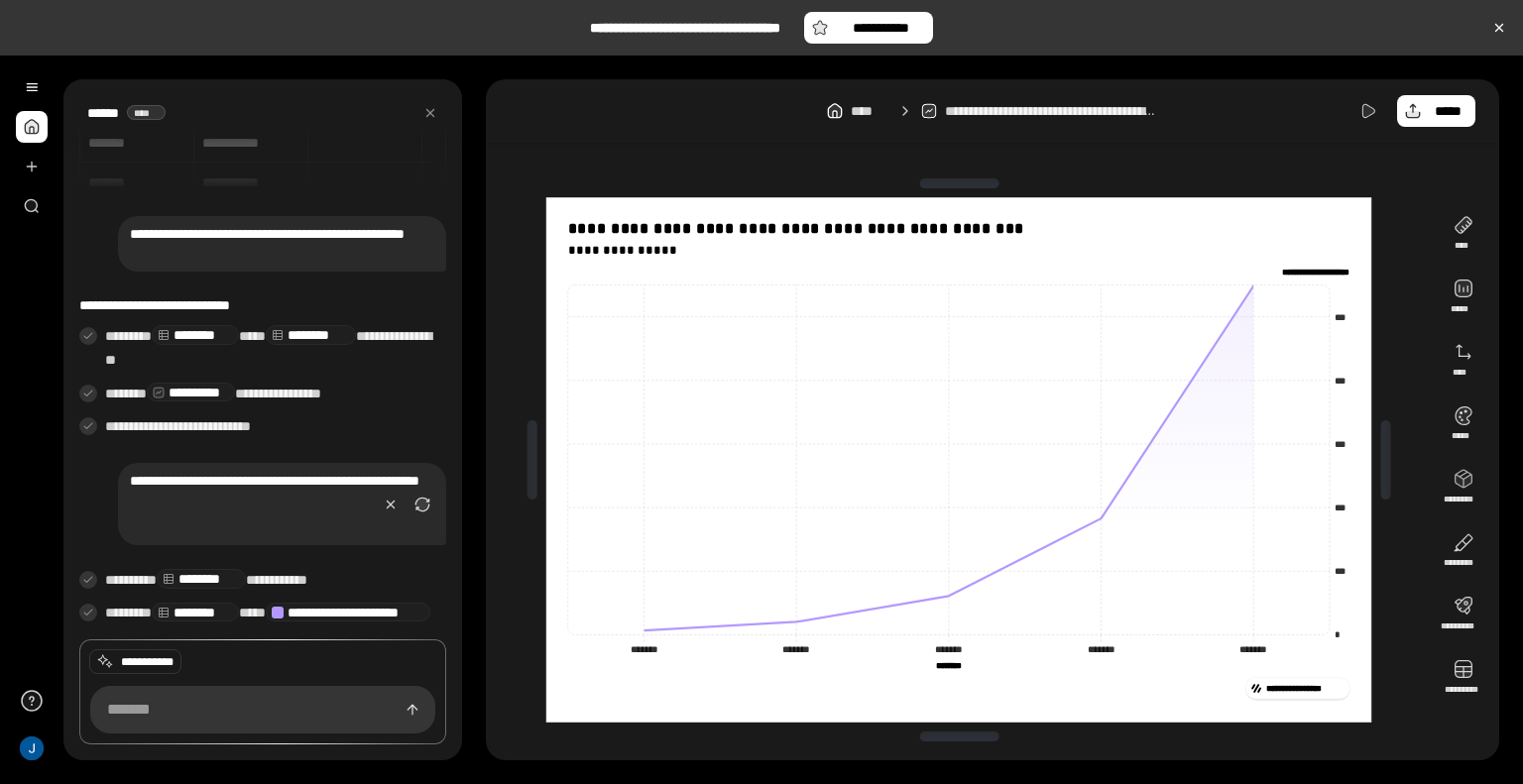 scroll, scrollTop: 220, scrollLeft: 0, axis: vertical 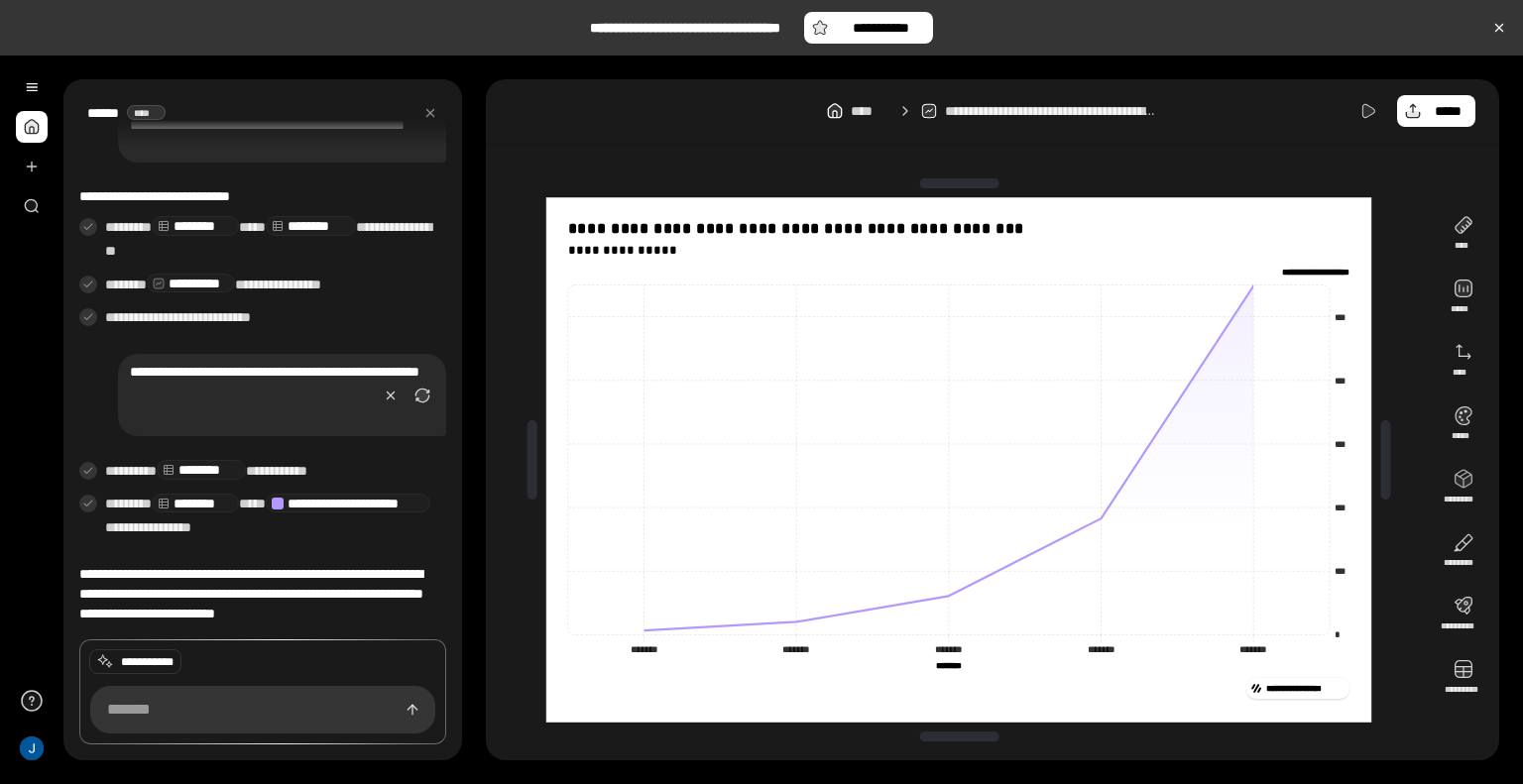 click on "**********" at bounding box center [268, 516] 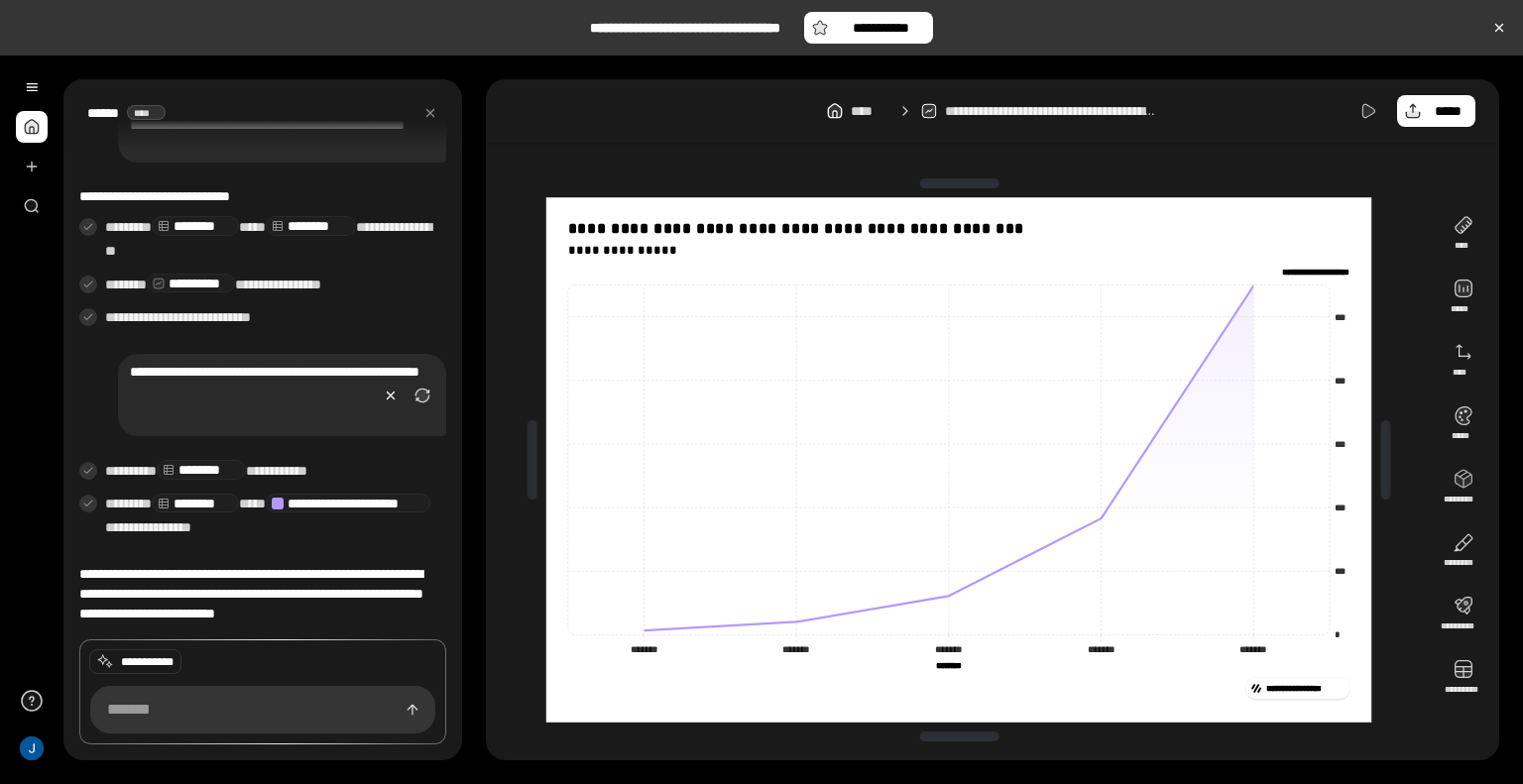 click at bounding box center [391, 395] 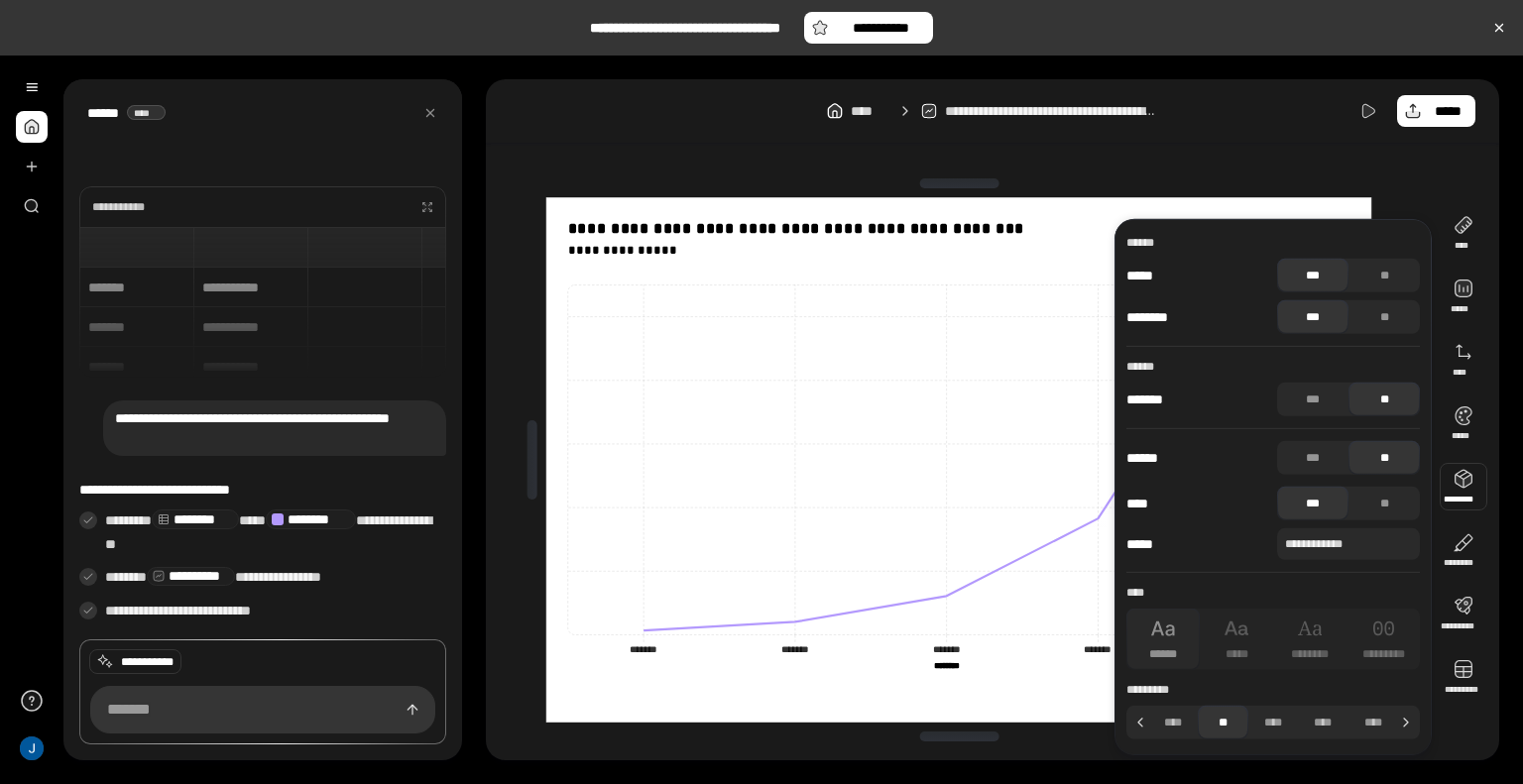 scroll, scrollTop: 0, scrollLeft: 0, axis: both 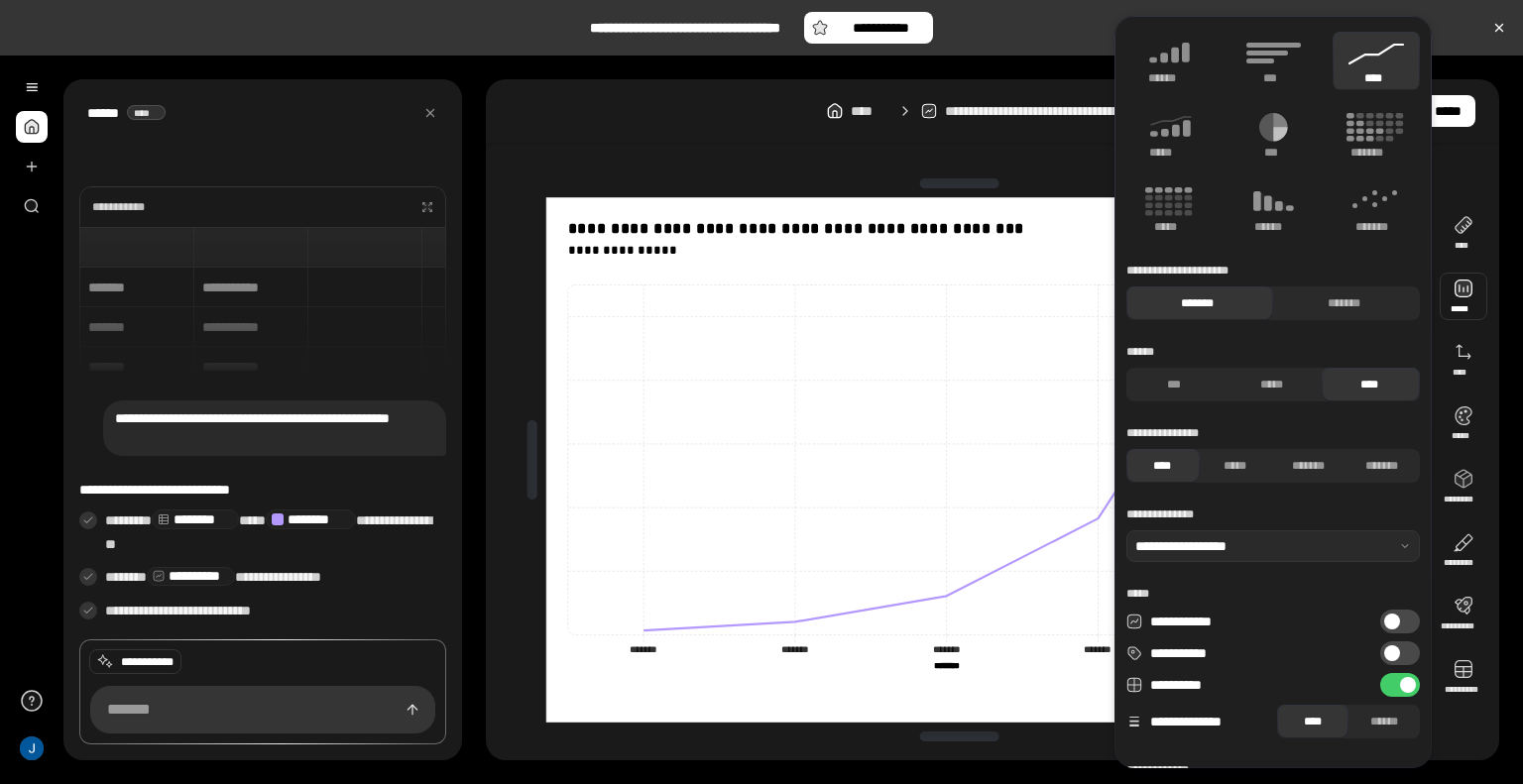 click on "**********" at bounding box center [275, 428] 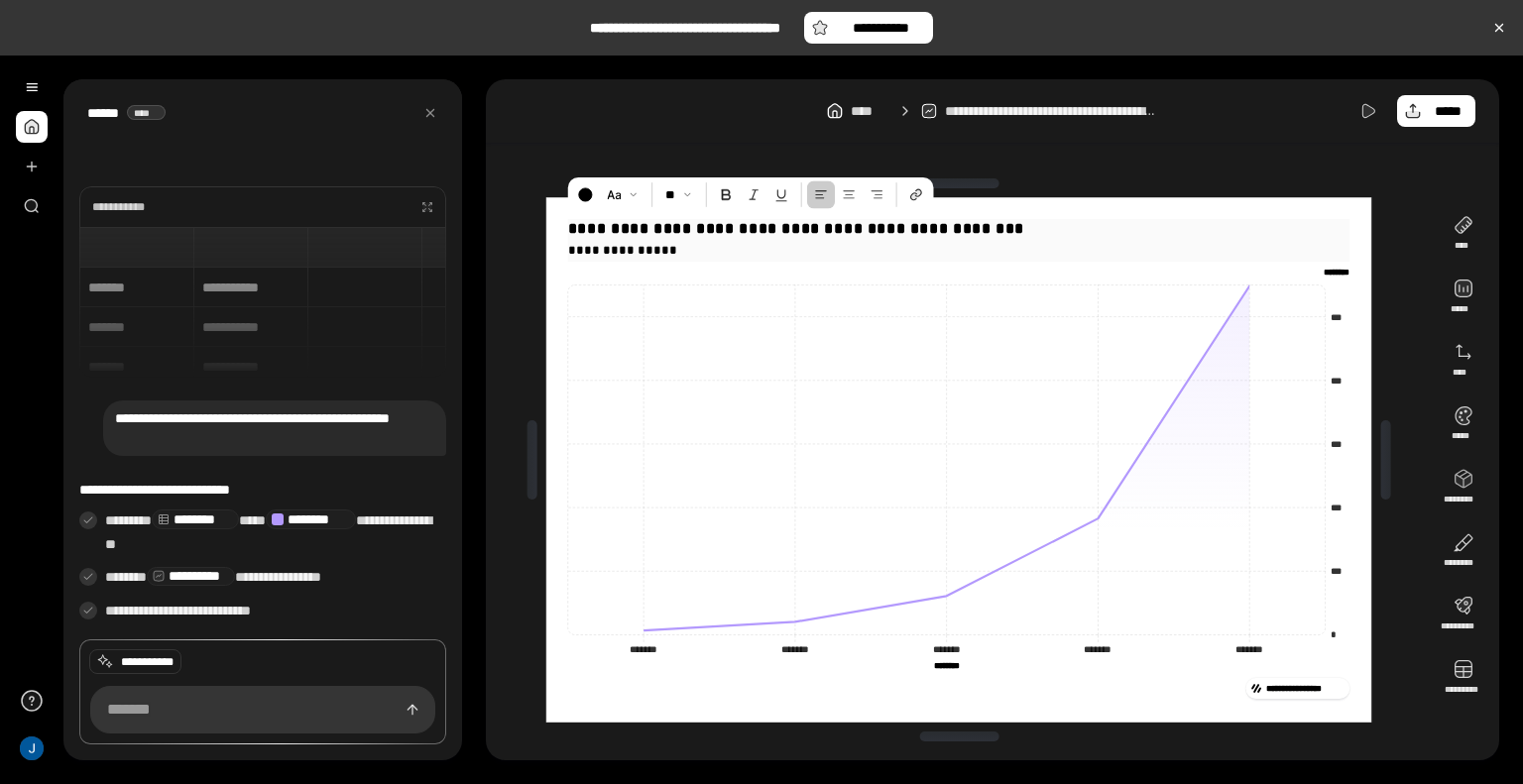 click on "**********" at bounding box center [959, 229] 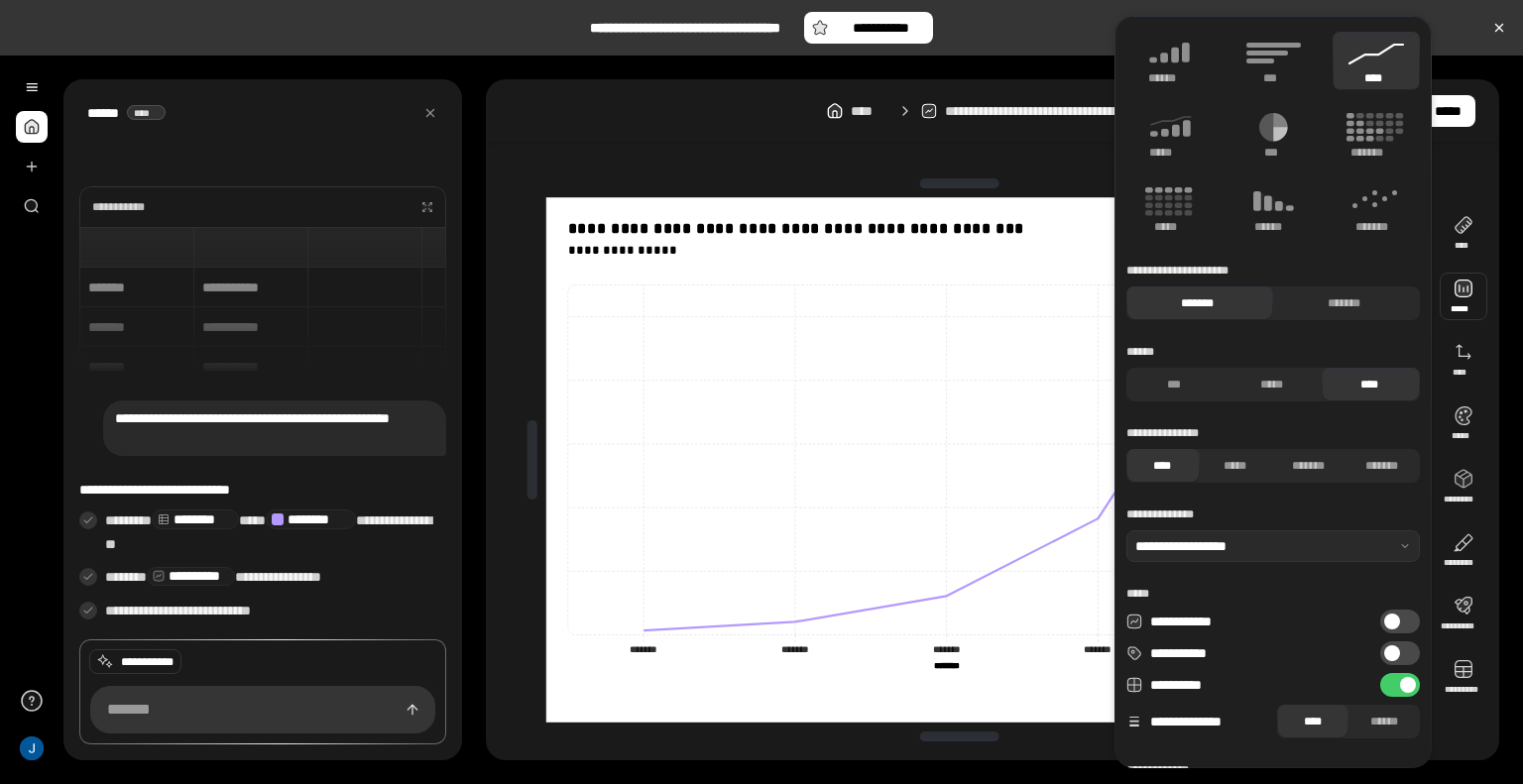 click at bounding box center [1464, 296] 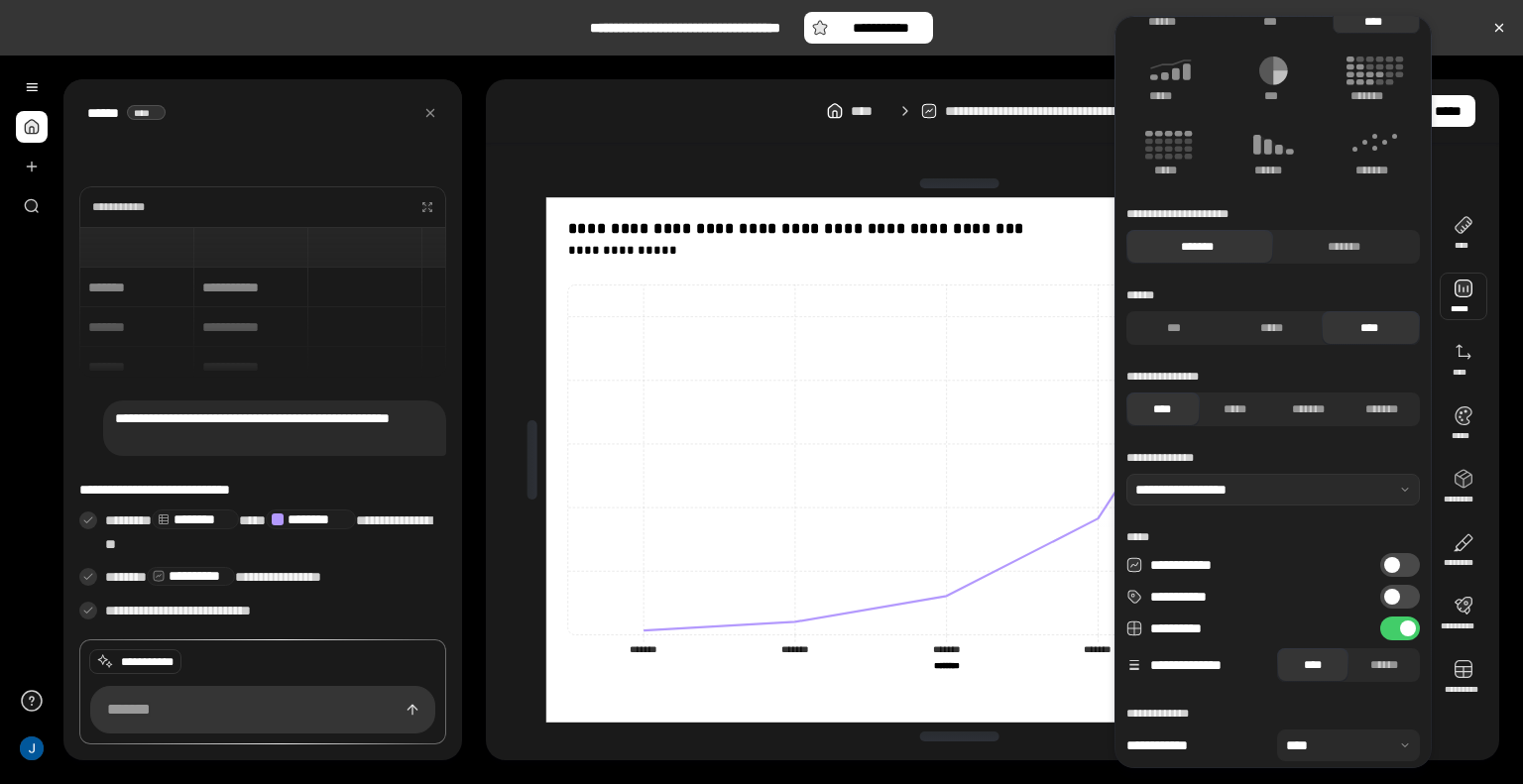 scroll, scrollTop: 107, scrollLeft: 0, axis: vertical 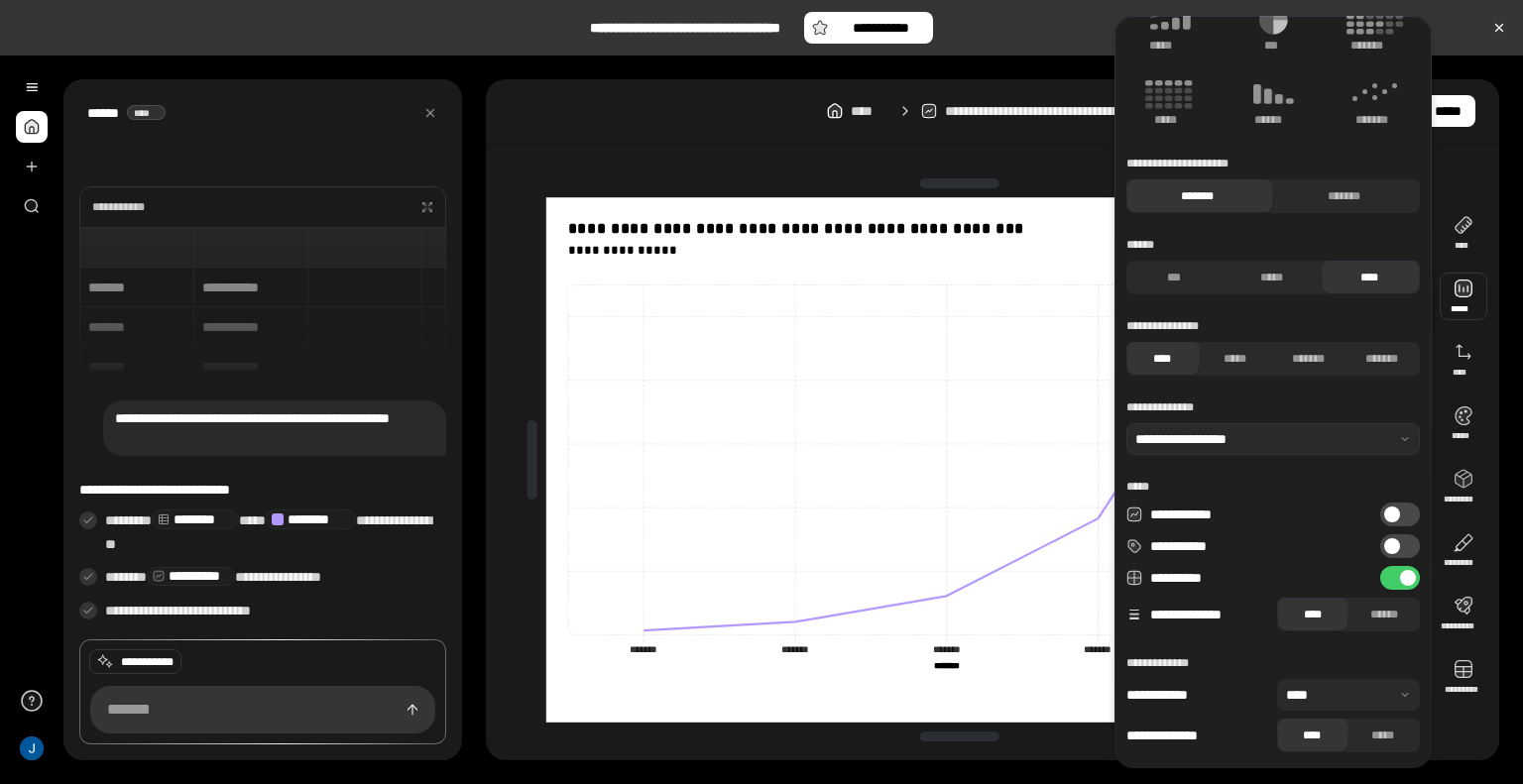 click on "**********" at bounding box center [1400, 546] 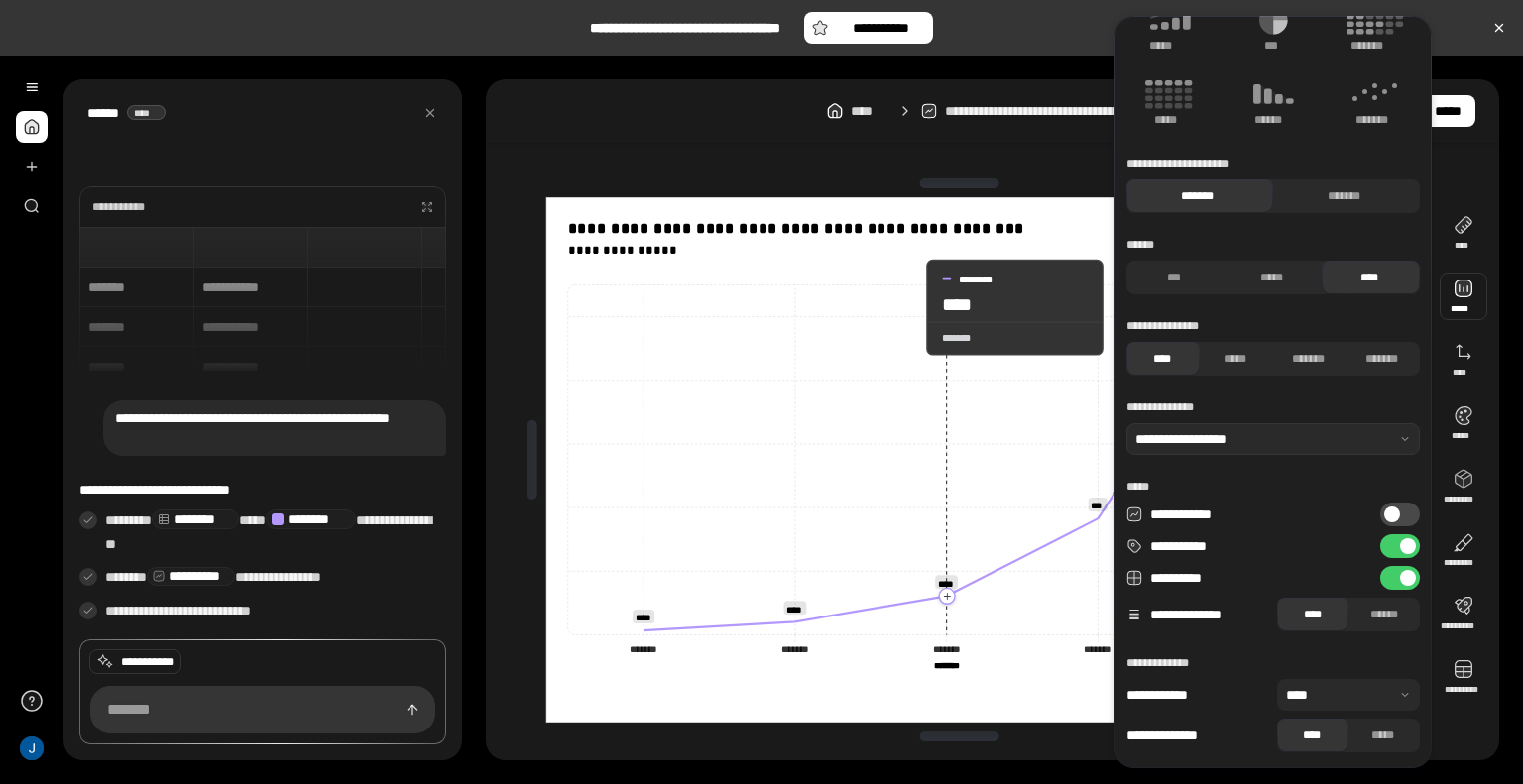 click 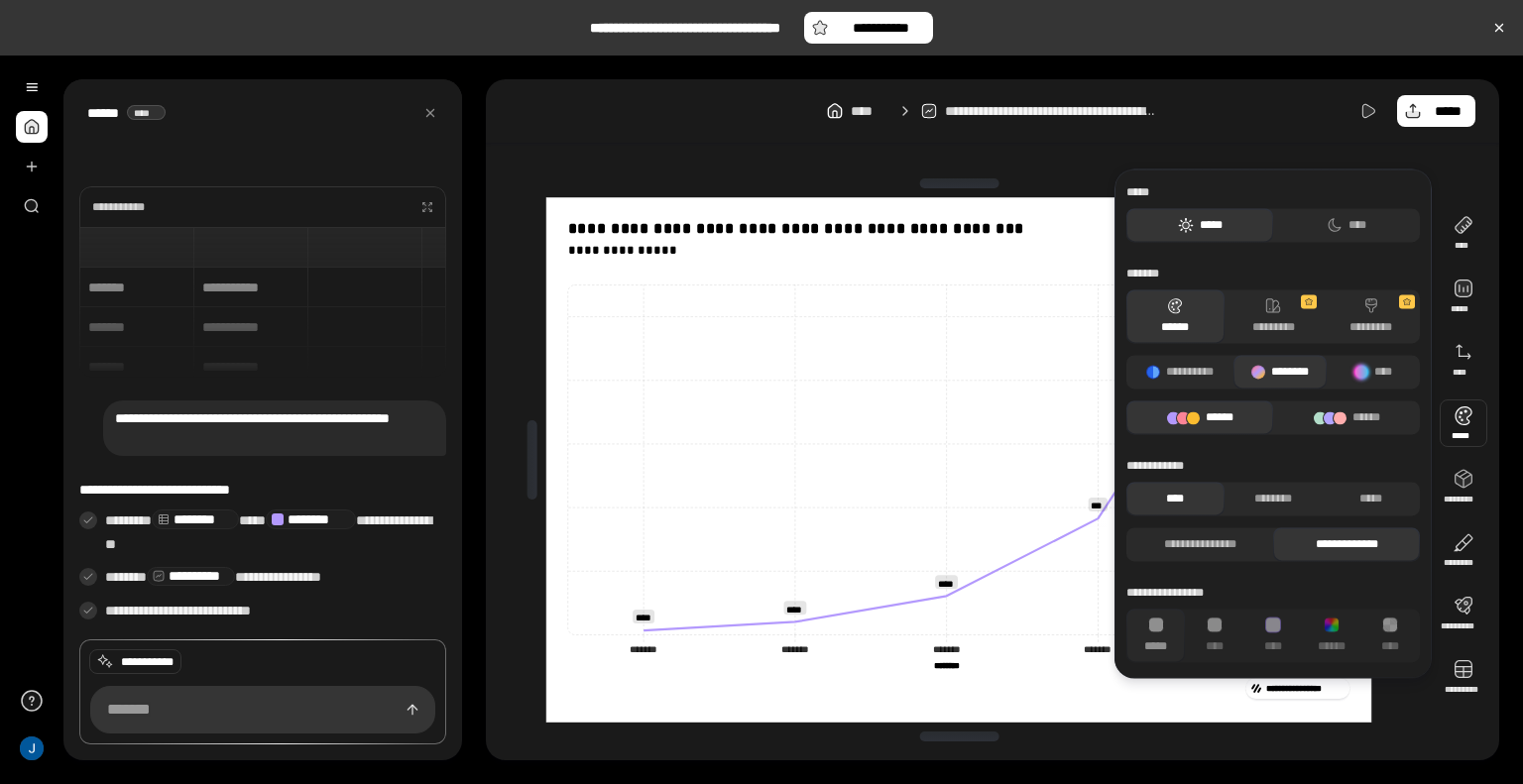 click on "**********" at bounding box center [263, 302] 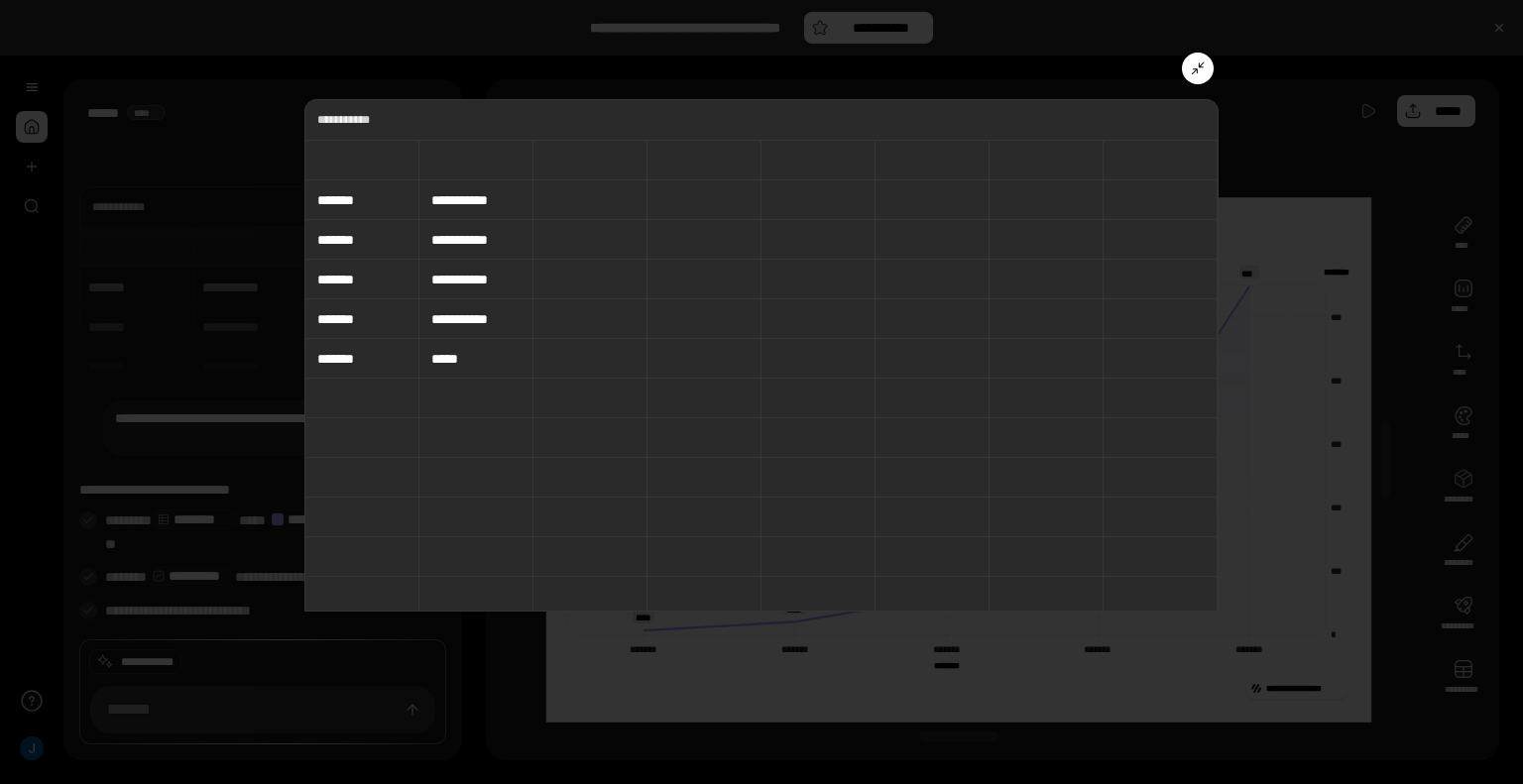 click on "**********" at bounding box center [476, 240] 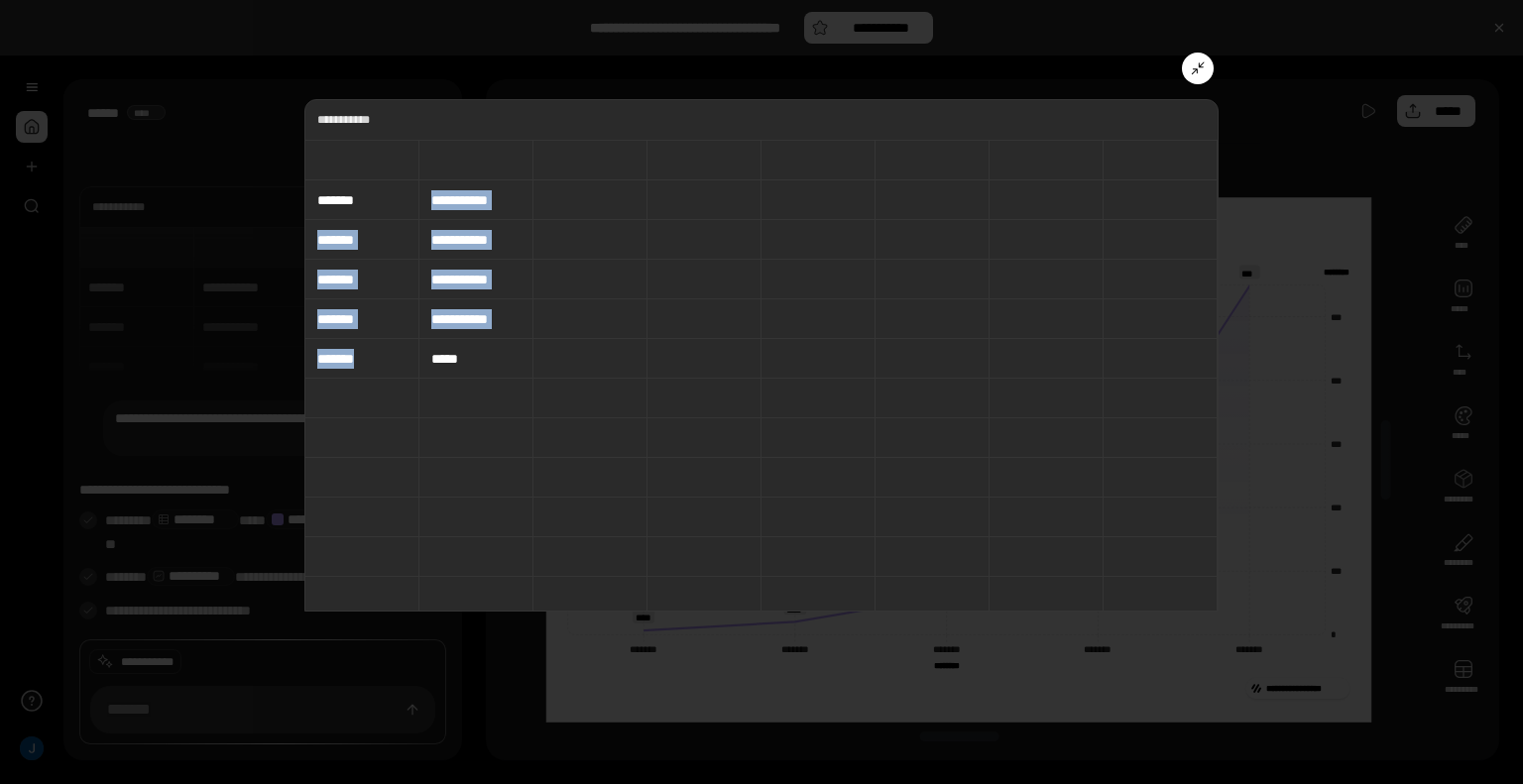 drag, startPoint x: 464, startPoint y: 231, endPoint x: 474, endPoint y: 356, distance: 125.3994 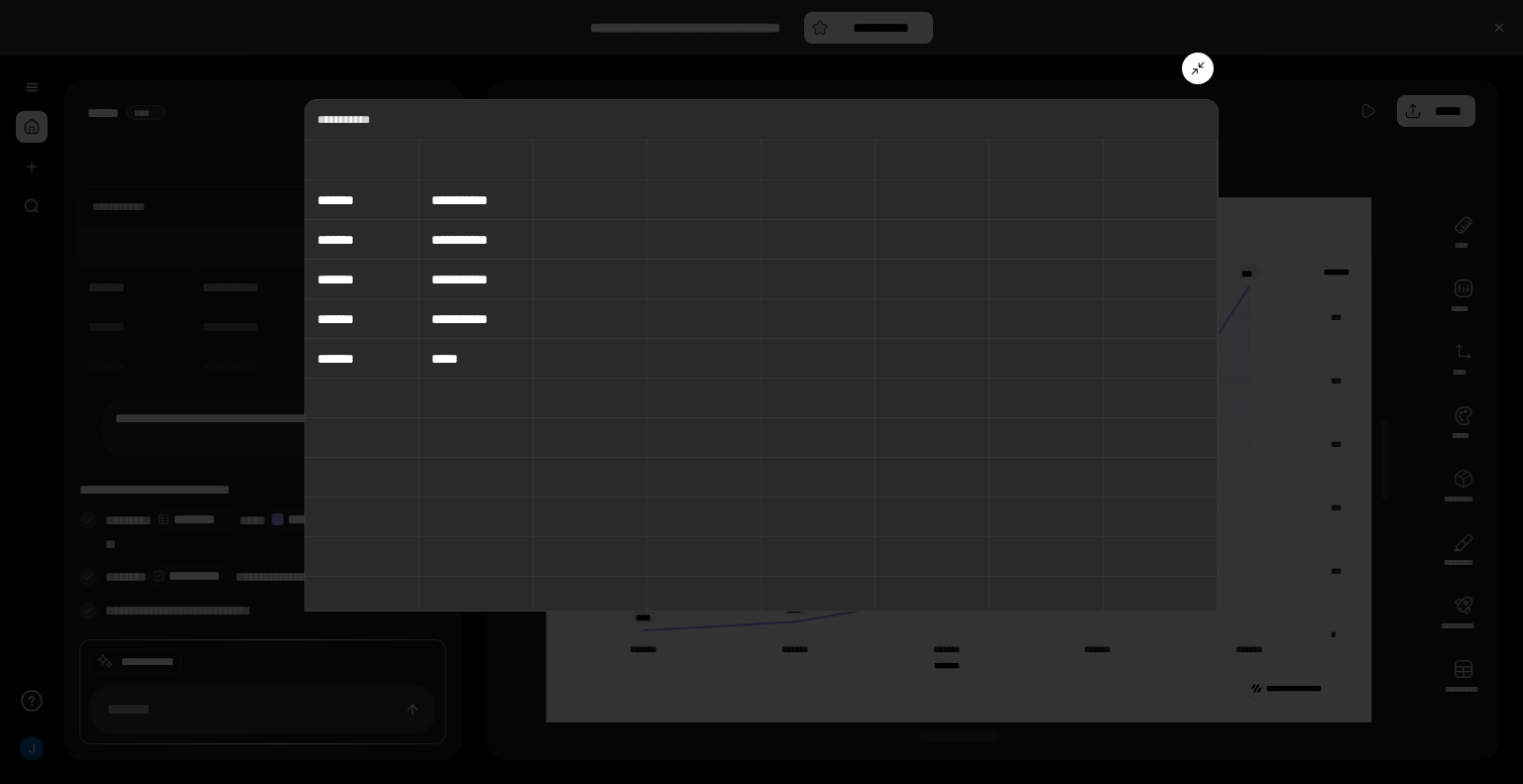 click on "**********" at bounding box center (476, 200) 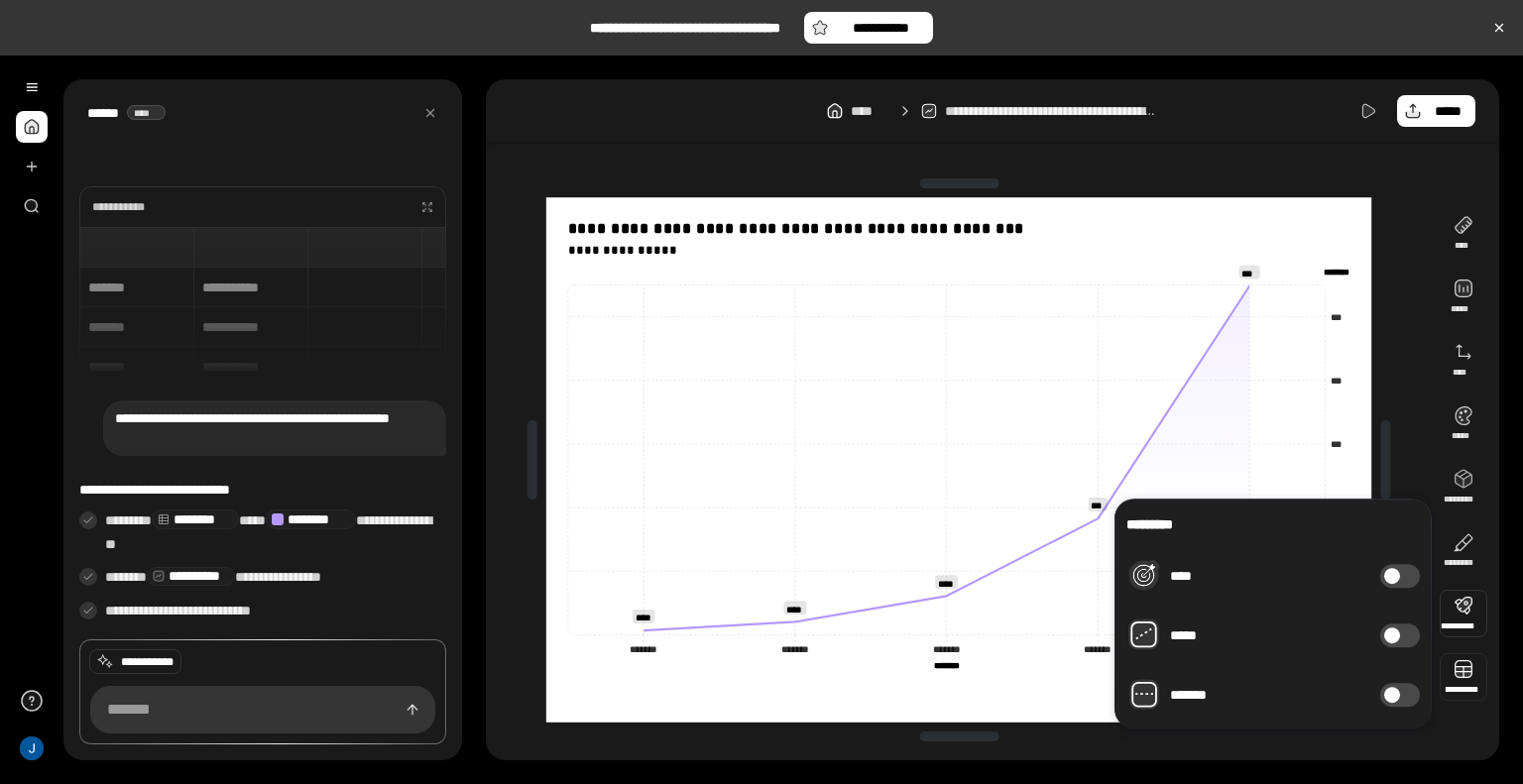 click at bounding box center [1464, 677] 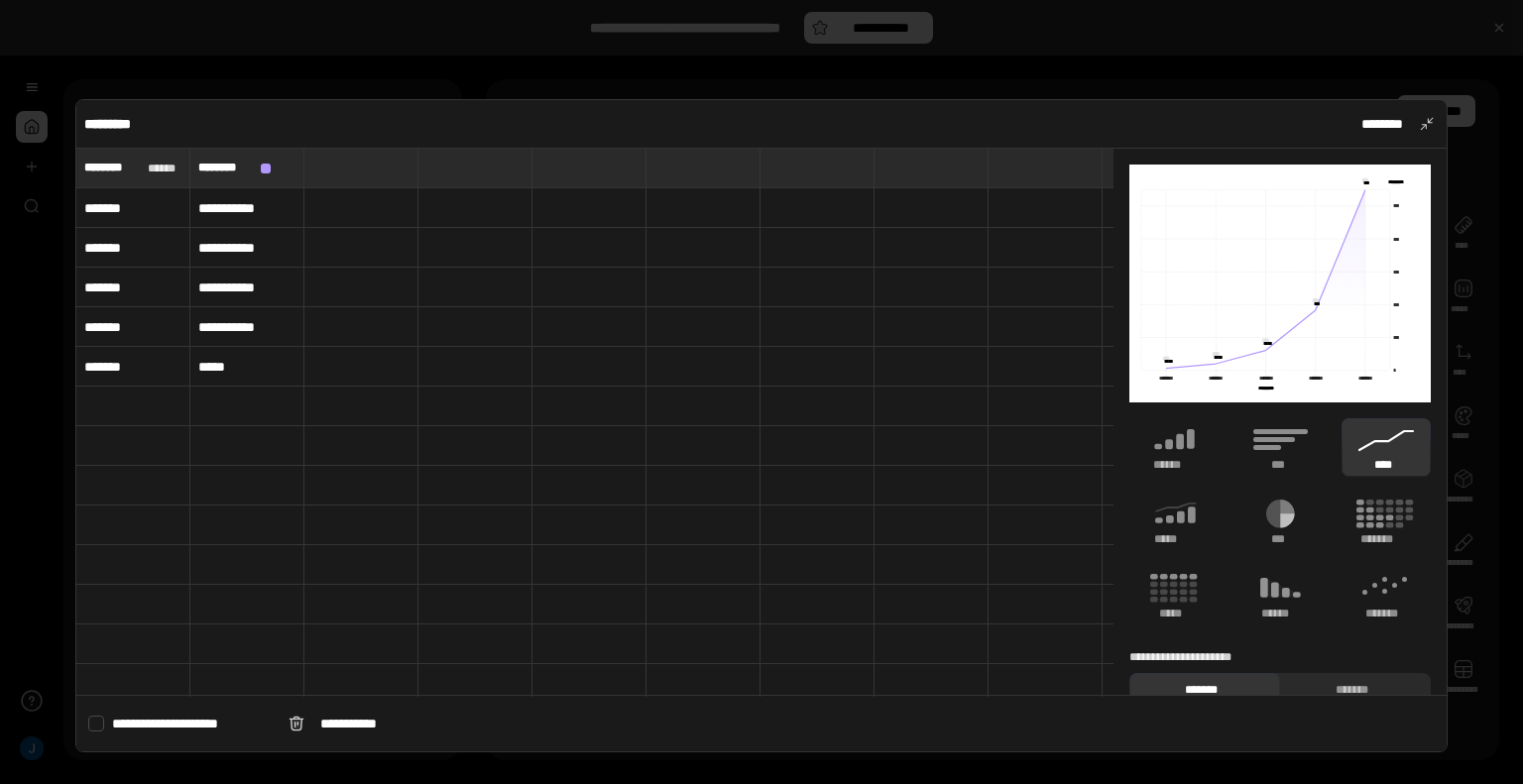 click on "**********" at bounding box center [247, 208] 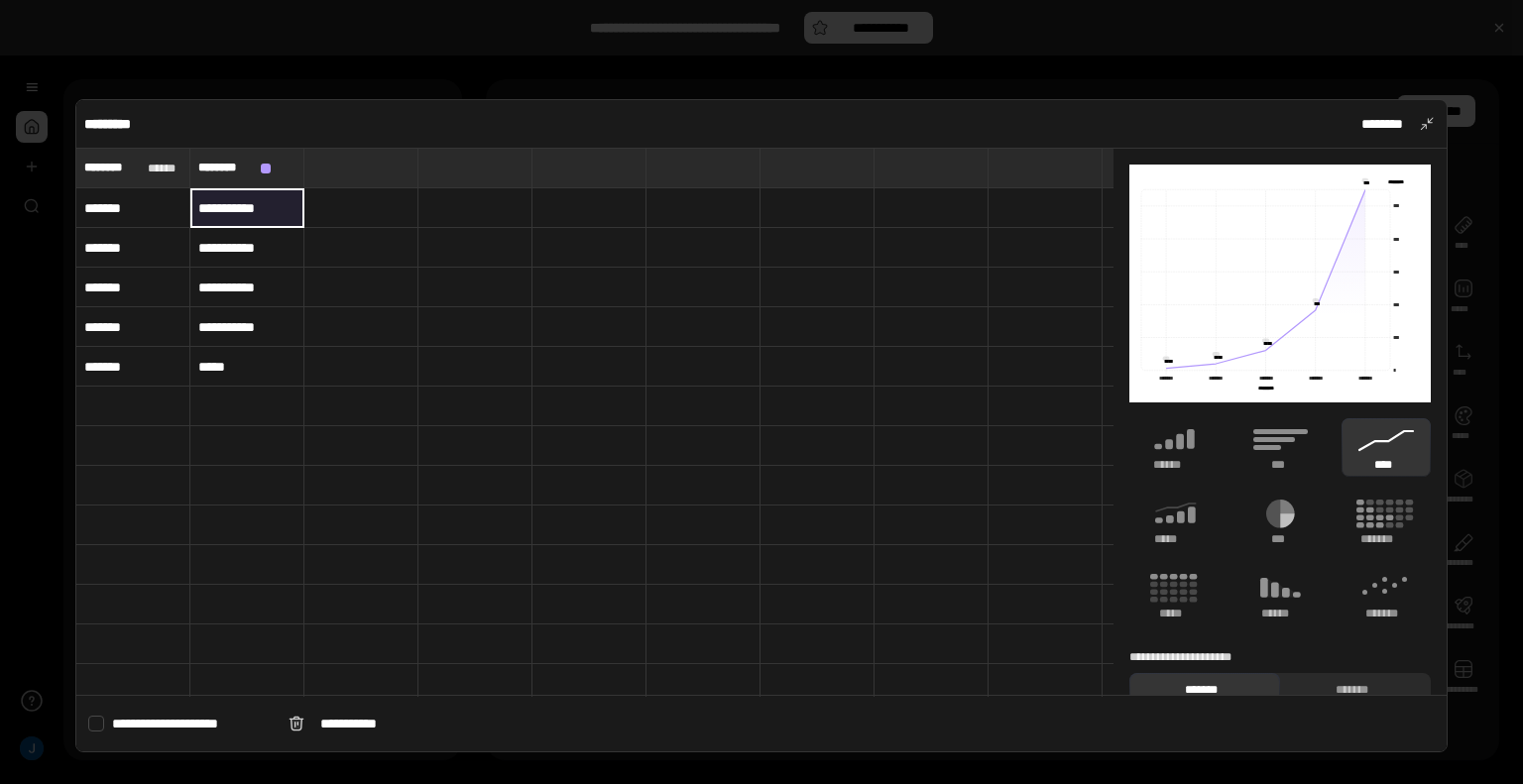 click on "*****" at bounding box center [247, 367] 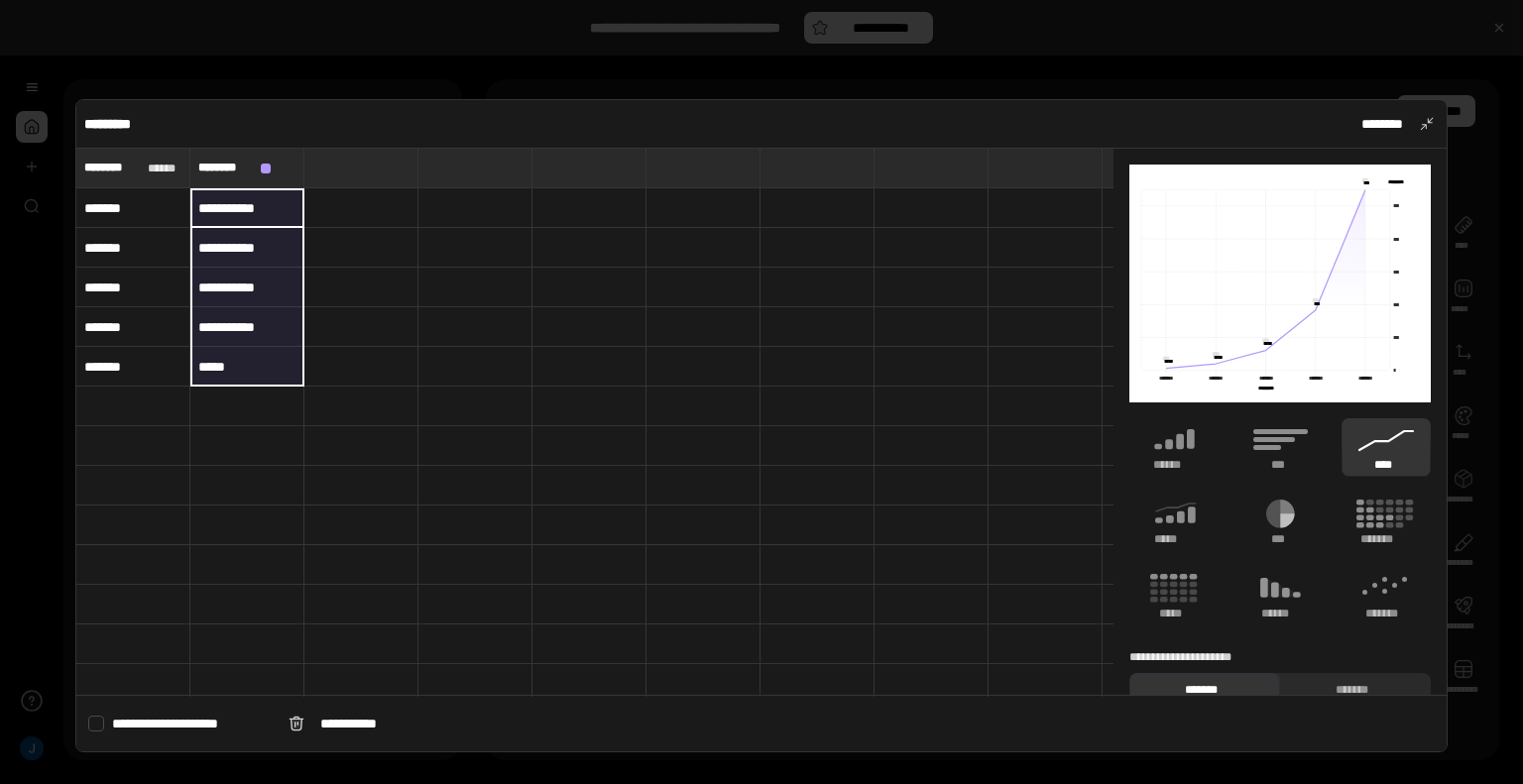click on "**********" at bounding box center [247, 208] 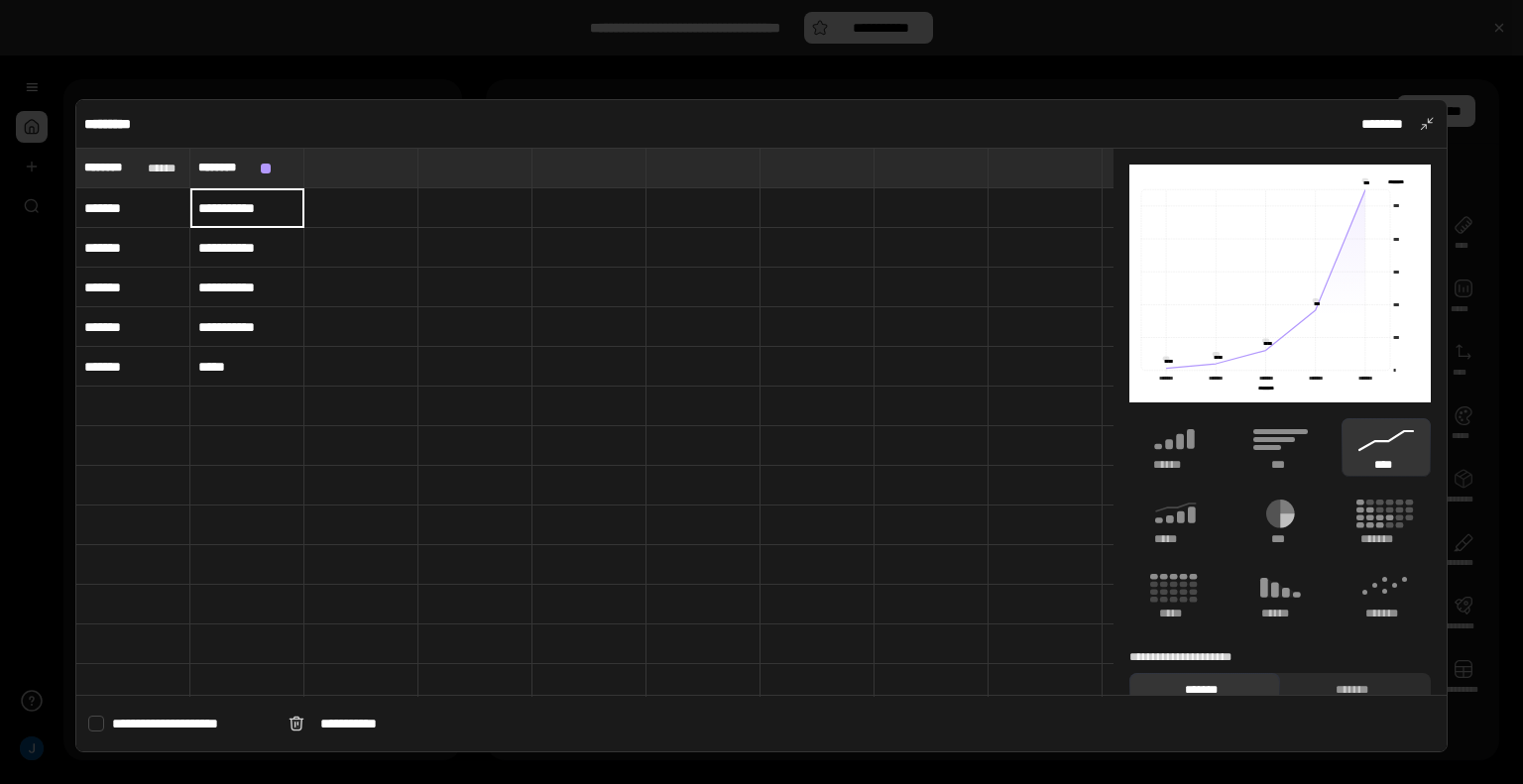 paste on "**" 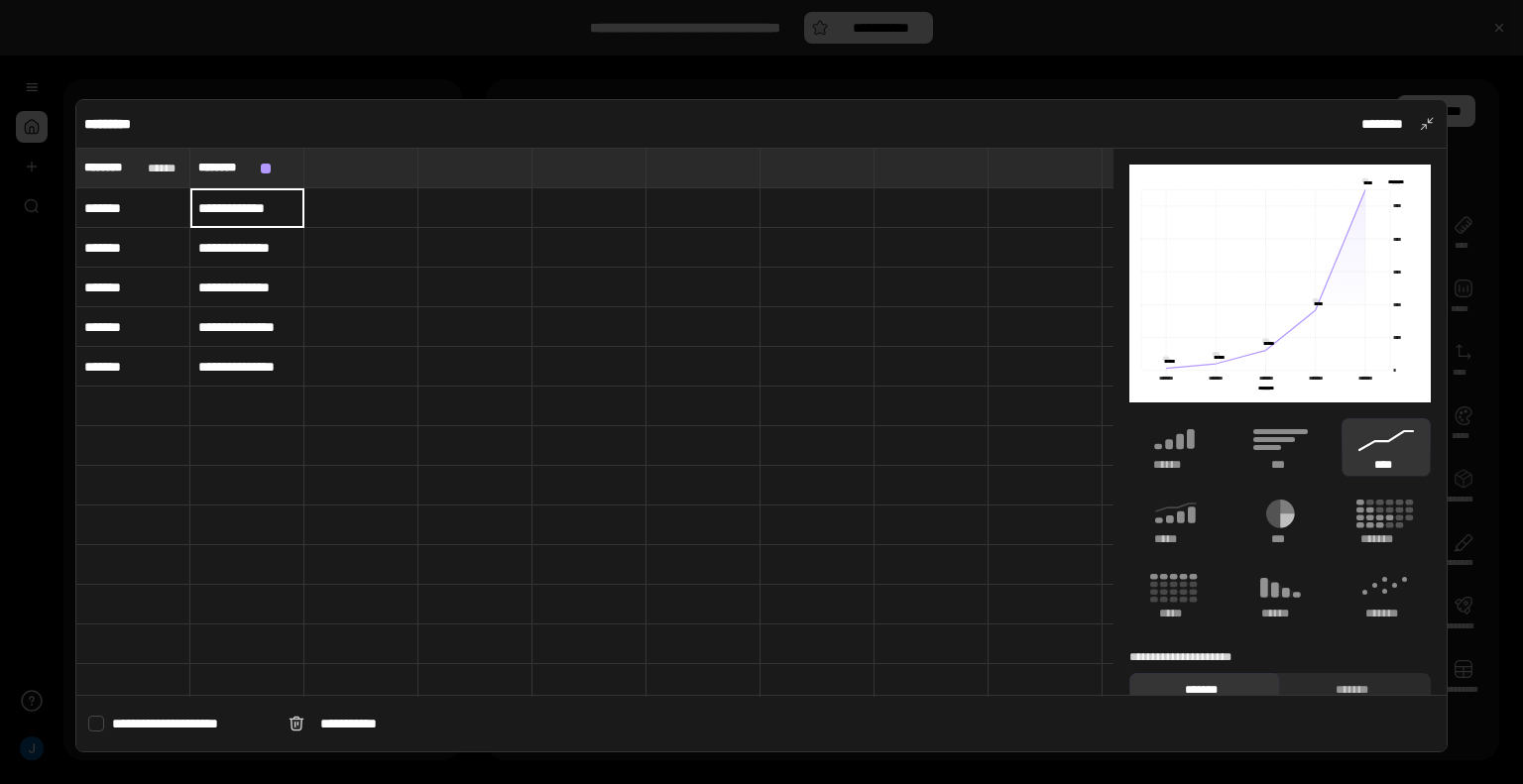 type on "**********" 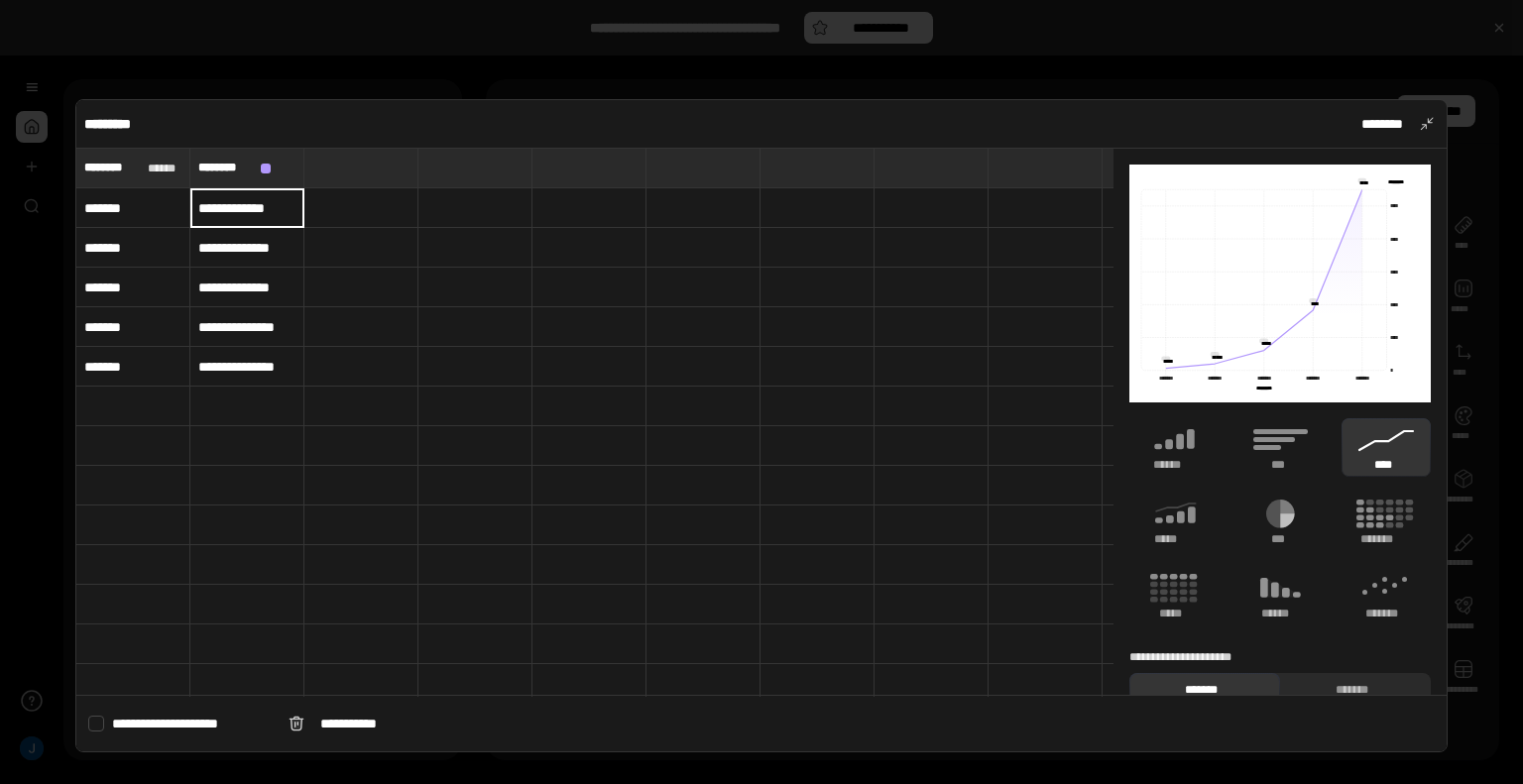 click at bounding box center (361, 208) 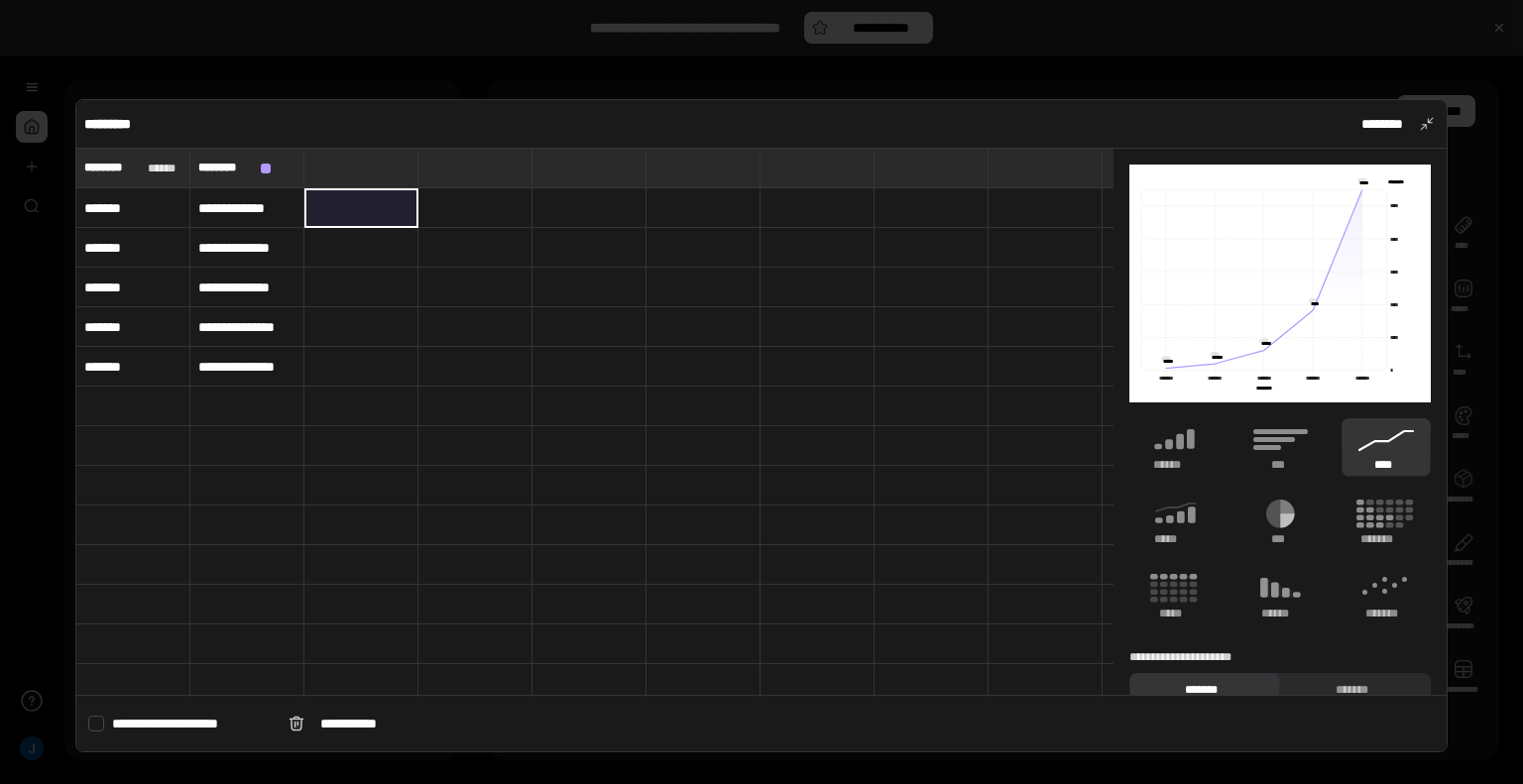 click on "**********" at bounding box center (247, 207) 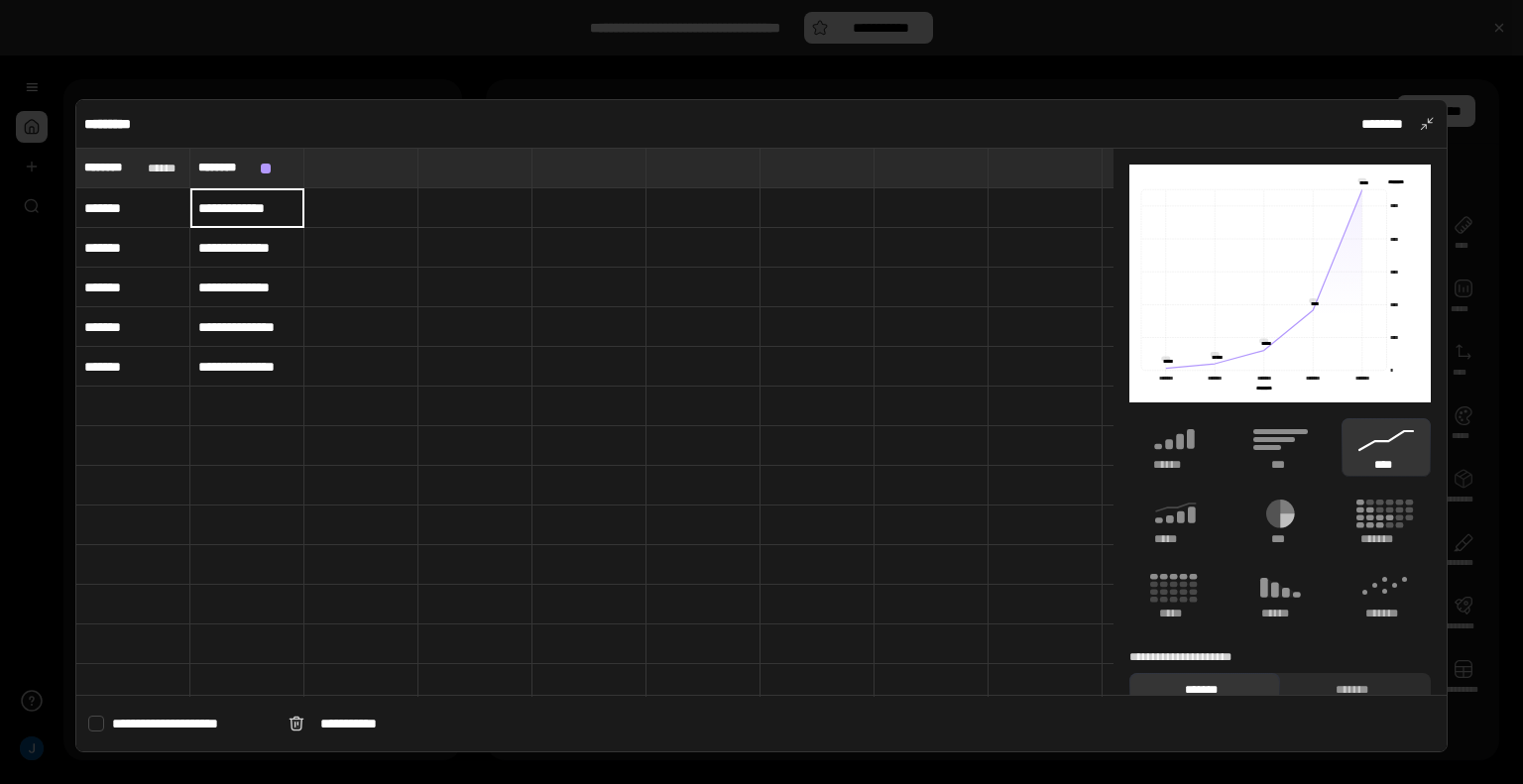 click at bounding box center (361, 208) 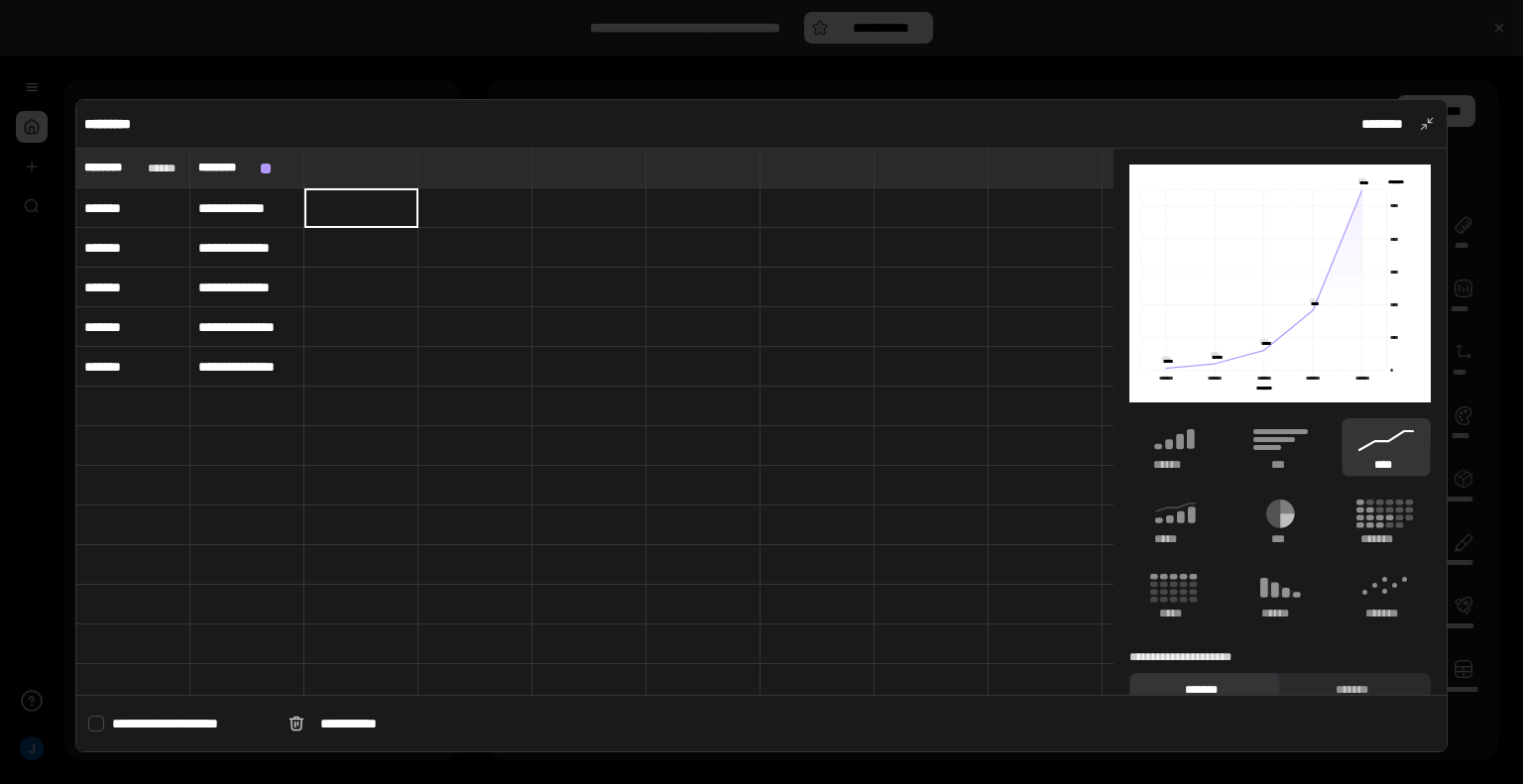 click at bounding box center [589, 406] 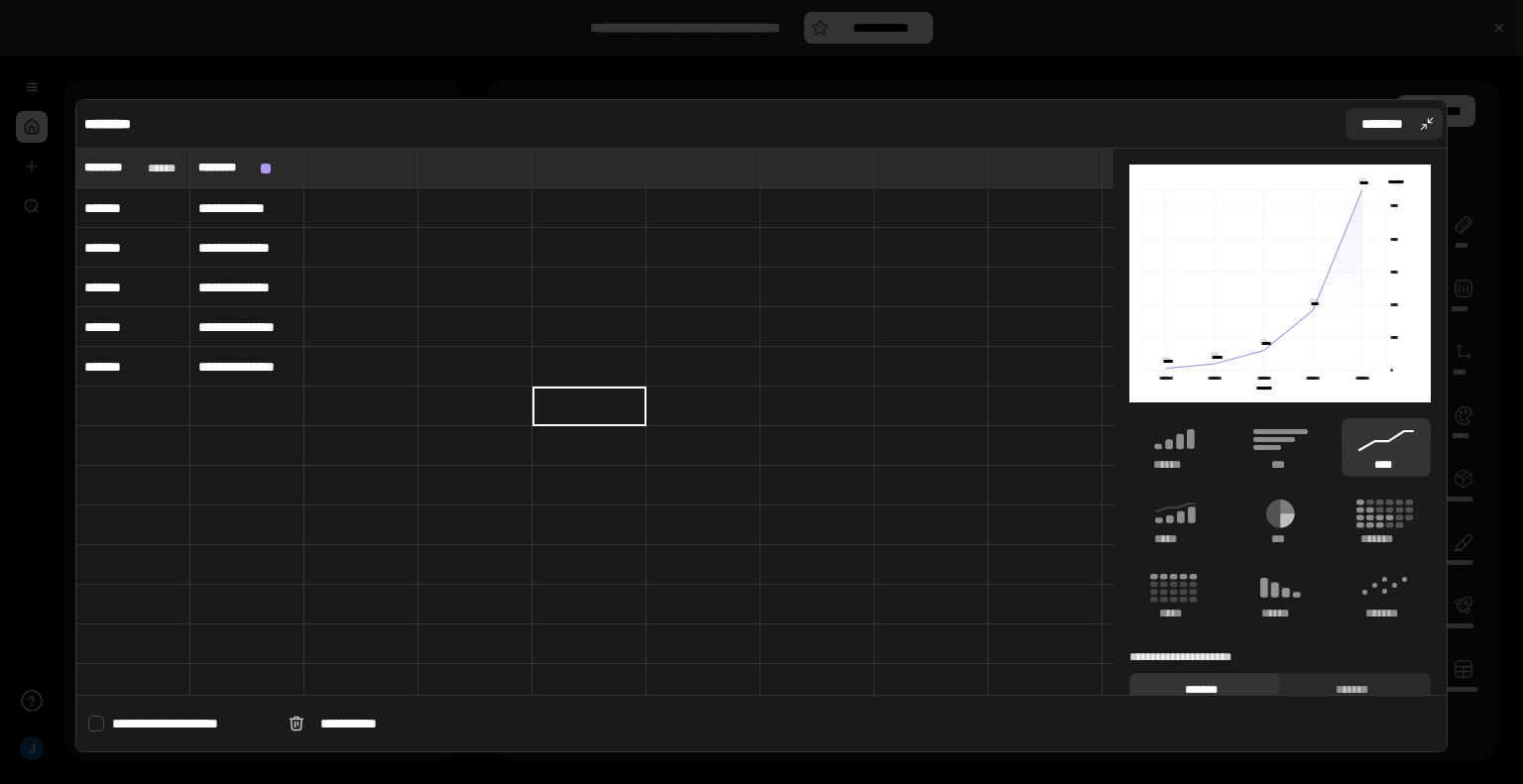 click on "********" at bounding box center (1394, 124) 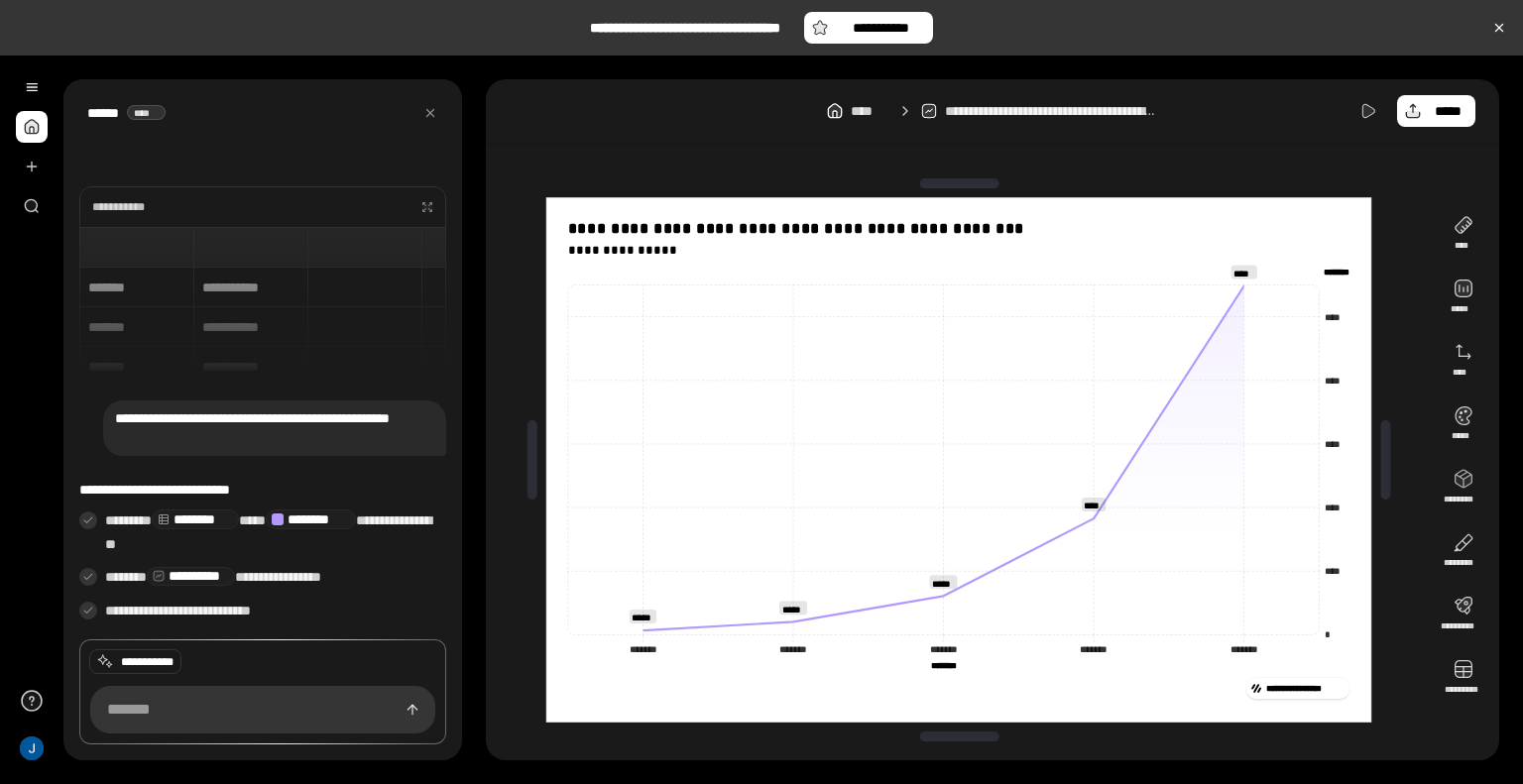 click on "******** ********" 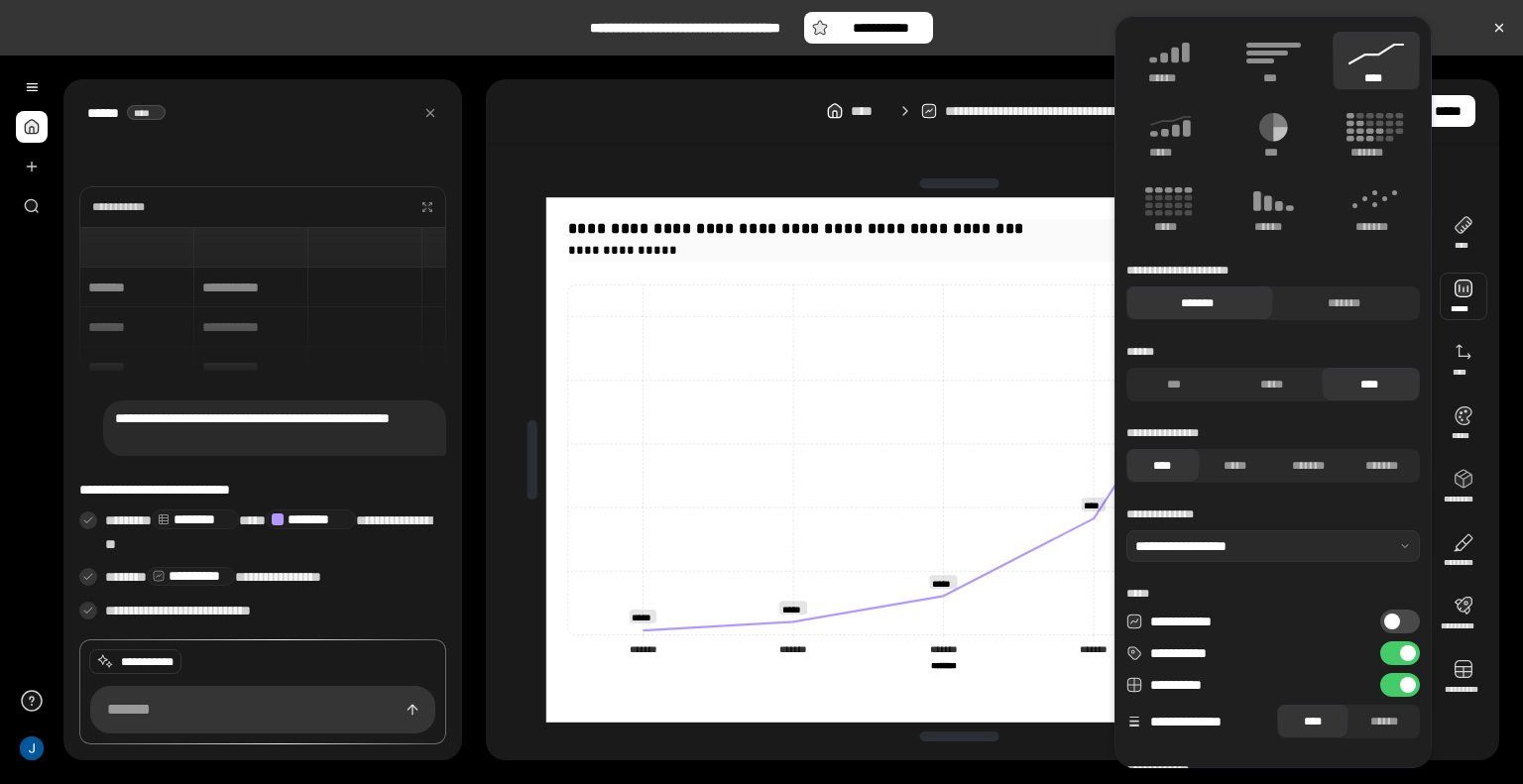 click on "**********" at bounding box center [959, 250] 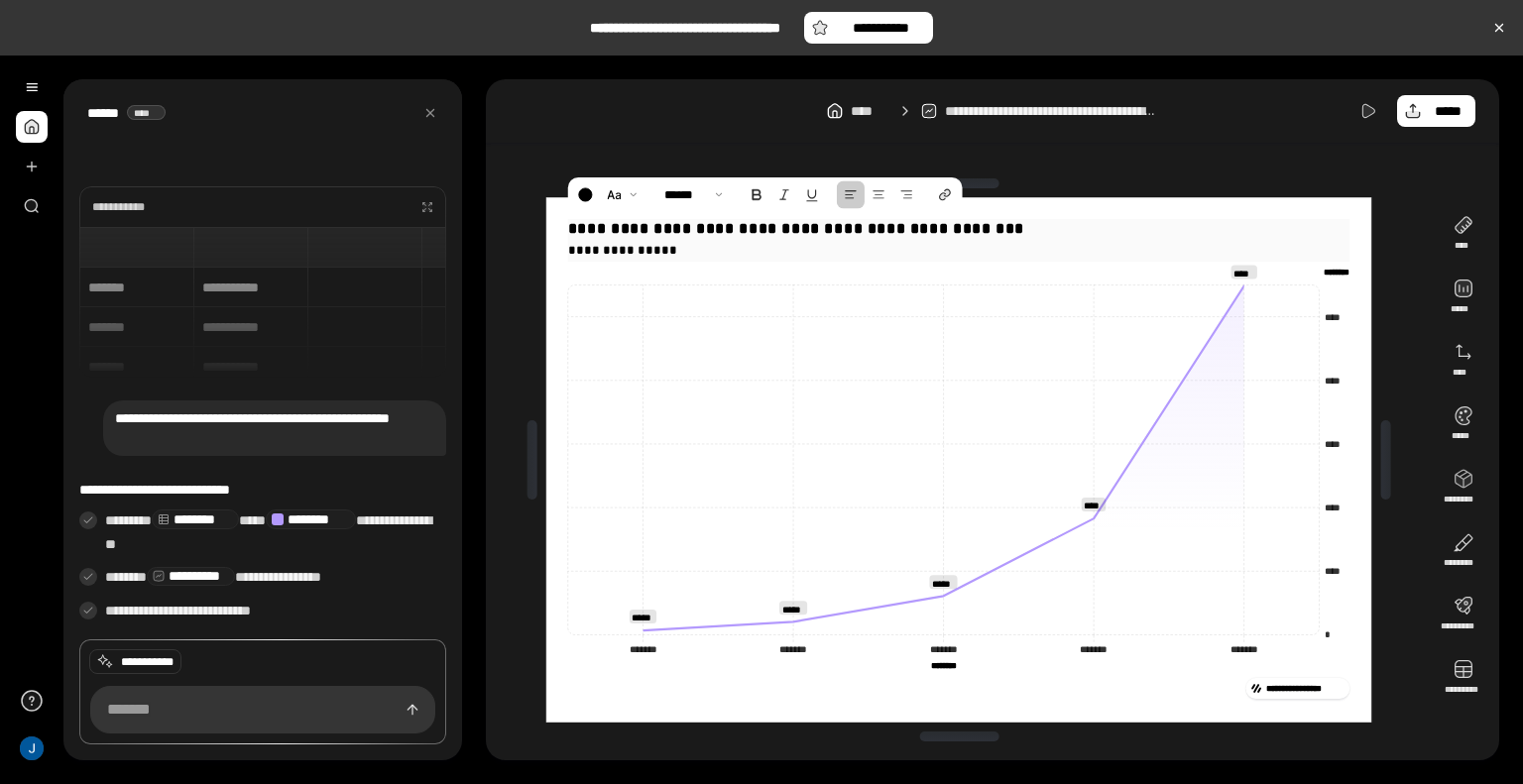 click on "**********" at bounding box center [959, 250] 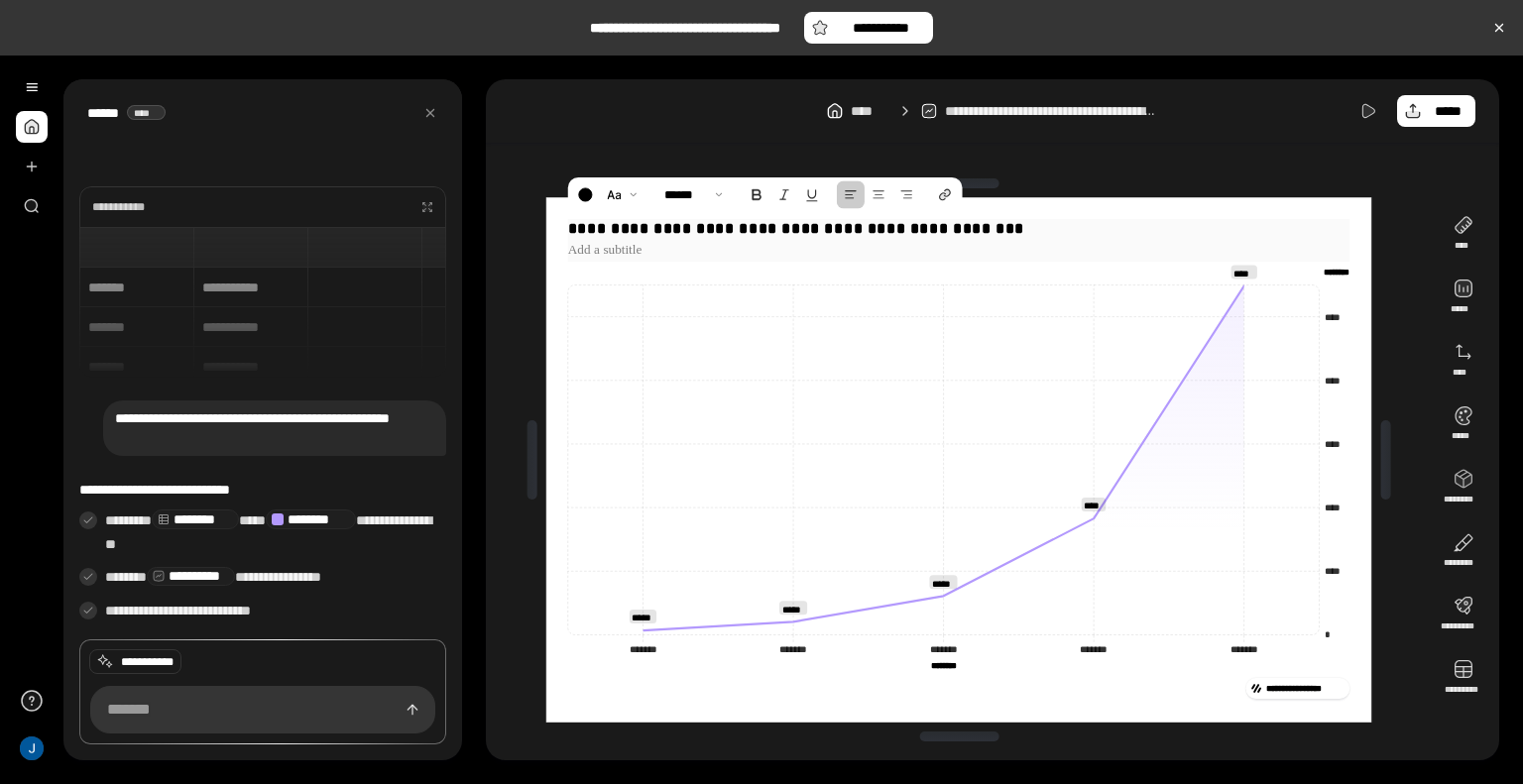 click on "**********" at bounding box center (959, 229) 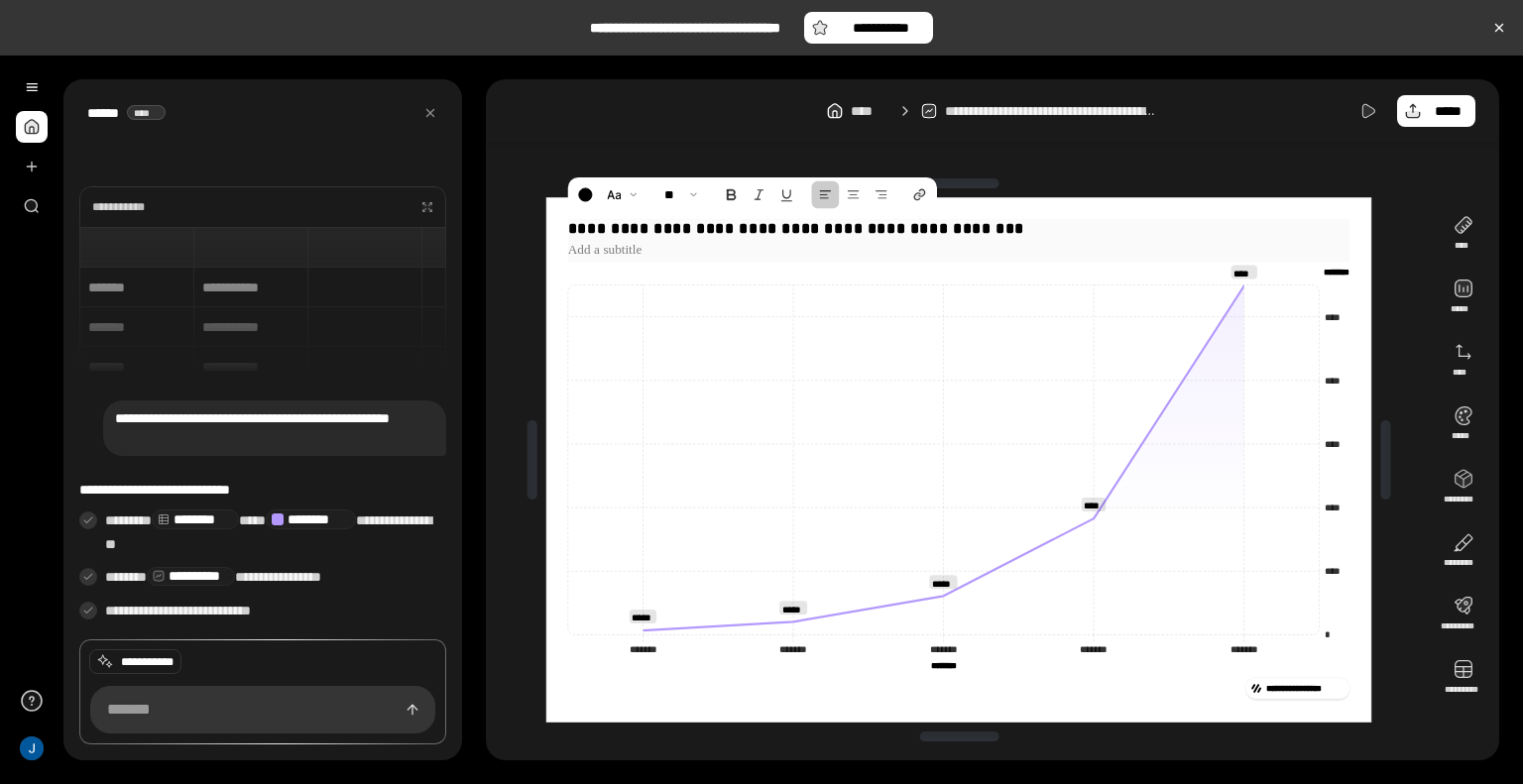 click on "**********" at bounding box center (959, 229) 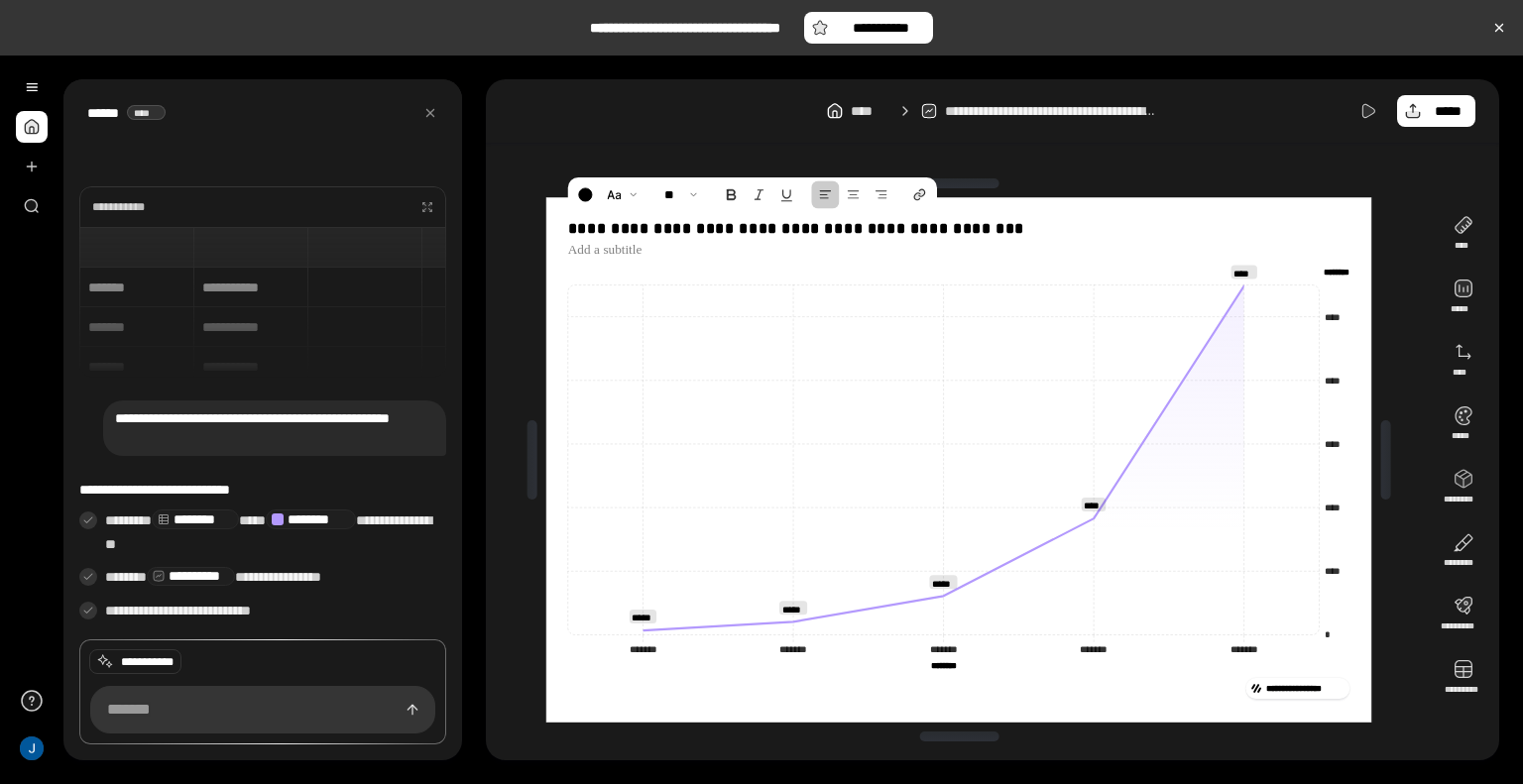 click on "**********" at bounding box center (959, 459) 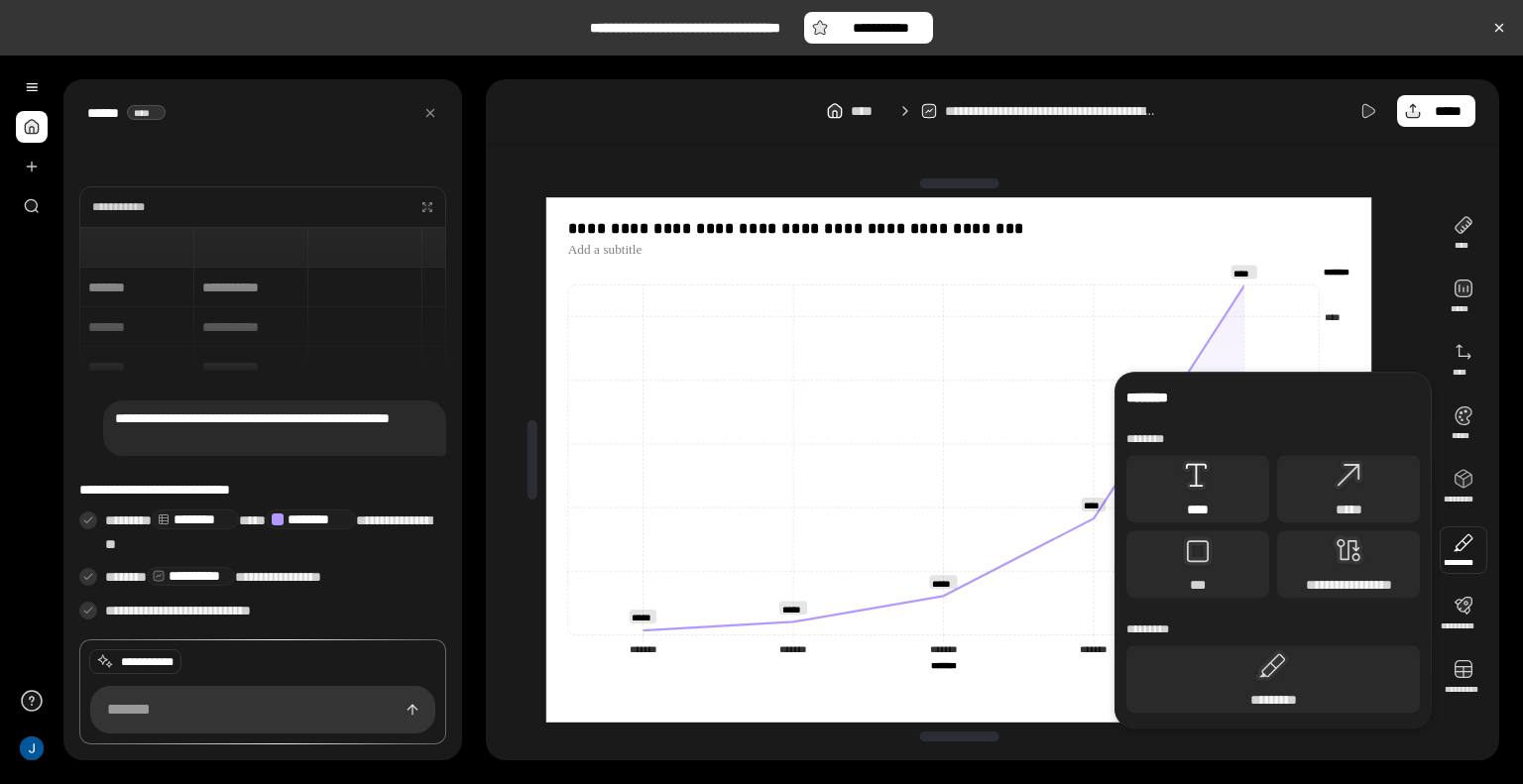 click 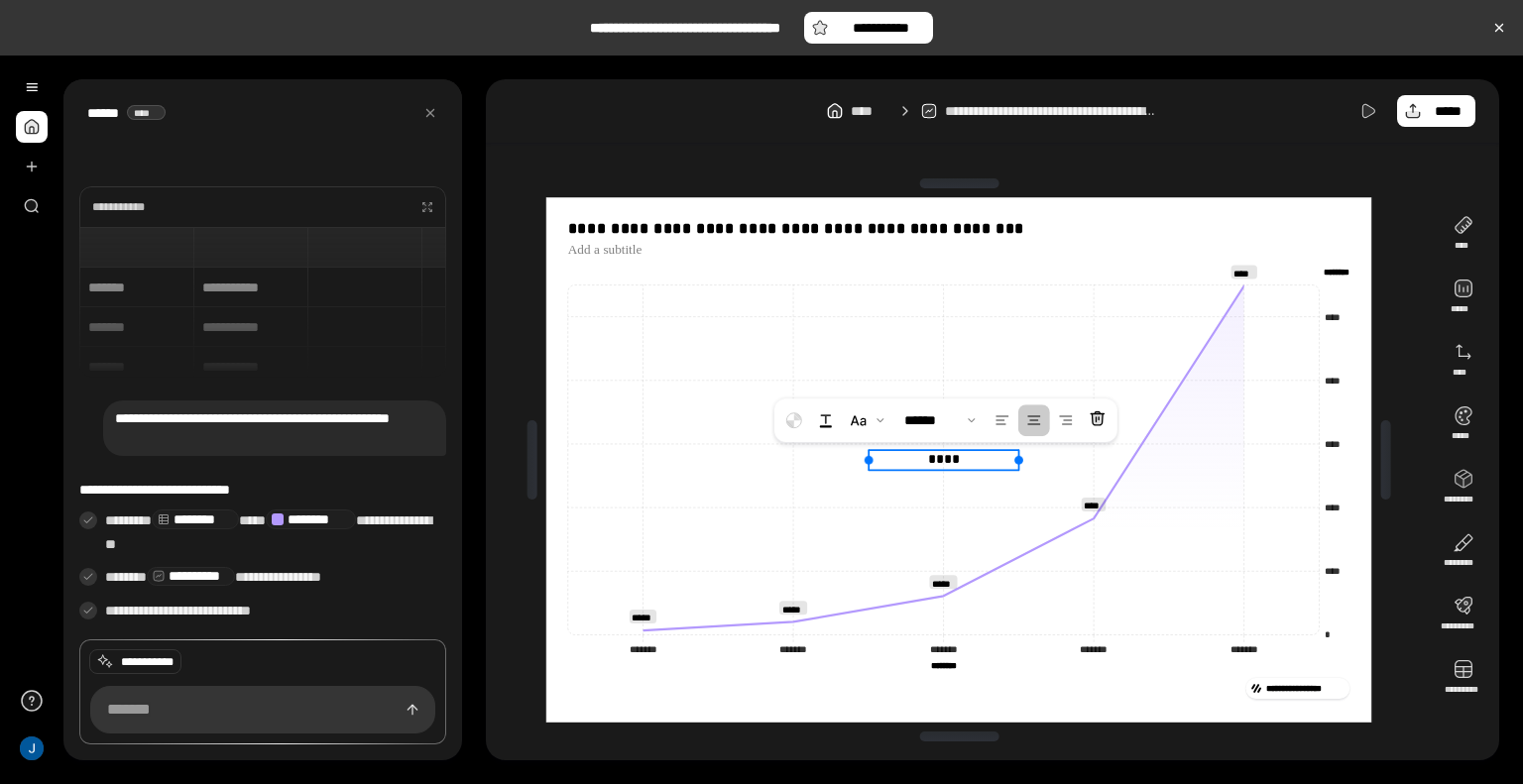 type 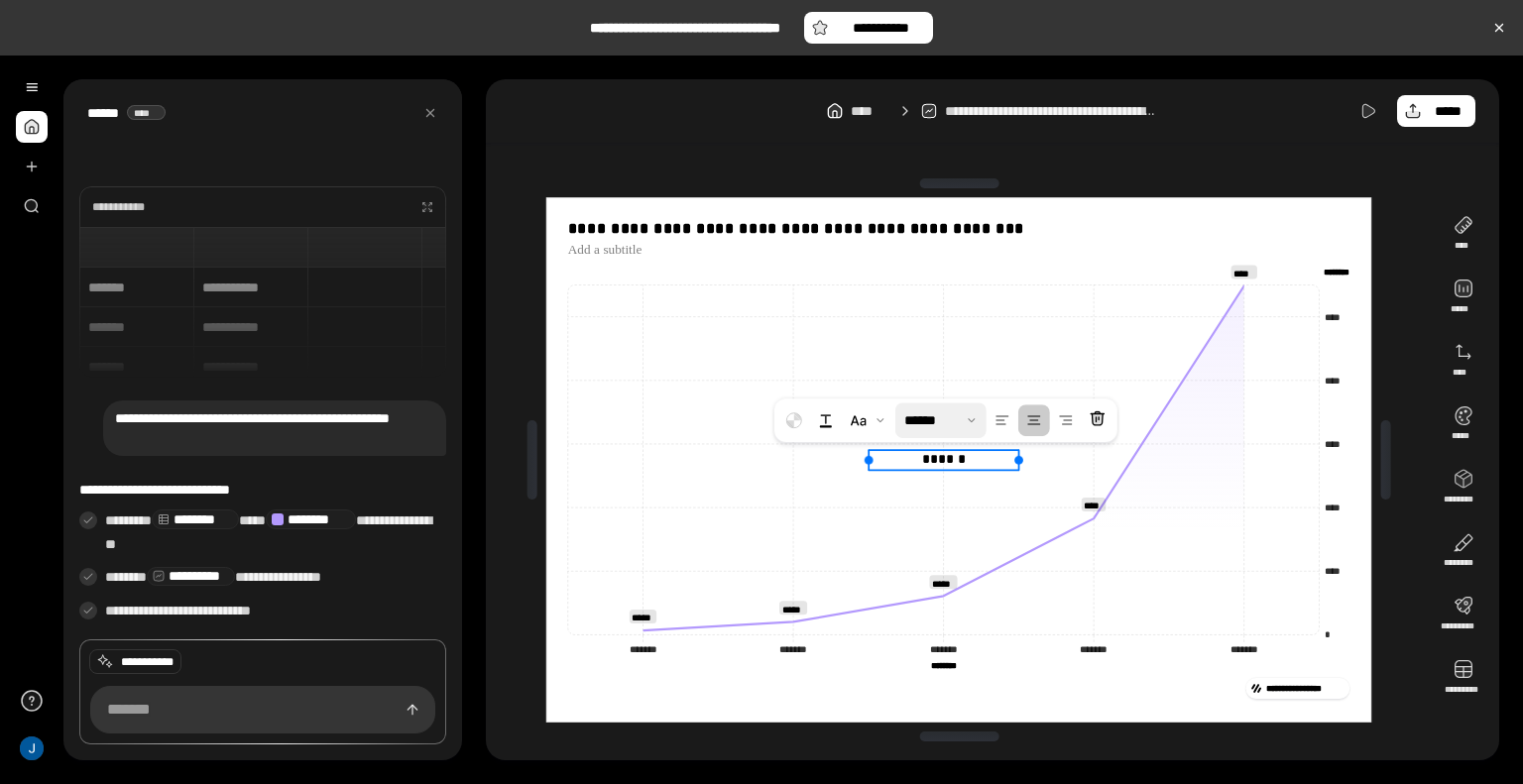 click at bounding box center (941, 420) 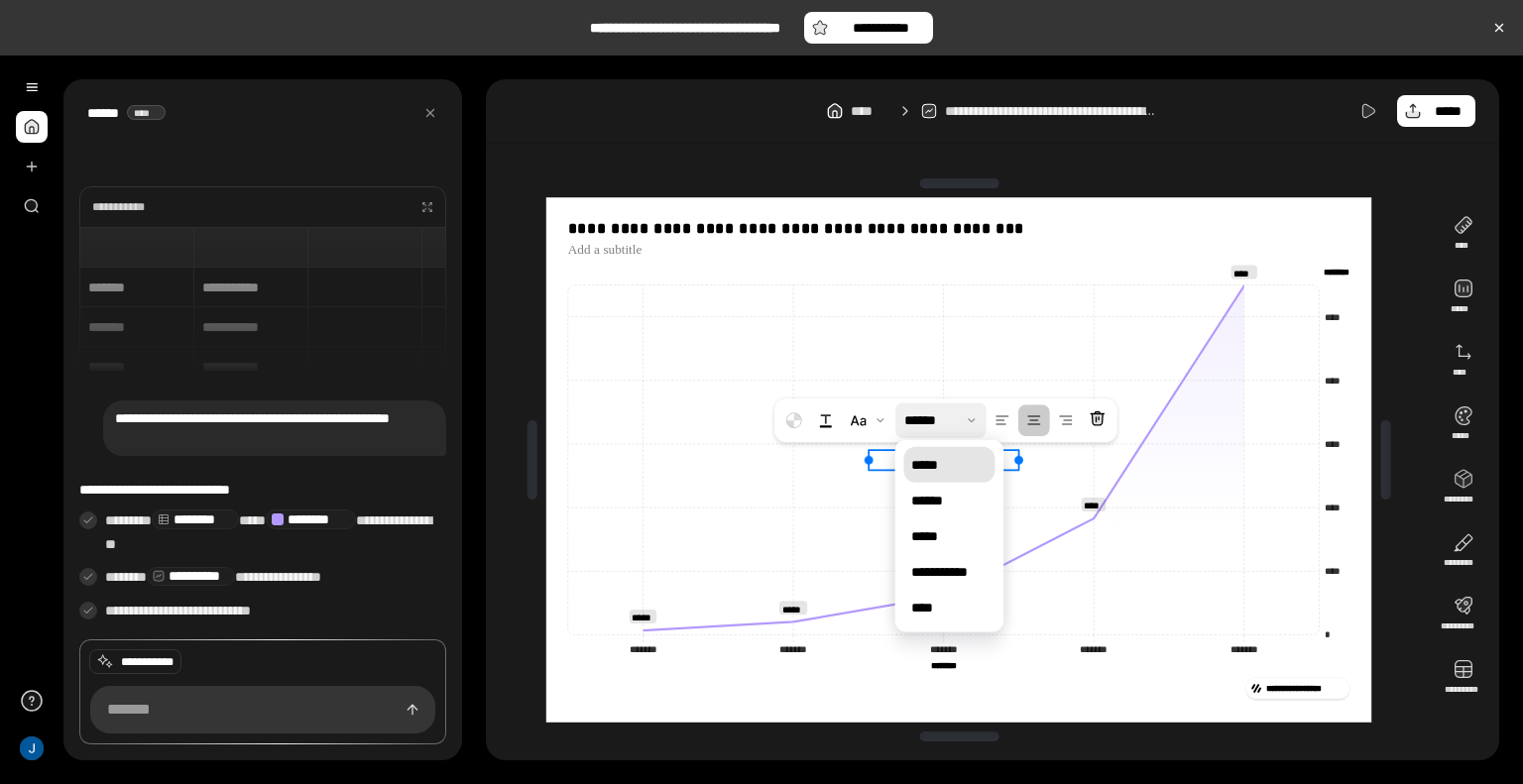 click on "*****" at bounding box center [949, 465] 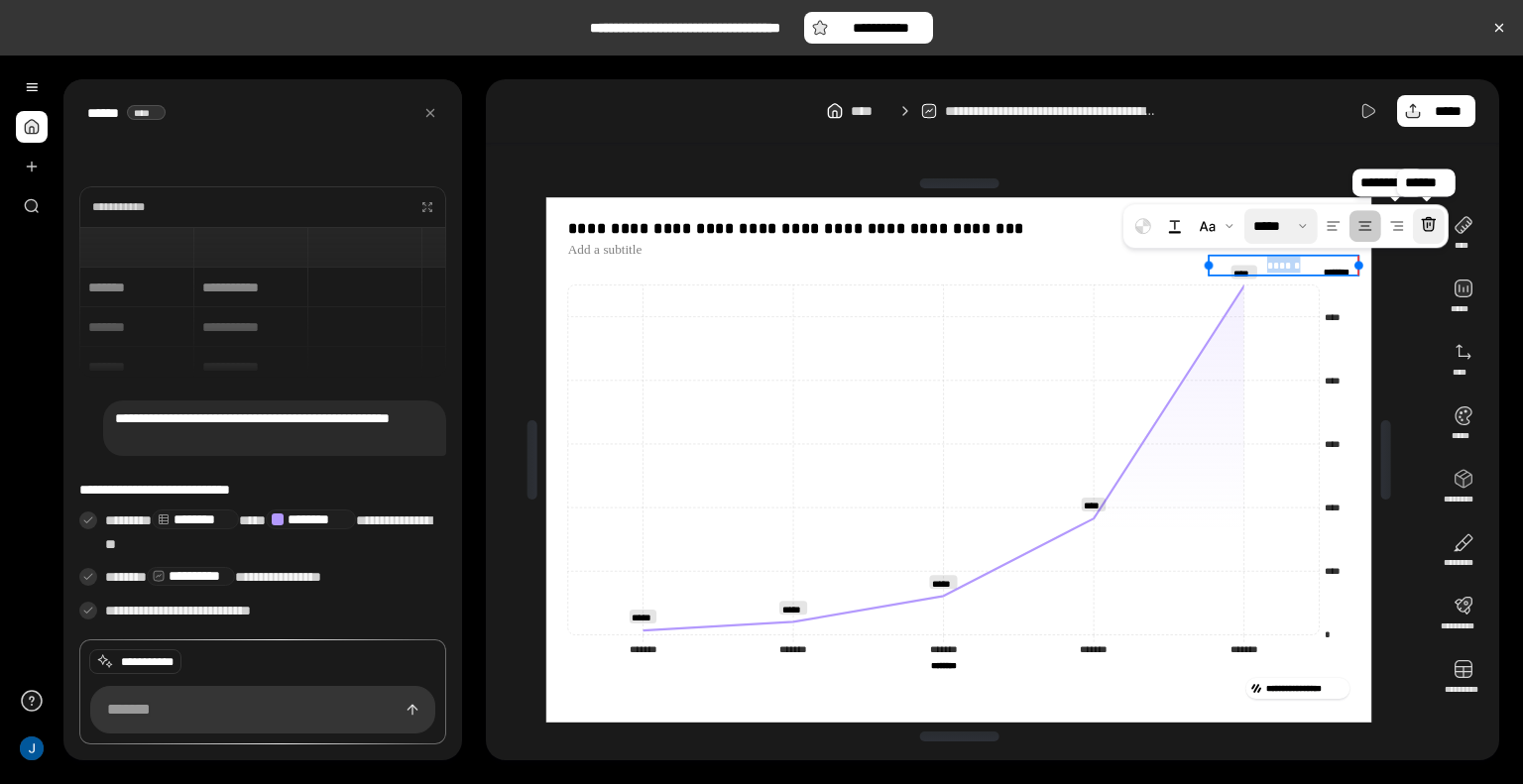 drag, startPoint x: 988, startPoint y: 454, endPoint x: 1420, endPoint y: 233, distance: 485.2474 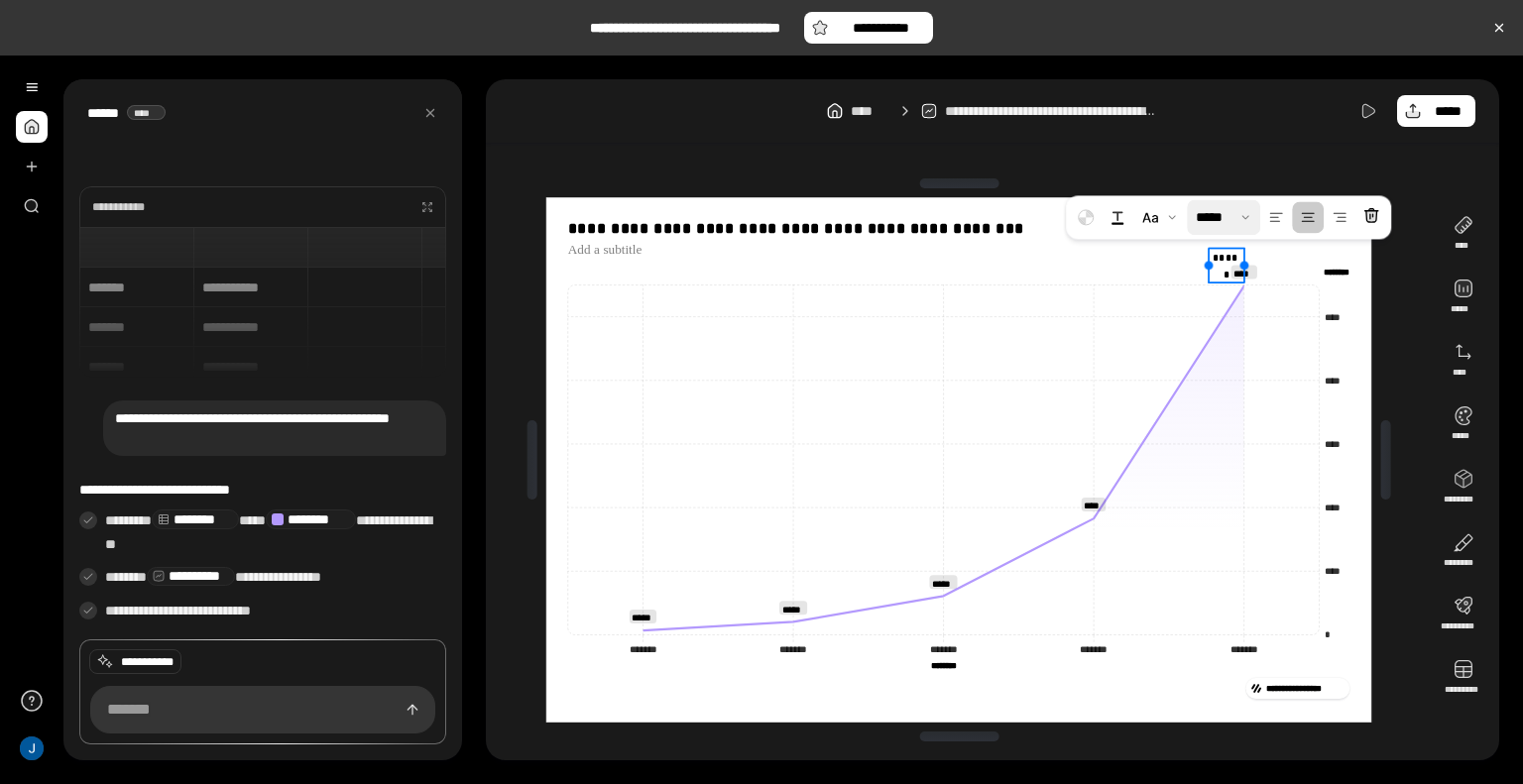 drag, startPoint x: 1360, startPoint y: 264, endPoint x: 1230, endPoint y: 263, distance: 130.00385 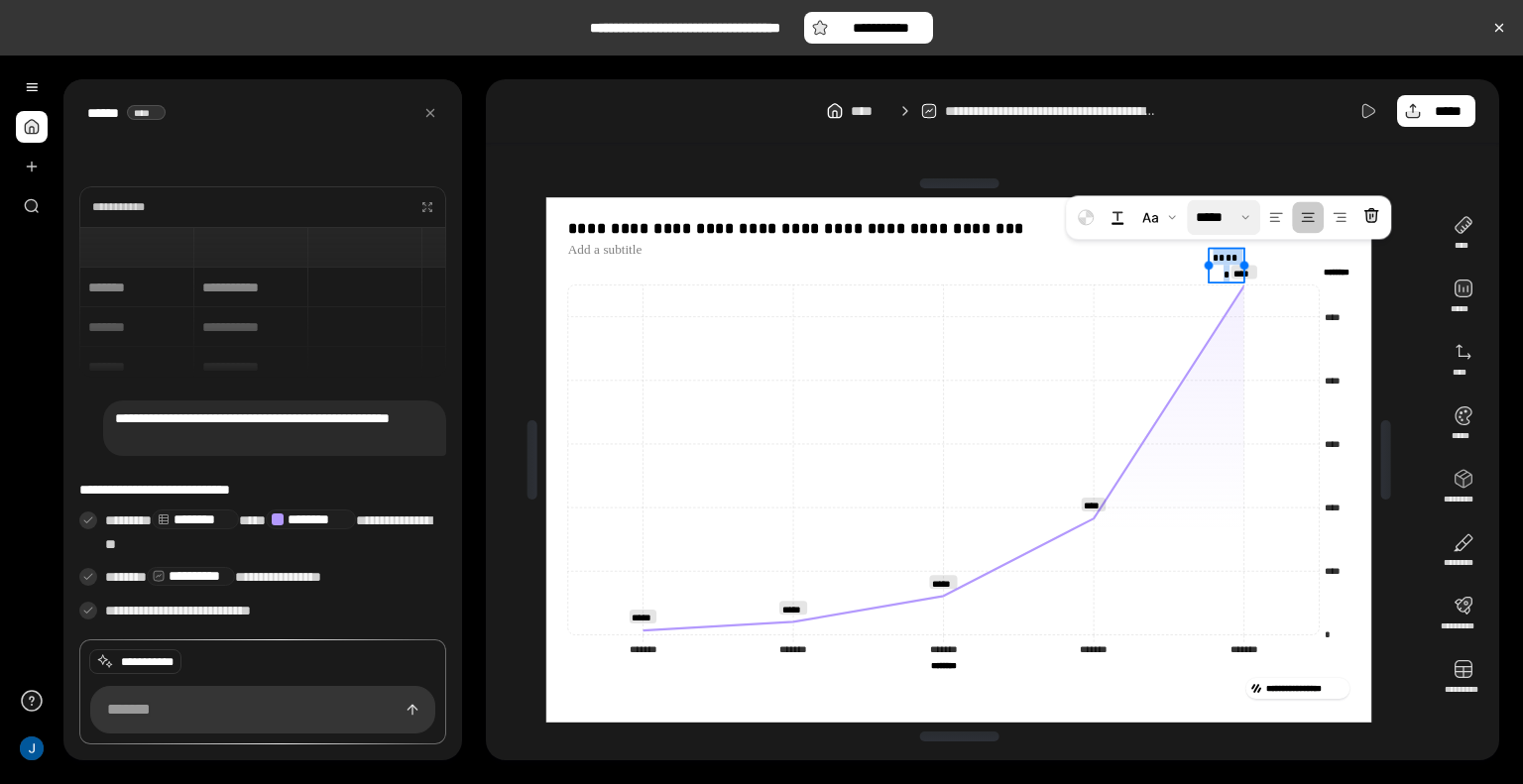 click at bounding box center (1341, 217) 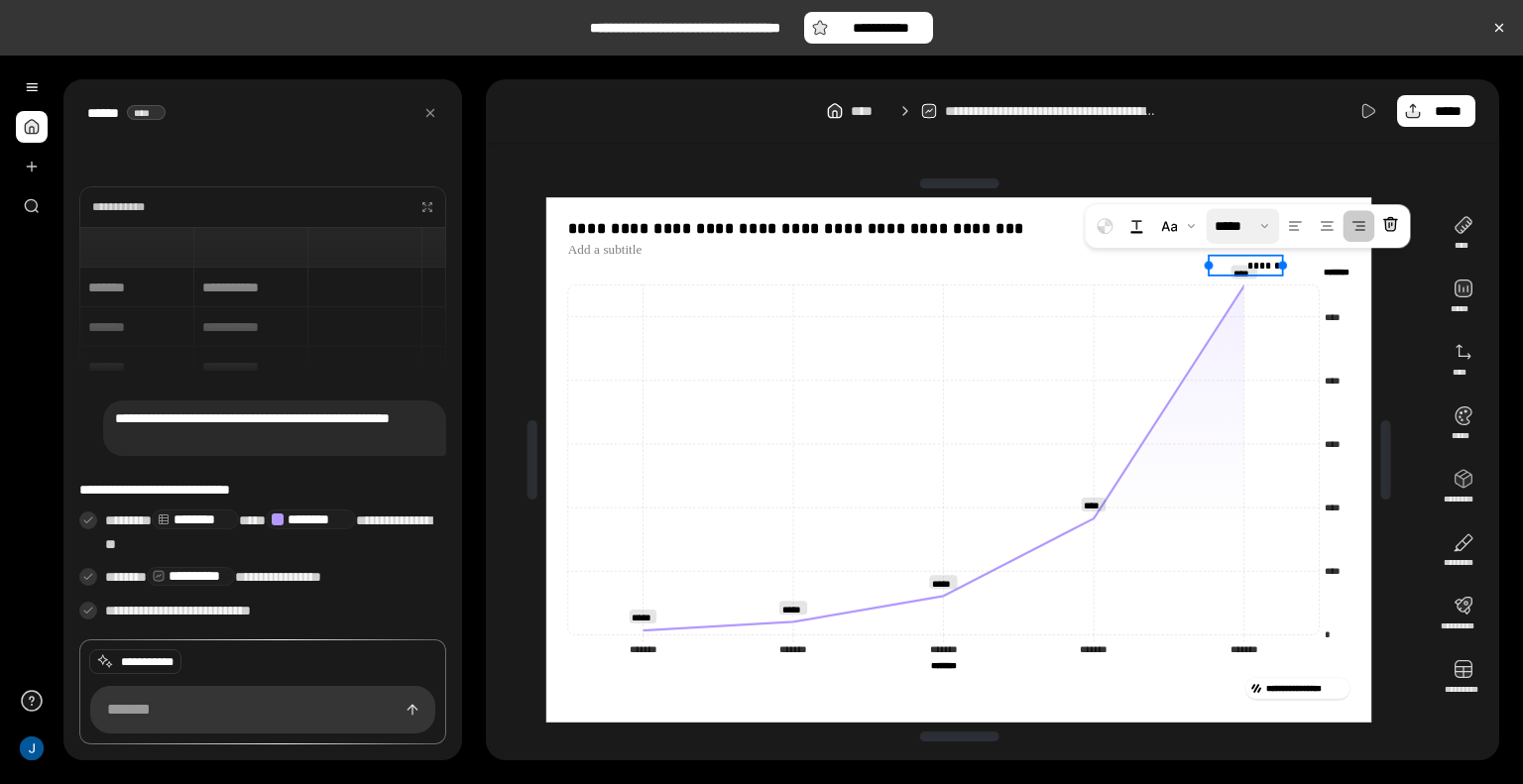 drag, startPoint x: 1245, startPoint y: 263, endPoint x: 1294, endPoint y: 257, distance: 49.36598 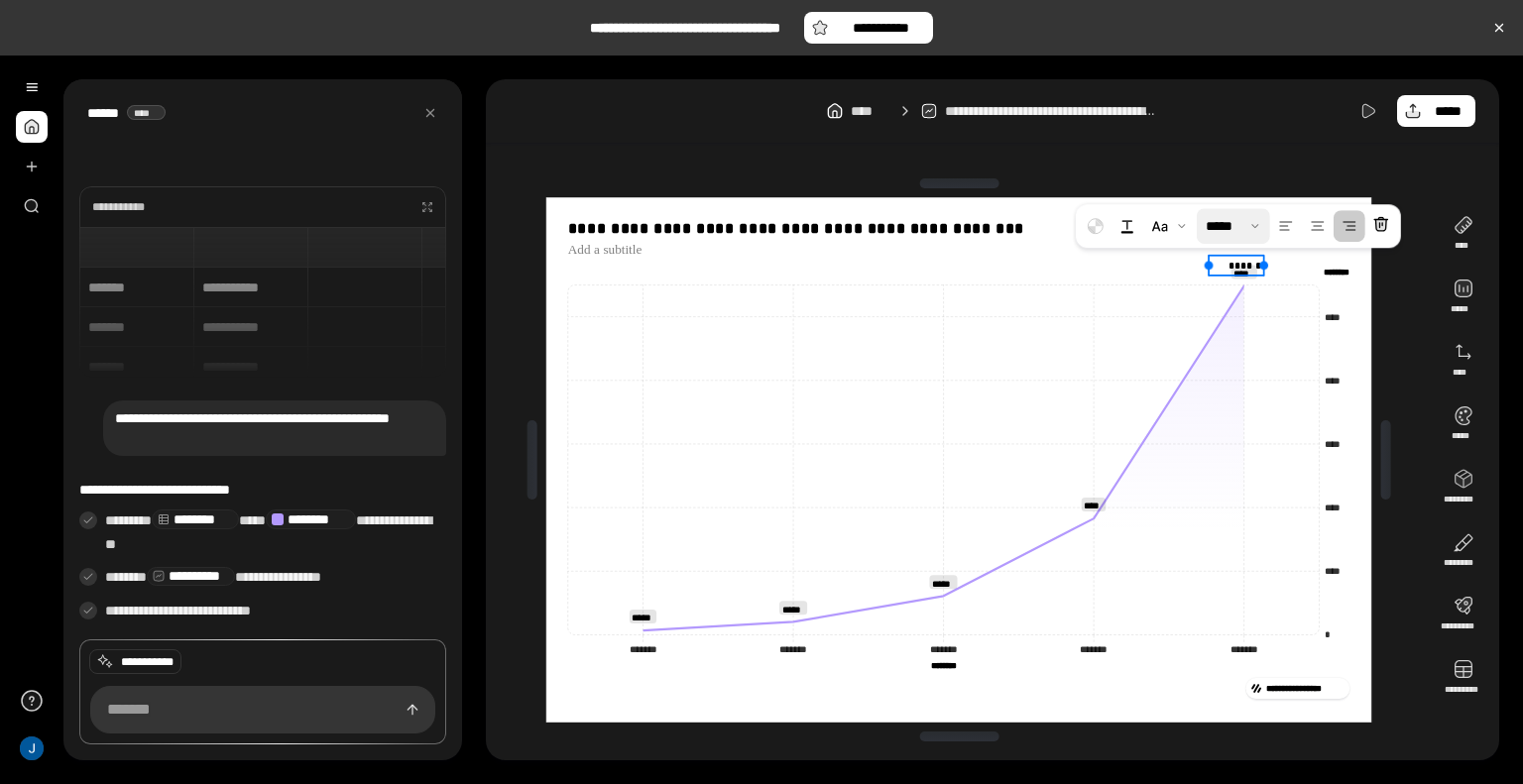 drag, startPoint x: 1288, startPoint y: 263, endPoint x: 1255, endPoint y: 261, distance: 33.06055 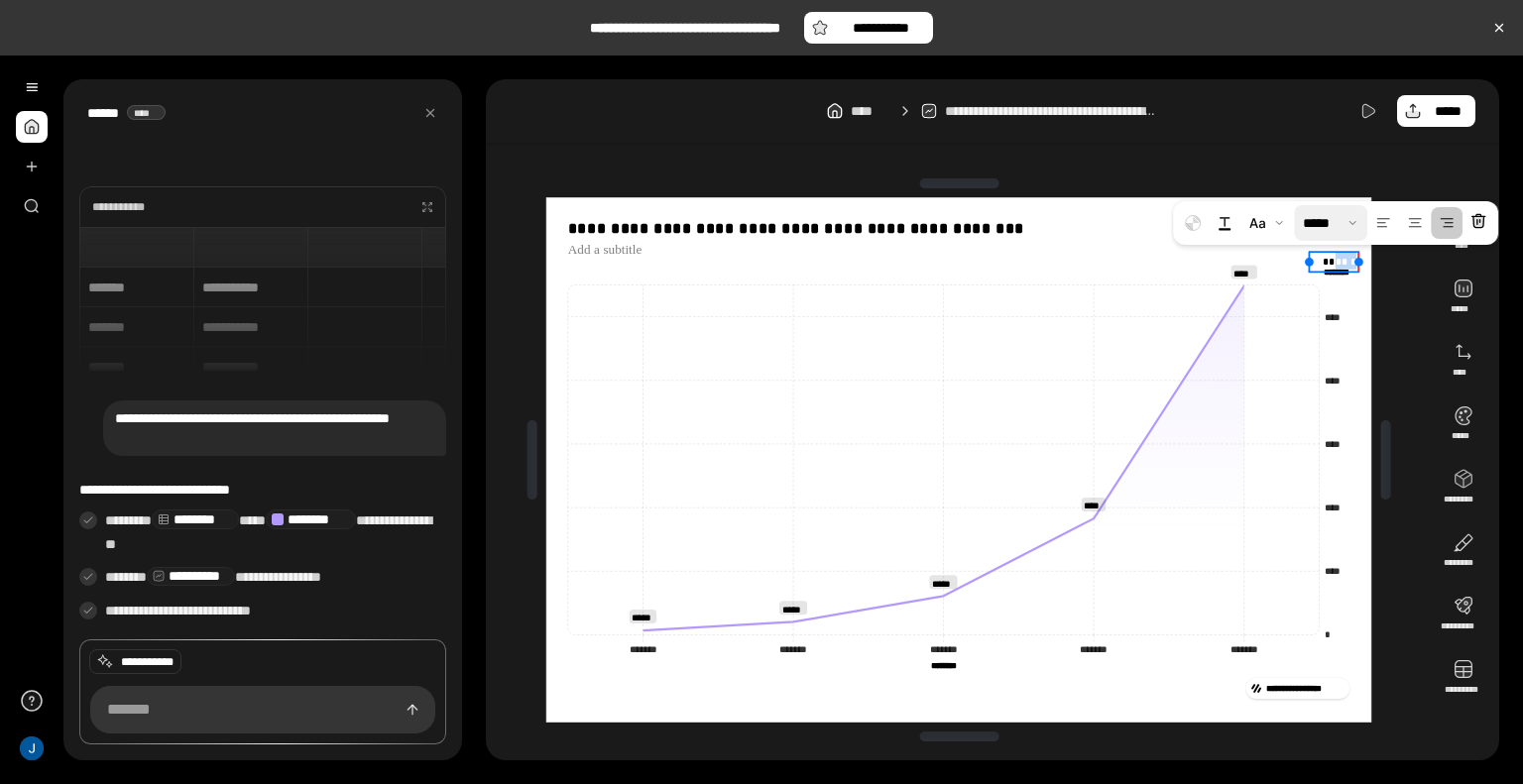 drag, startPoint x: 1233, startPoint y: 265, endPoint x: 1364, endPoint y: 261, distance: 131.0611 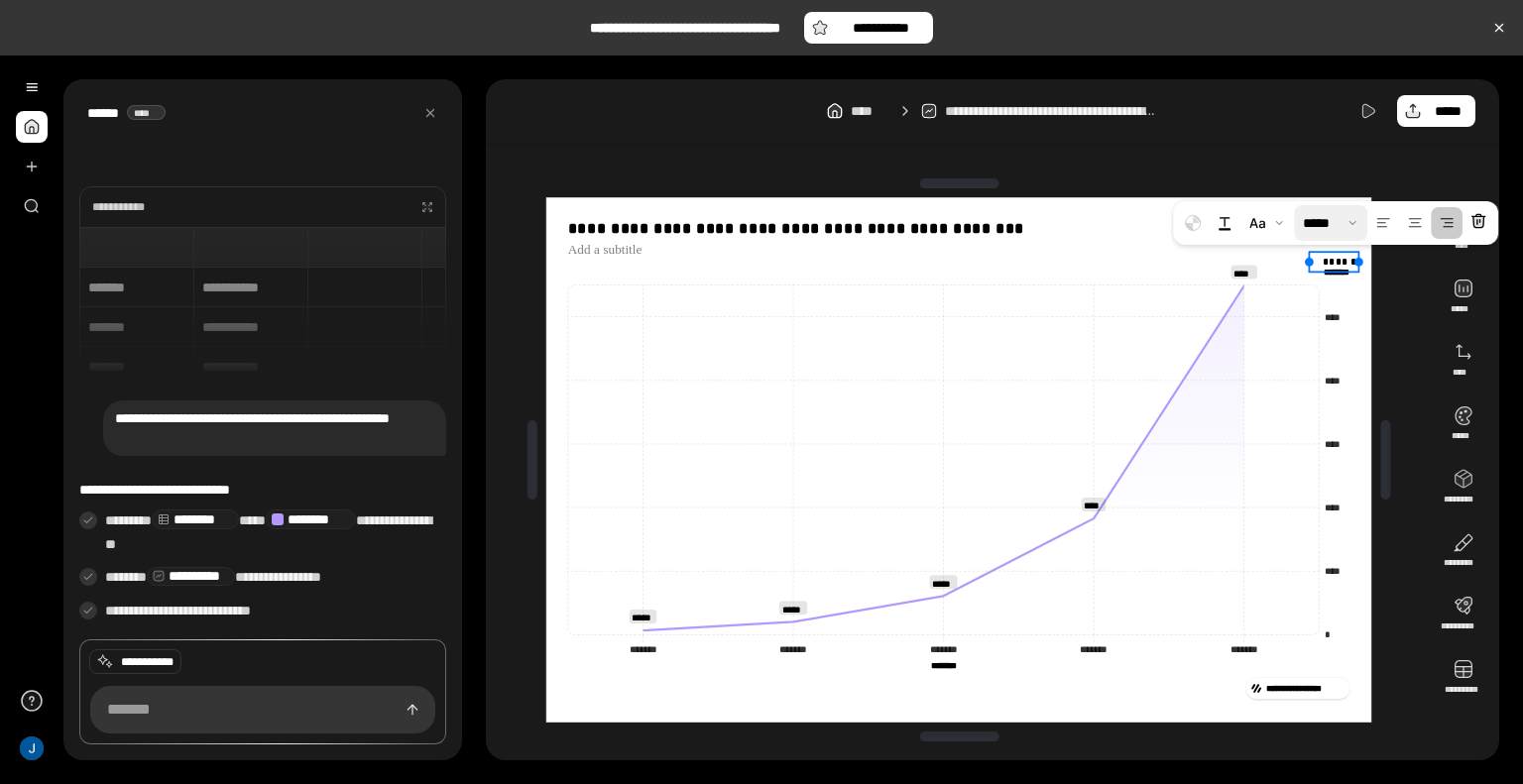 click on "**********" at bounding box center (959, 460) 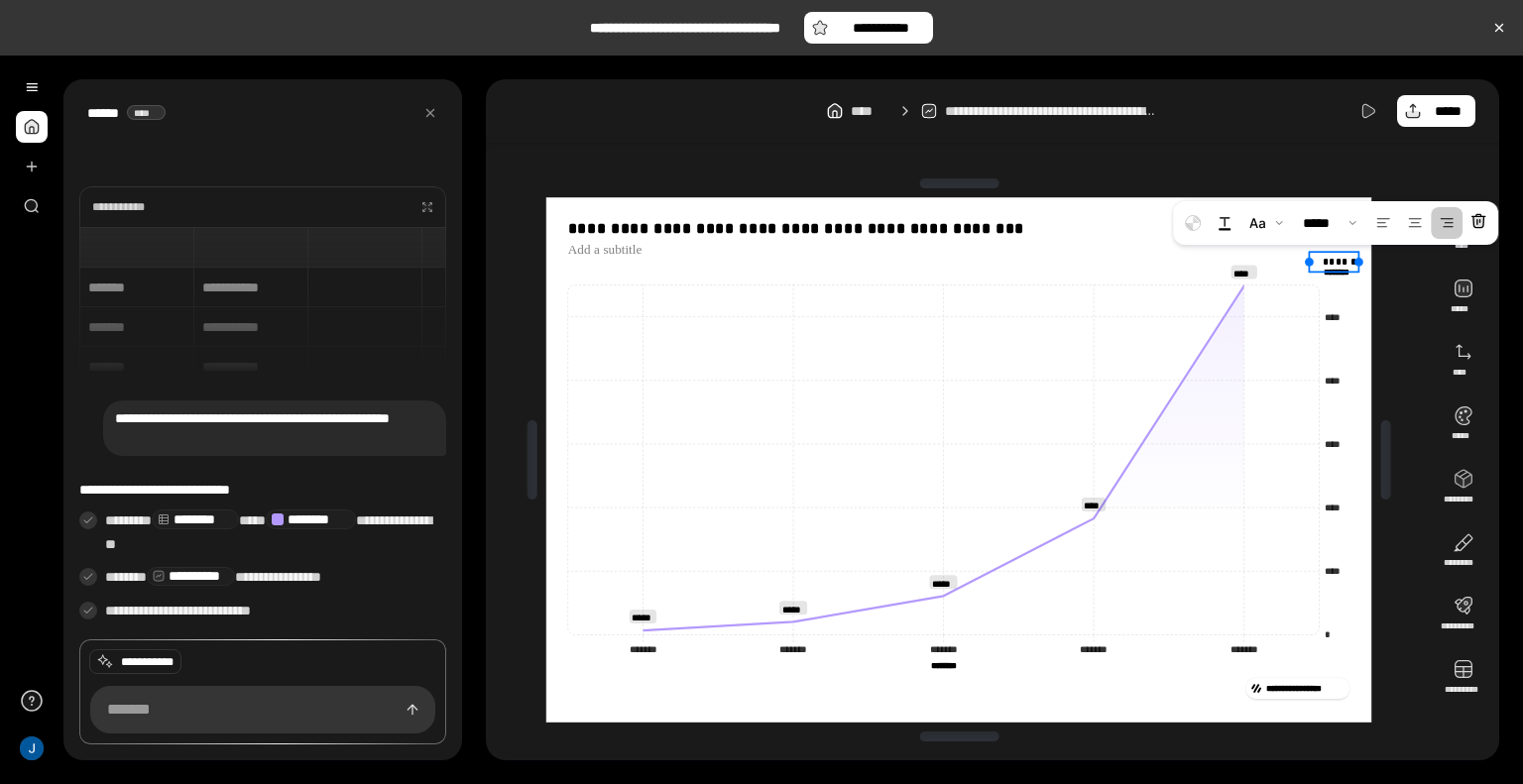 click on "******" at bounding box center [1335, 261] 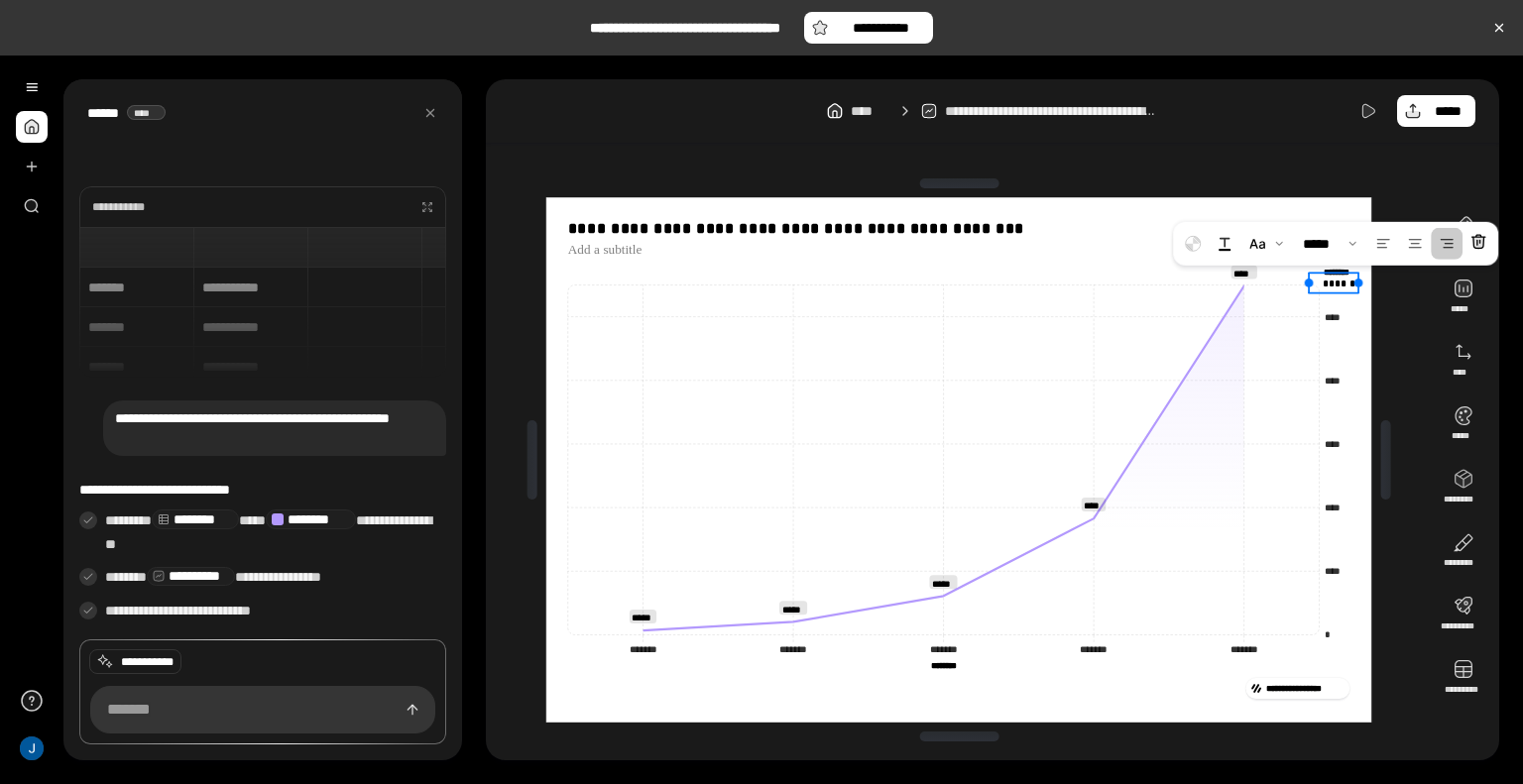 click on "* **** **** **** **** **** ******** ******** ******* ******* ******* ******* ******* ******* ******* ******* ******* ******* ******** ********" 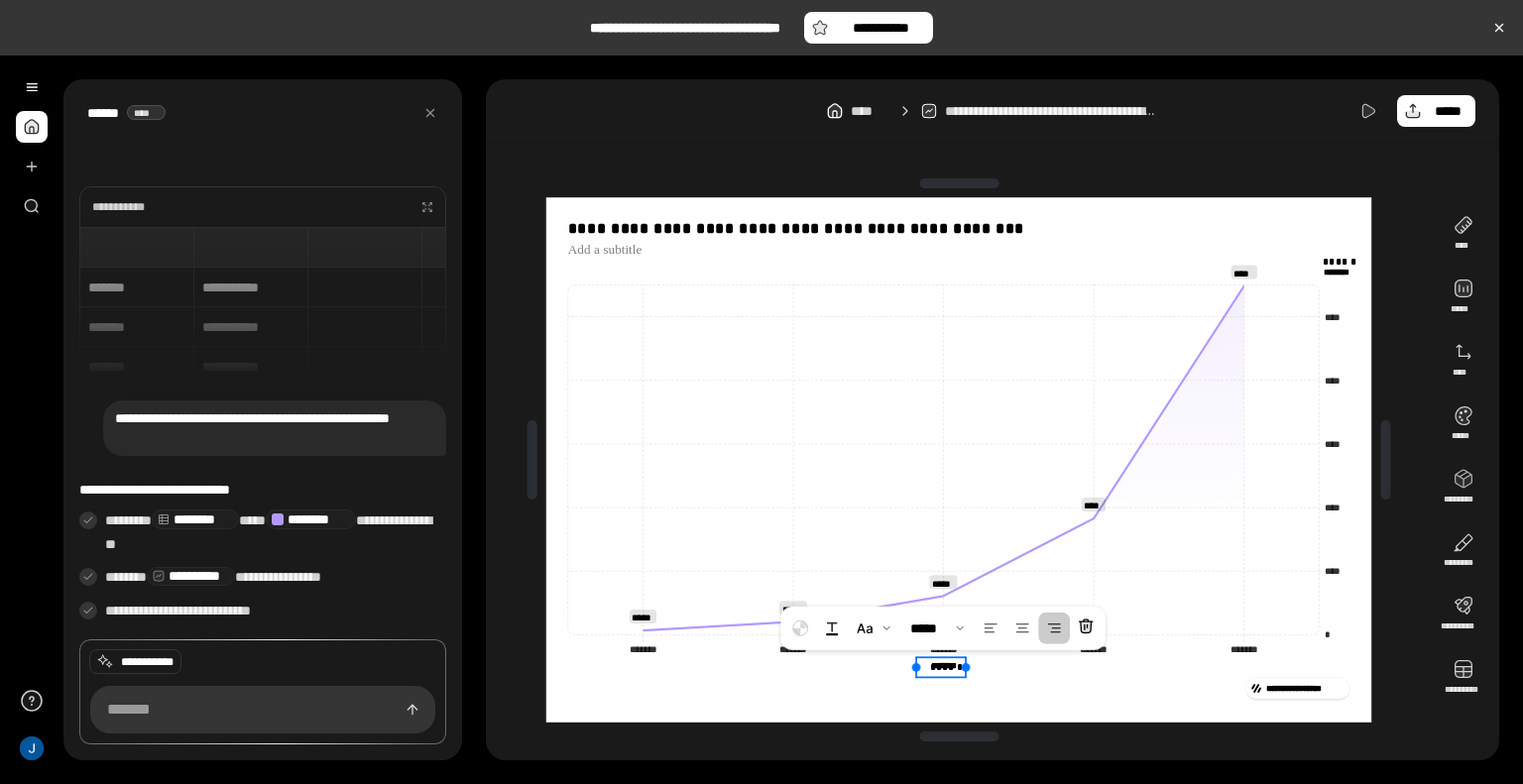 drag, startPoint x: 1343, startPoint y: 279, endPoint x: 896, endPoint y: 716, distance: 625.1224 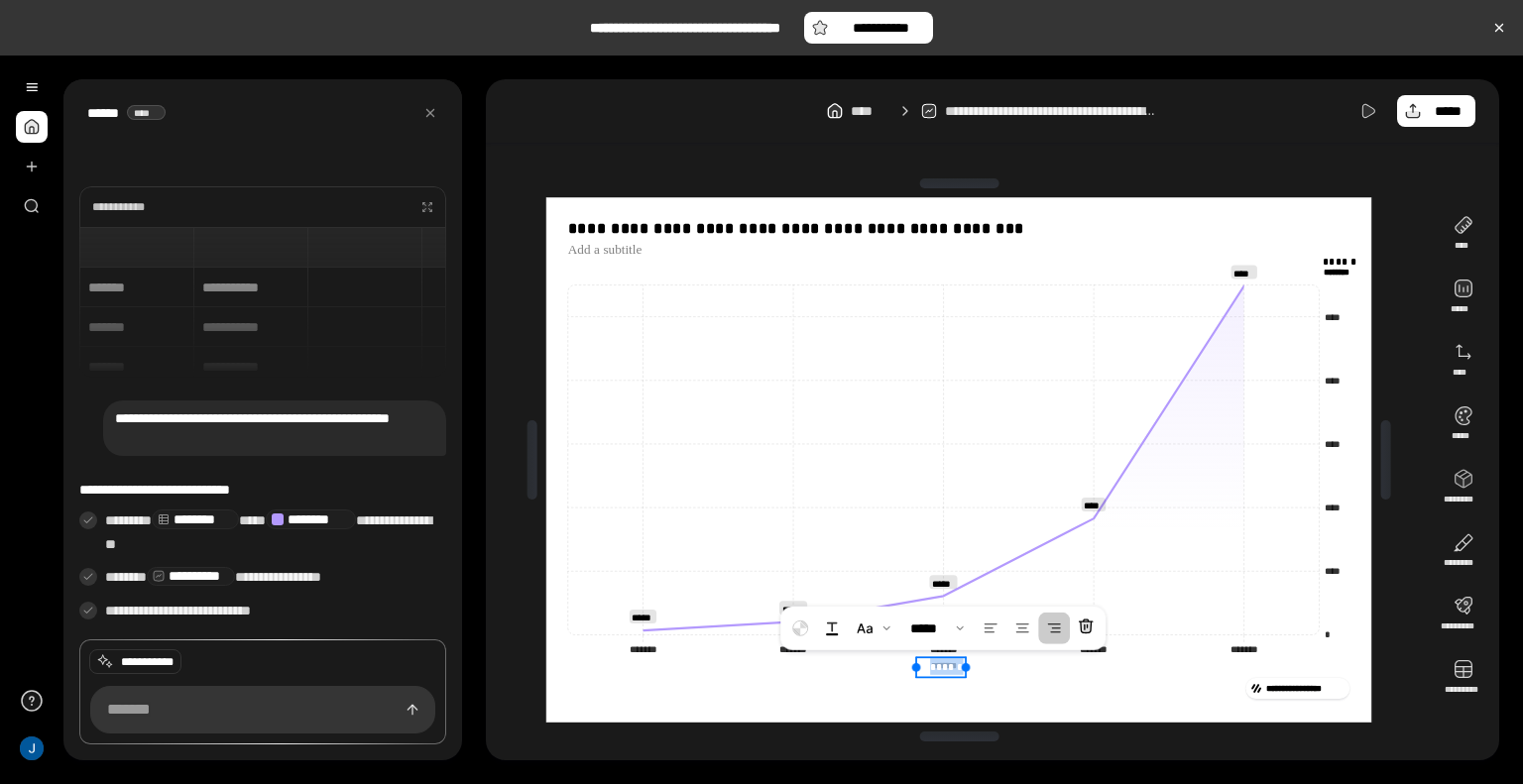 click on "******" at bounding box center [946, 667] 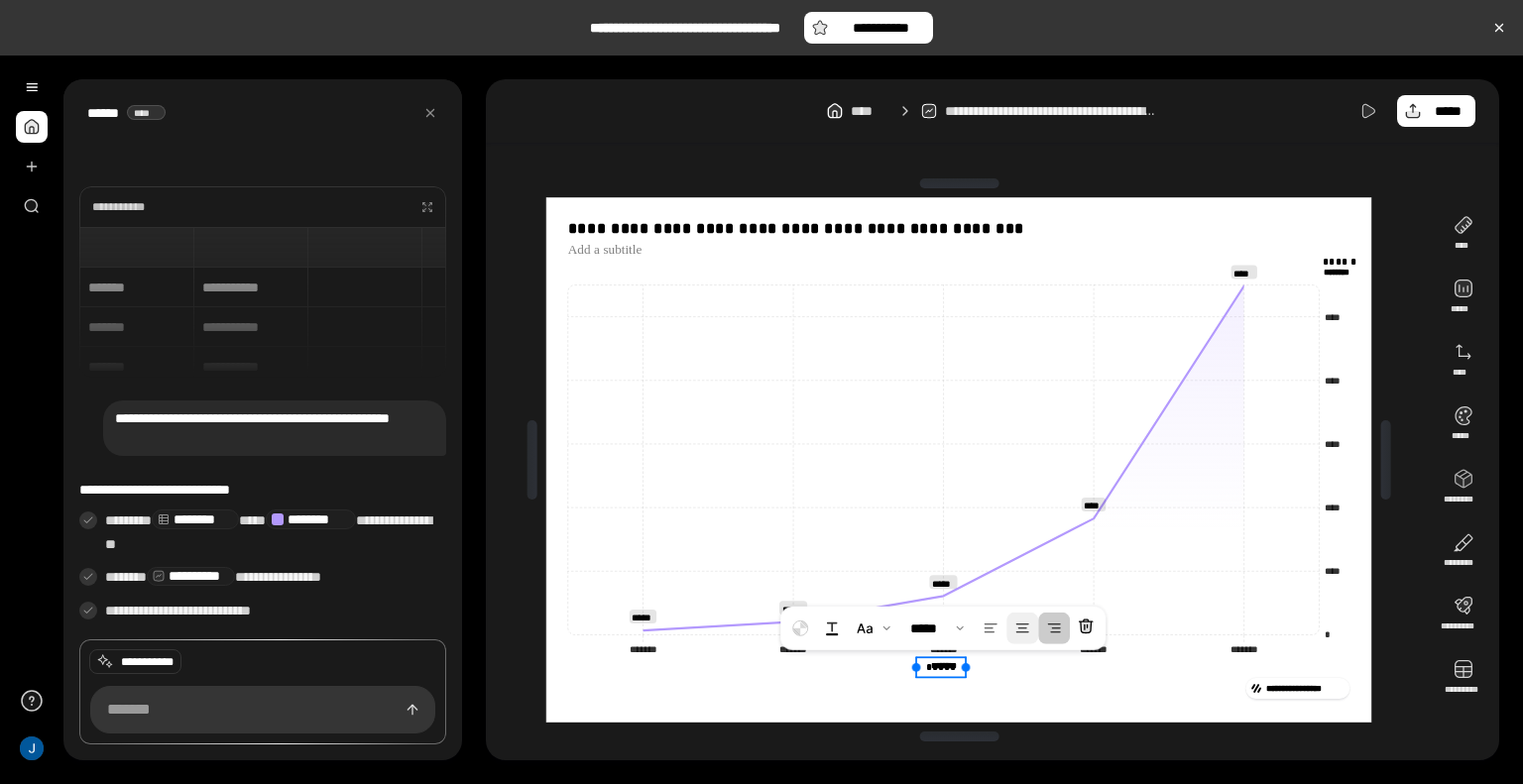 click at bounding box center (1023, 628) 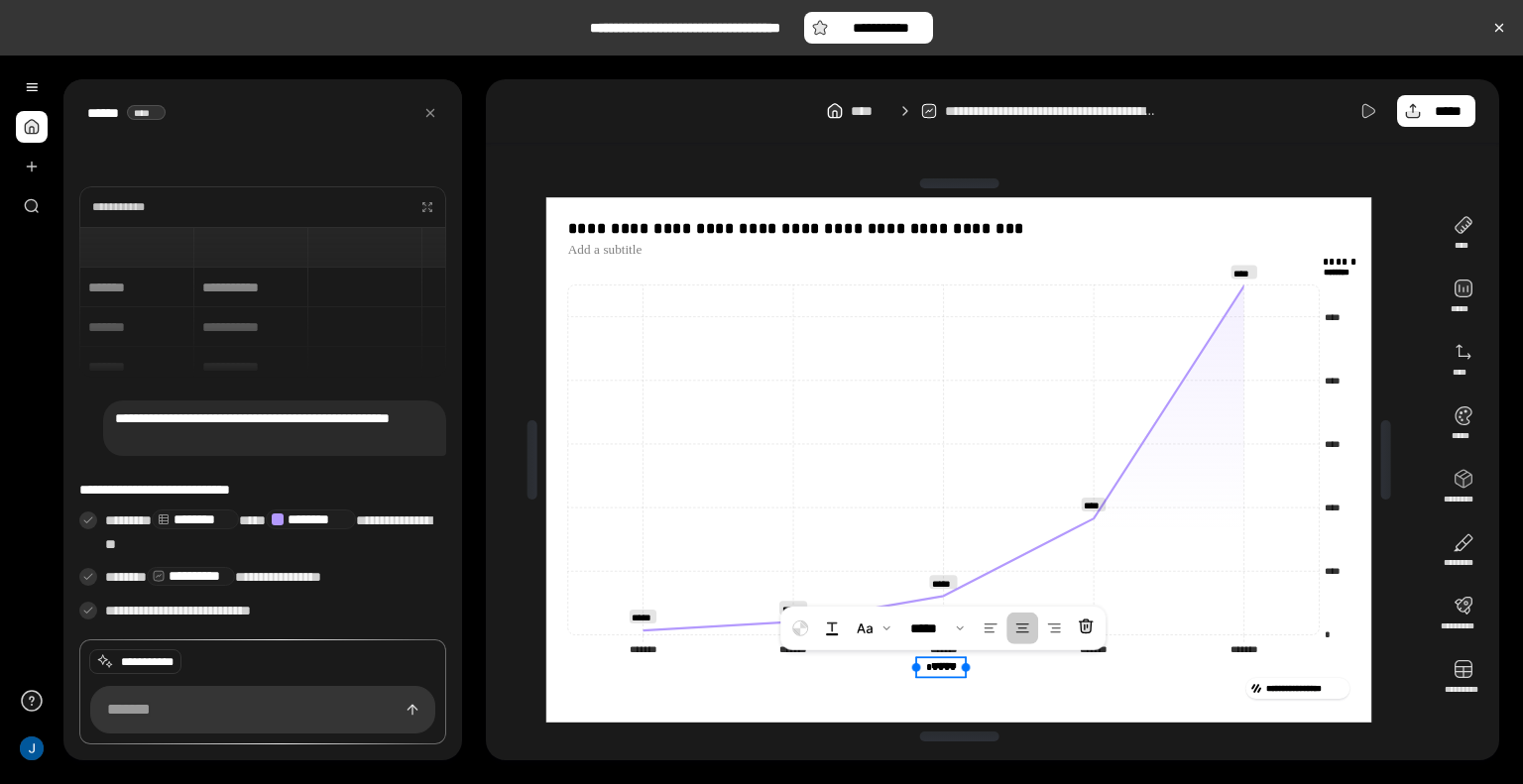 click on "**********" at bounding box center [959, 460] 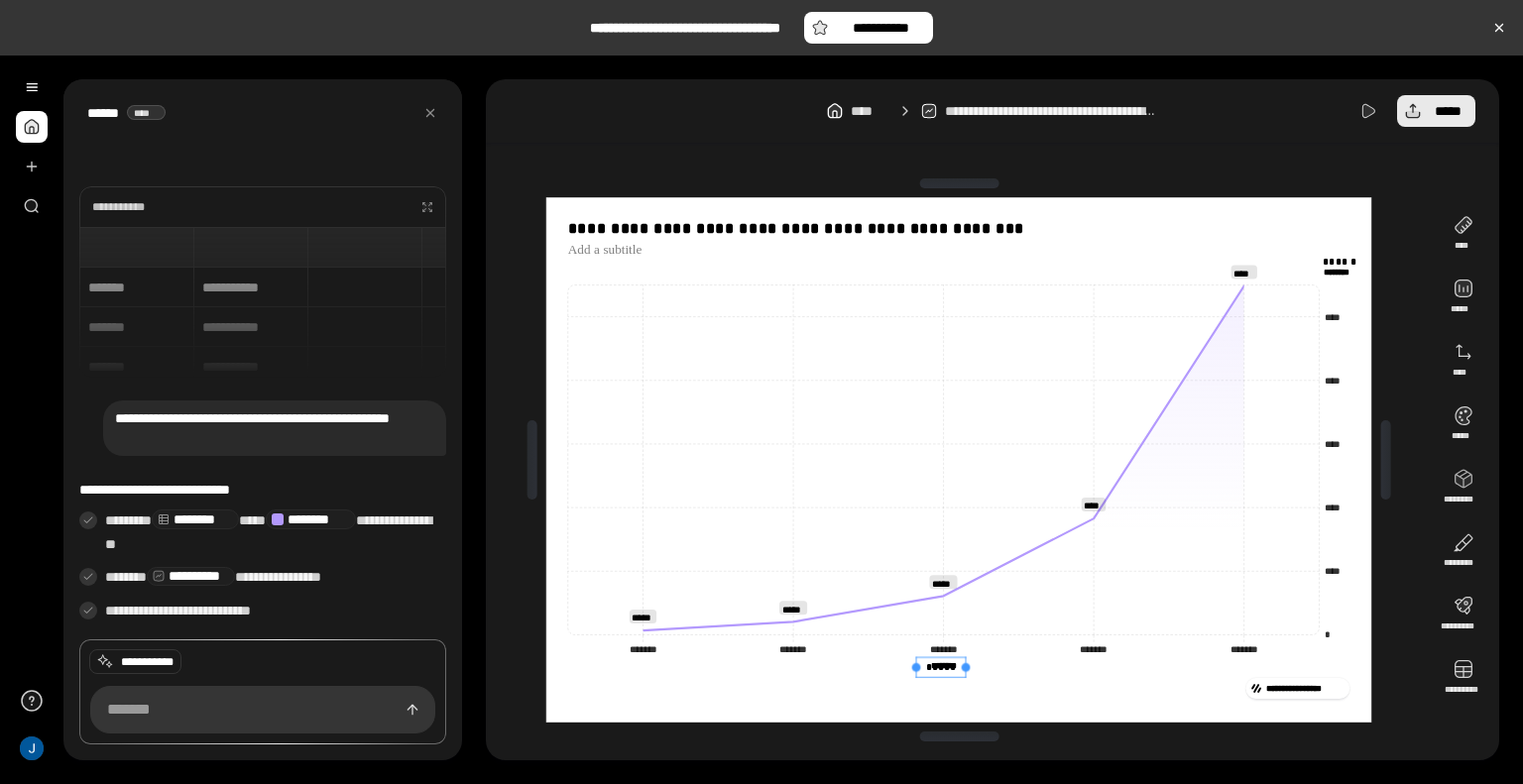 click on "*****" at bounding box center [1448, 111] 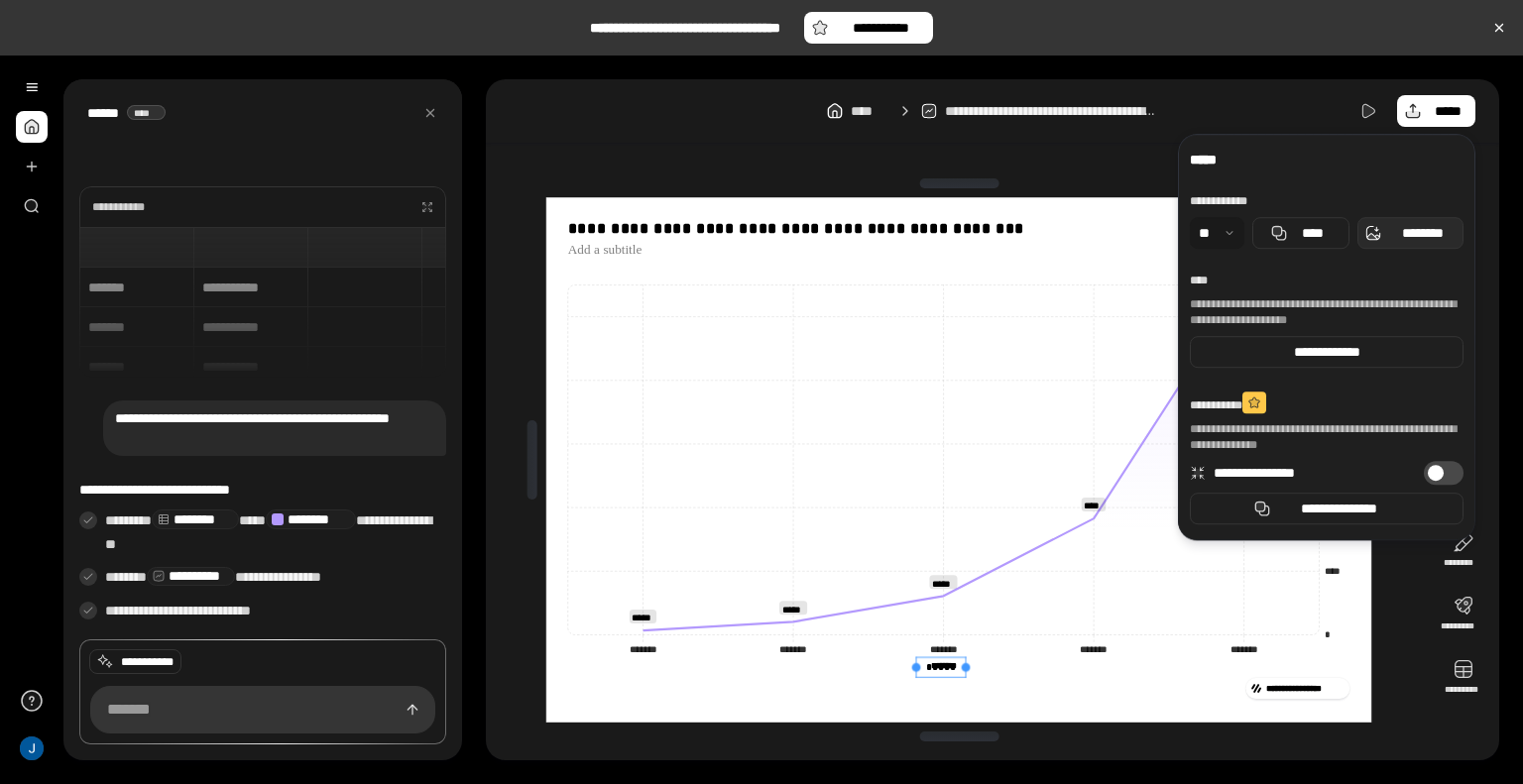 click on "********" at bounding box center (1422, 233) 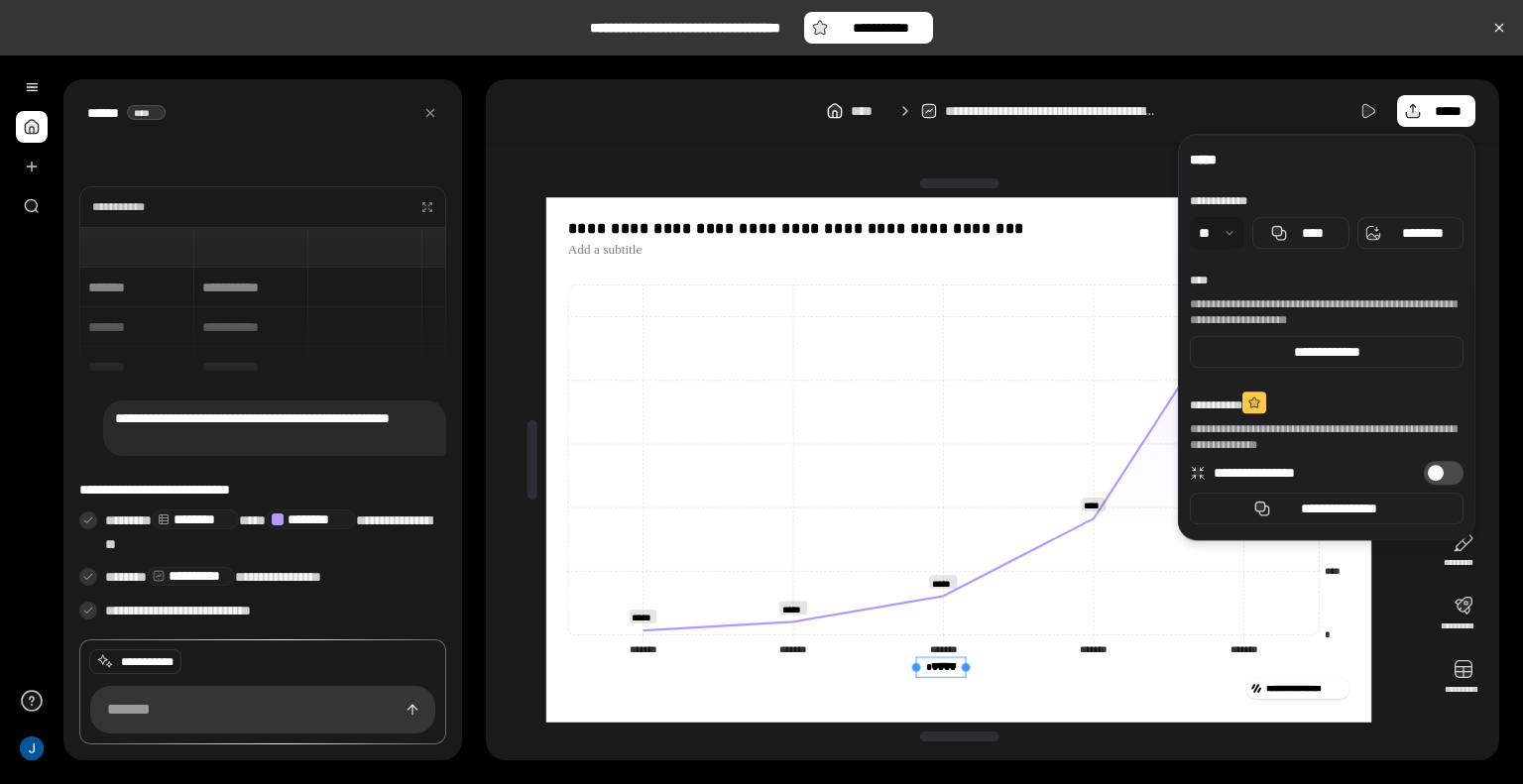 click on "**********" at bounding box center [959, 460] 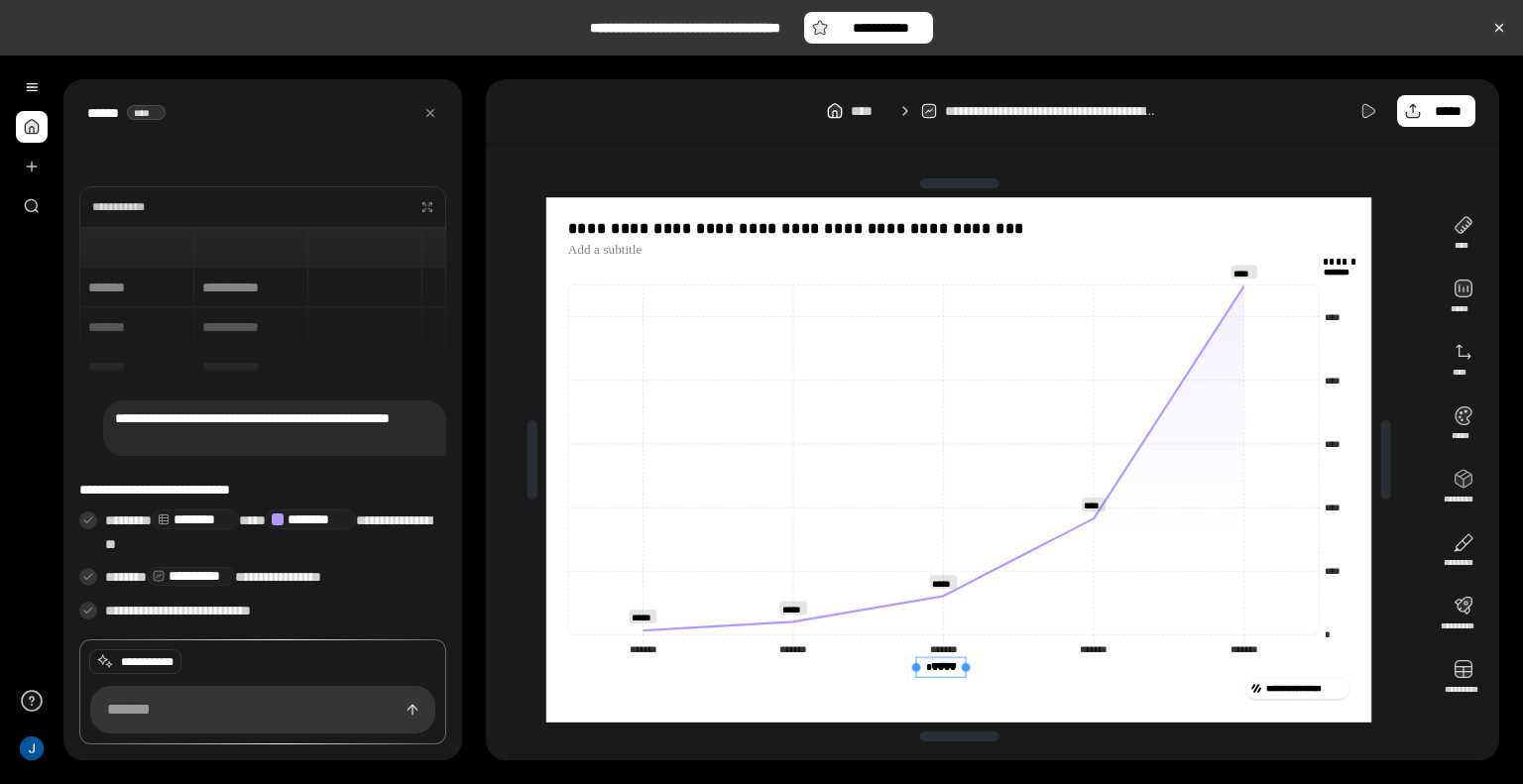 click on "******** ********" 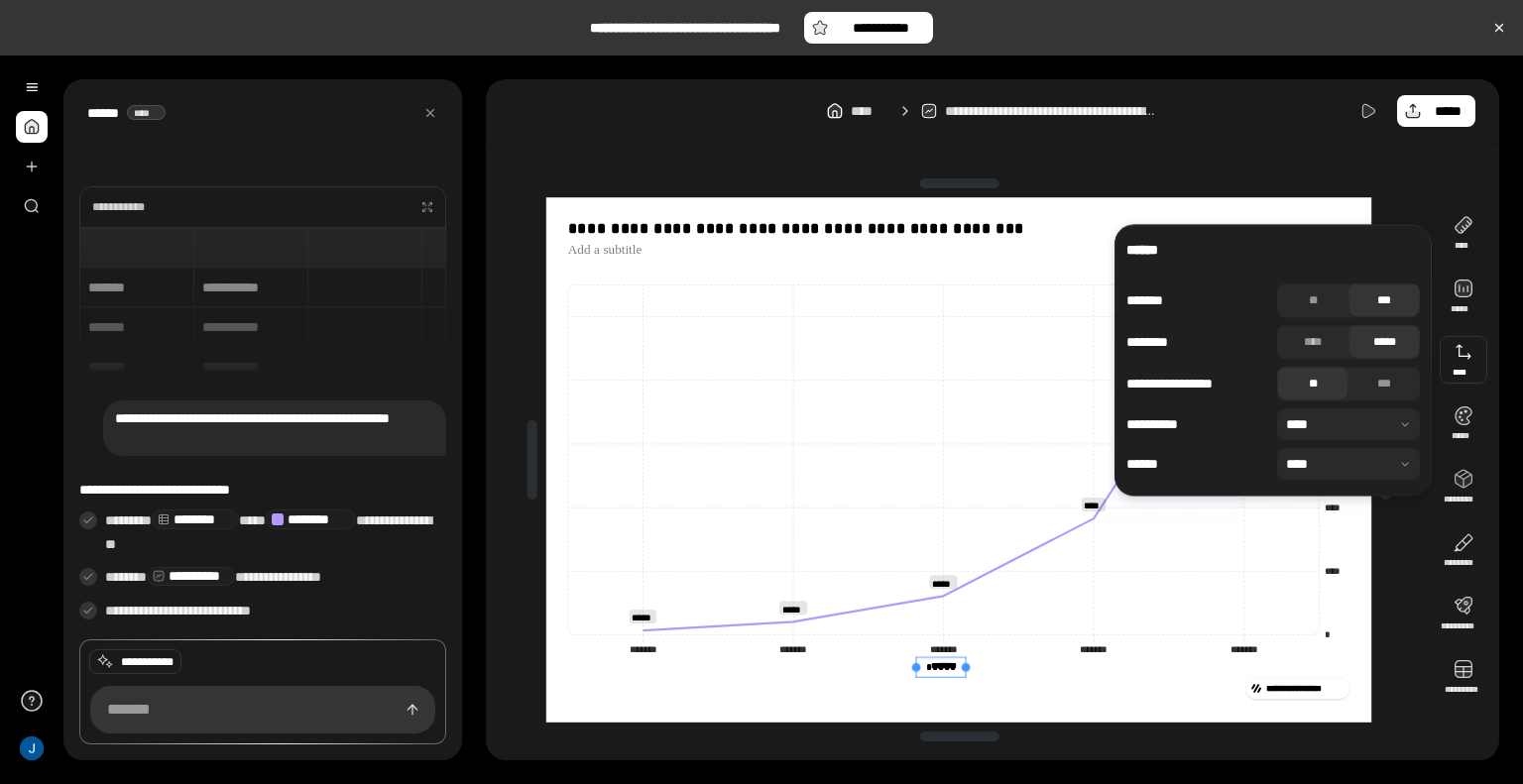 click at bounding box center (1464, 360) 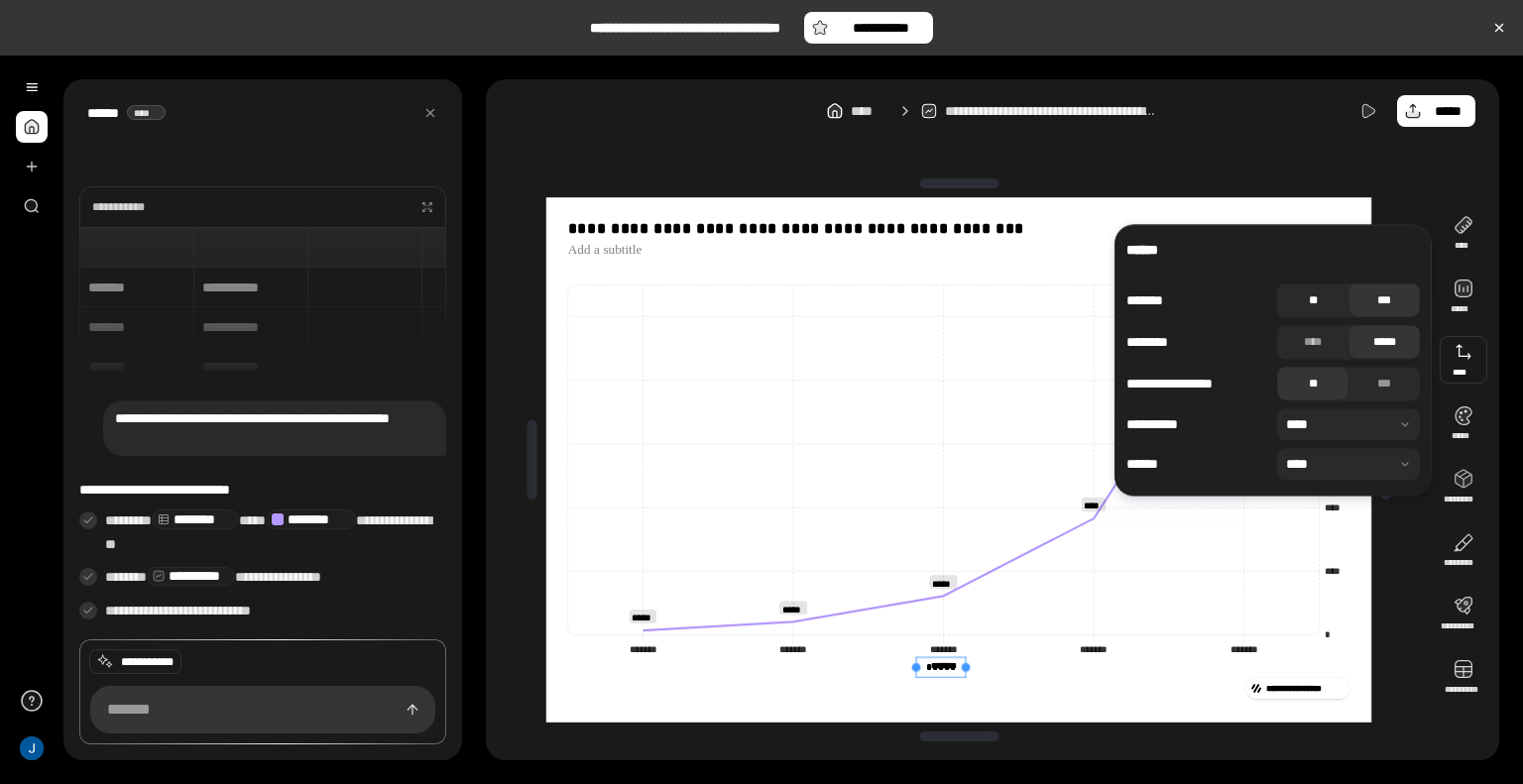 click on "**" at bounding box center [1313, 300] 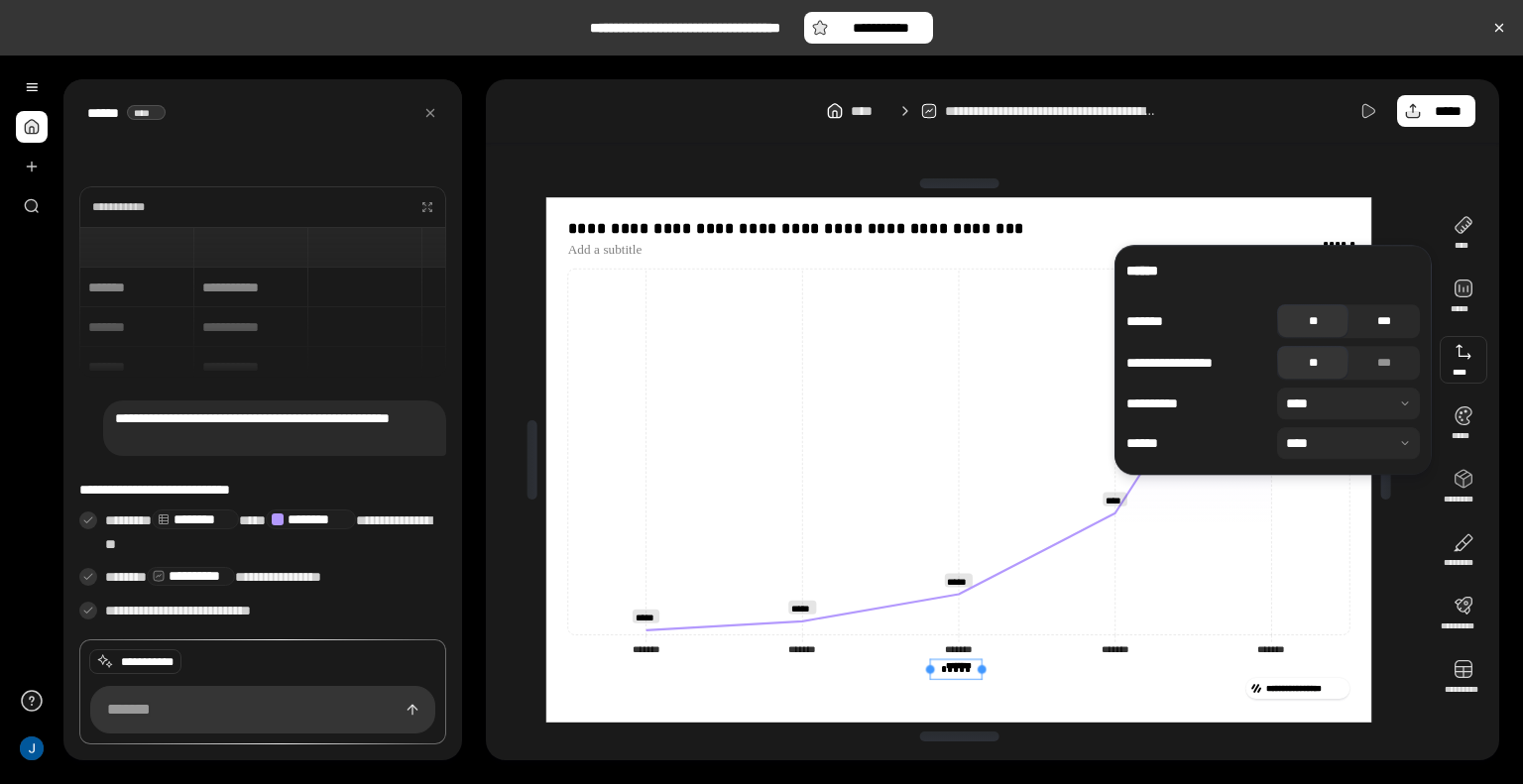click on "***" at bounding box center (1384, 321) 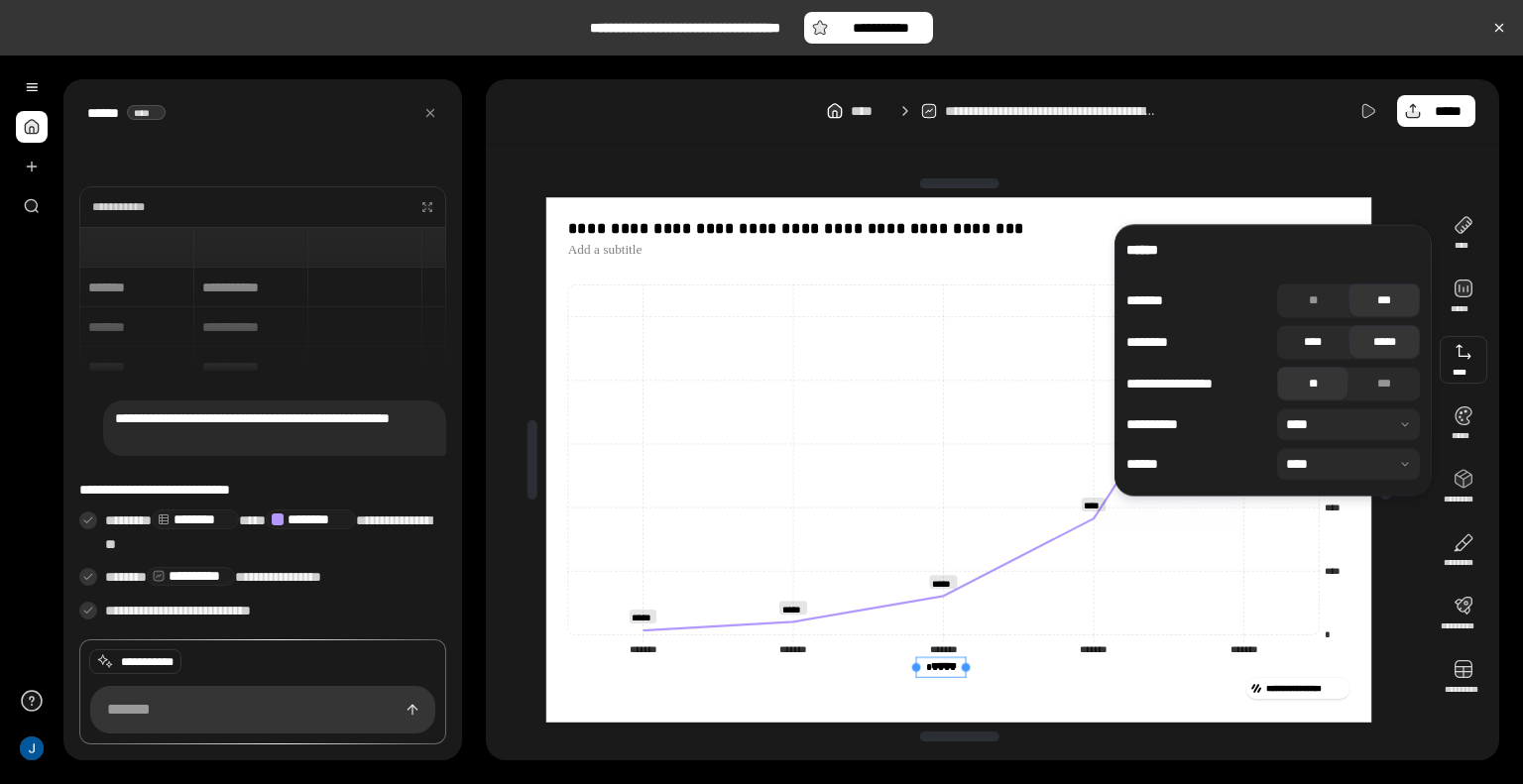 click on "****" at bounding box center [1313, 342] 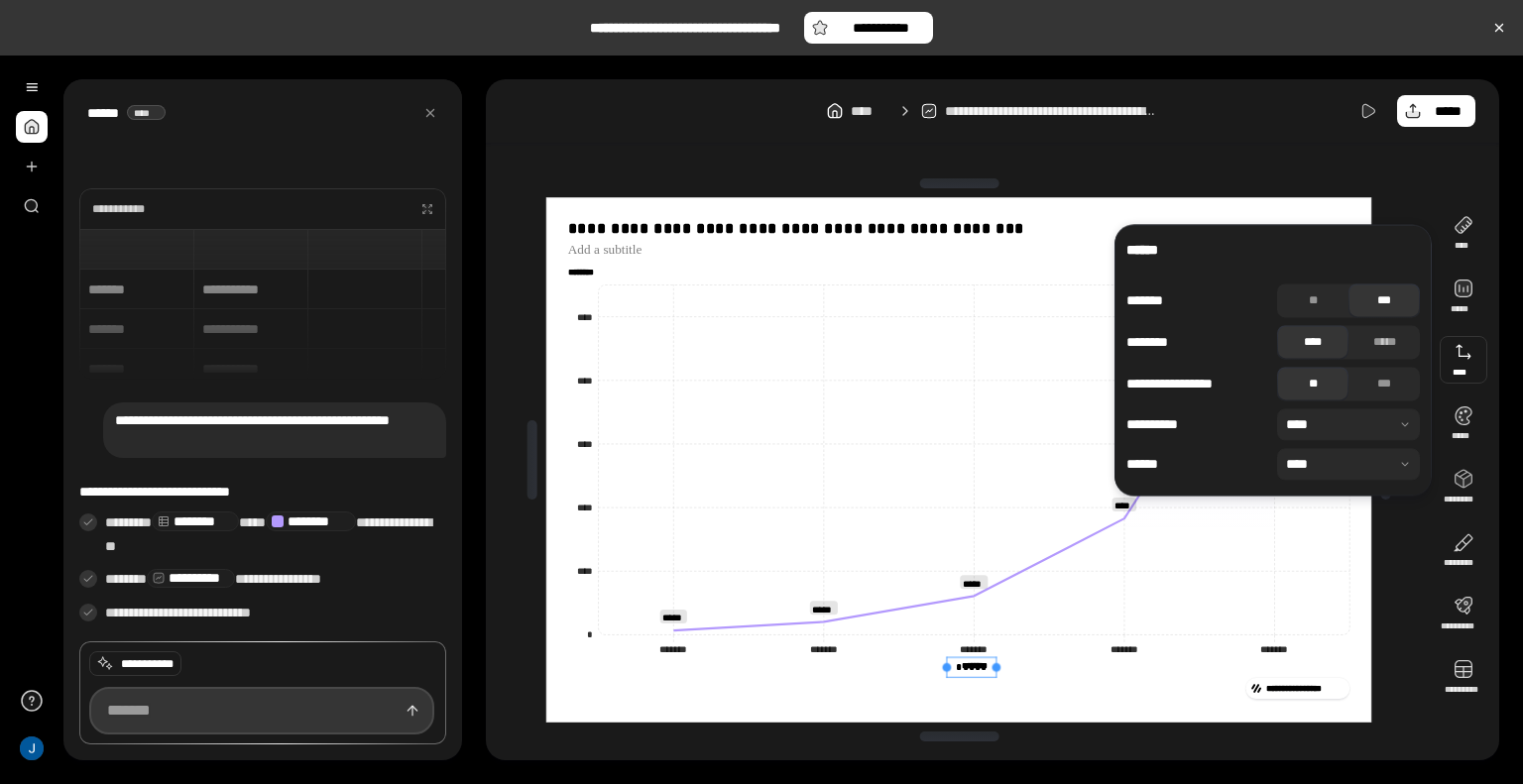 click at bounding box center (262, 711) 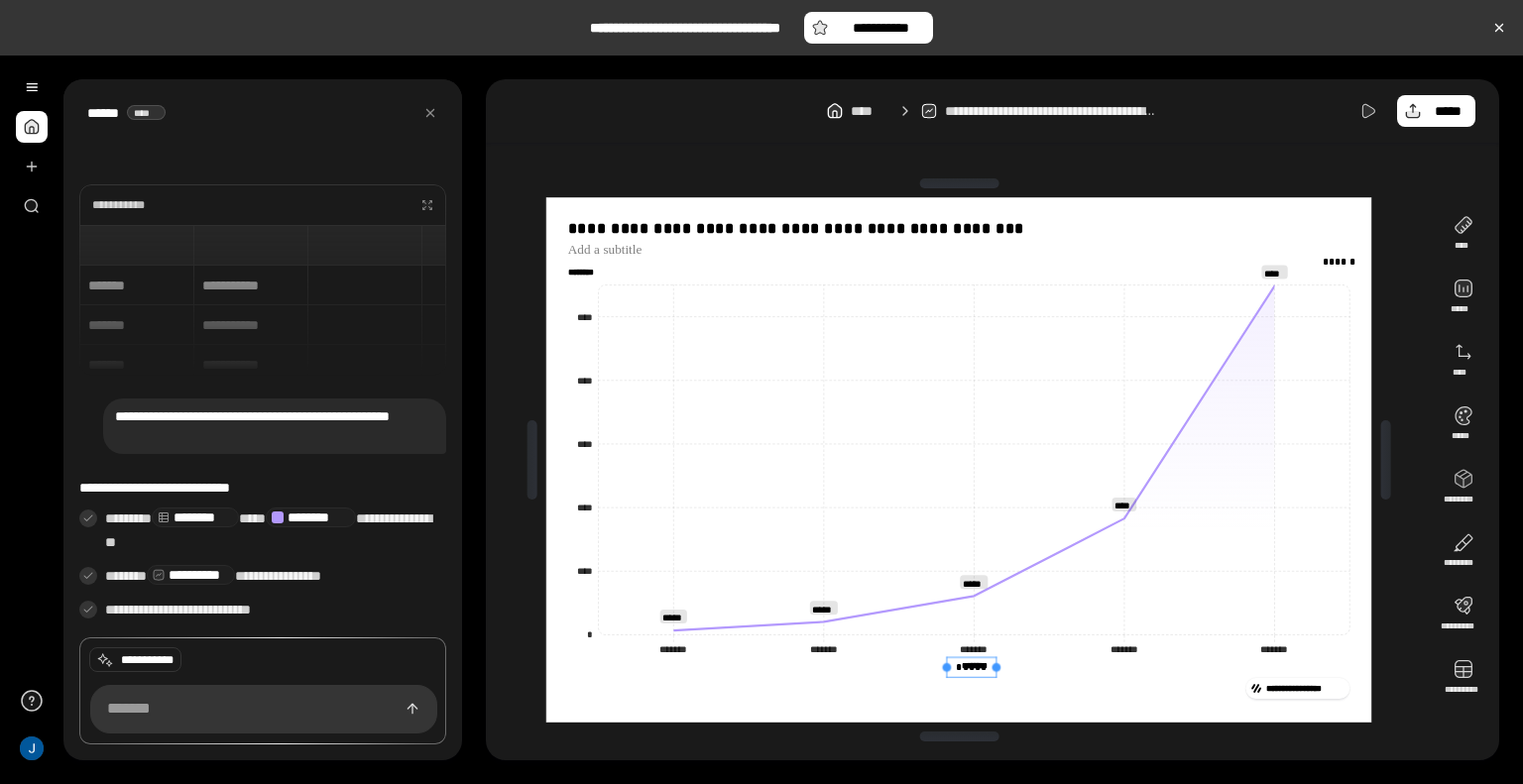 click on "**********" at bounding box center [263, 691] 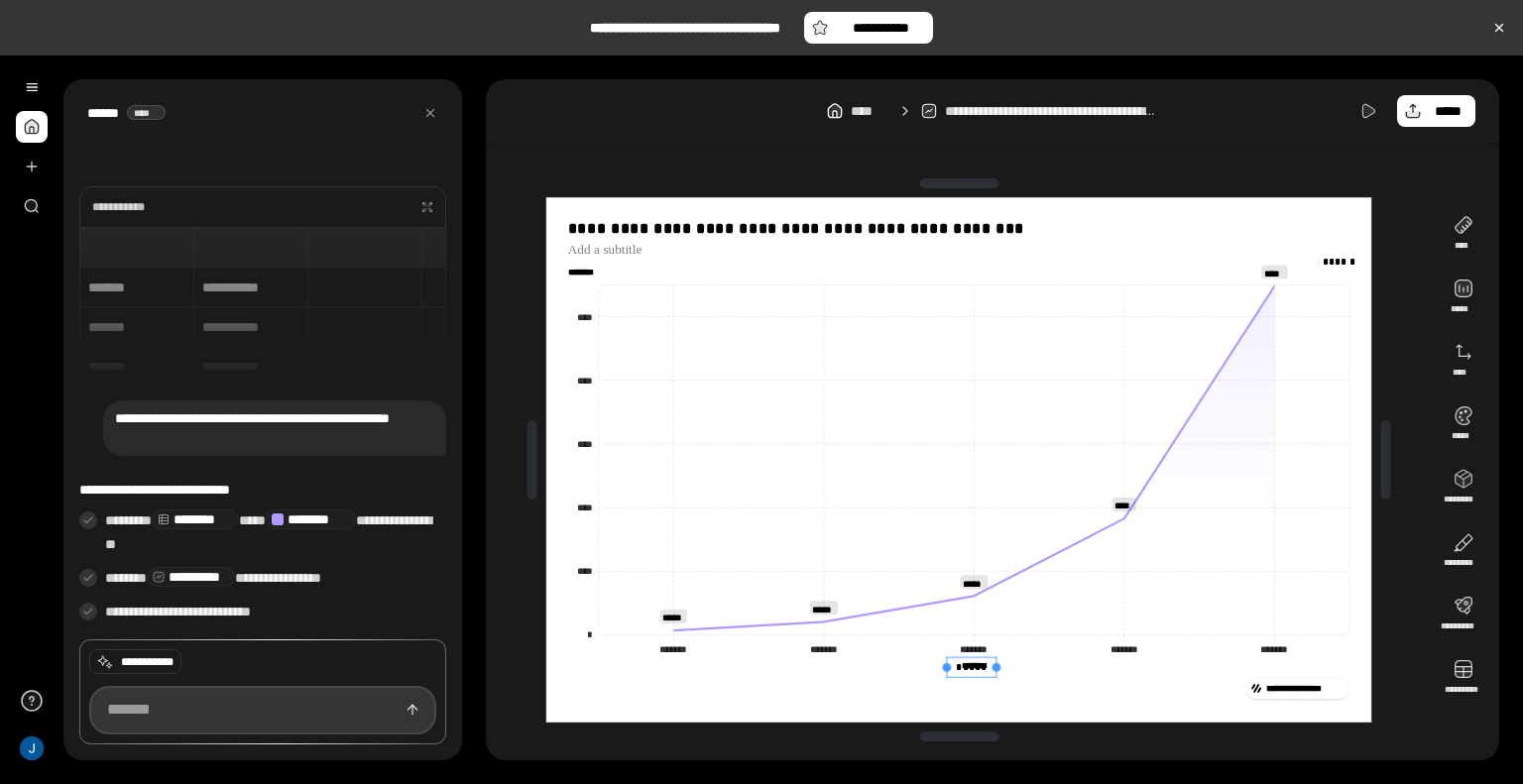 click at bounding box center (263, 710) 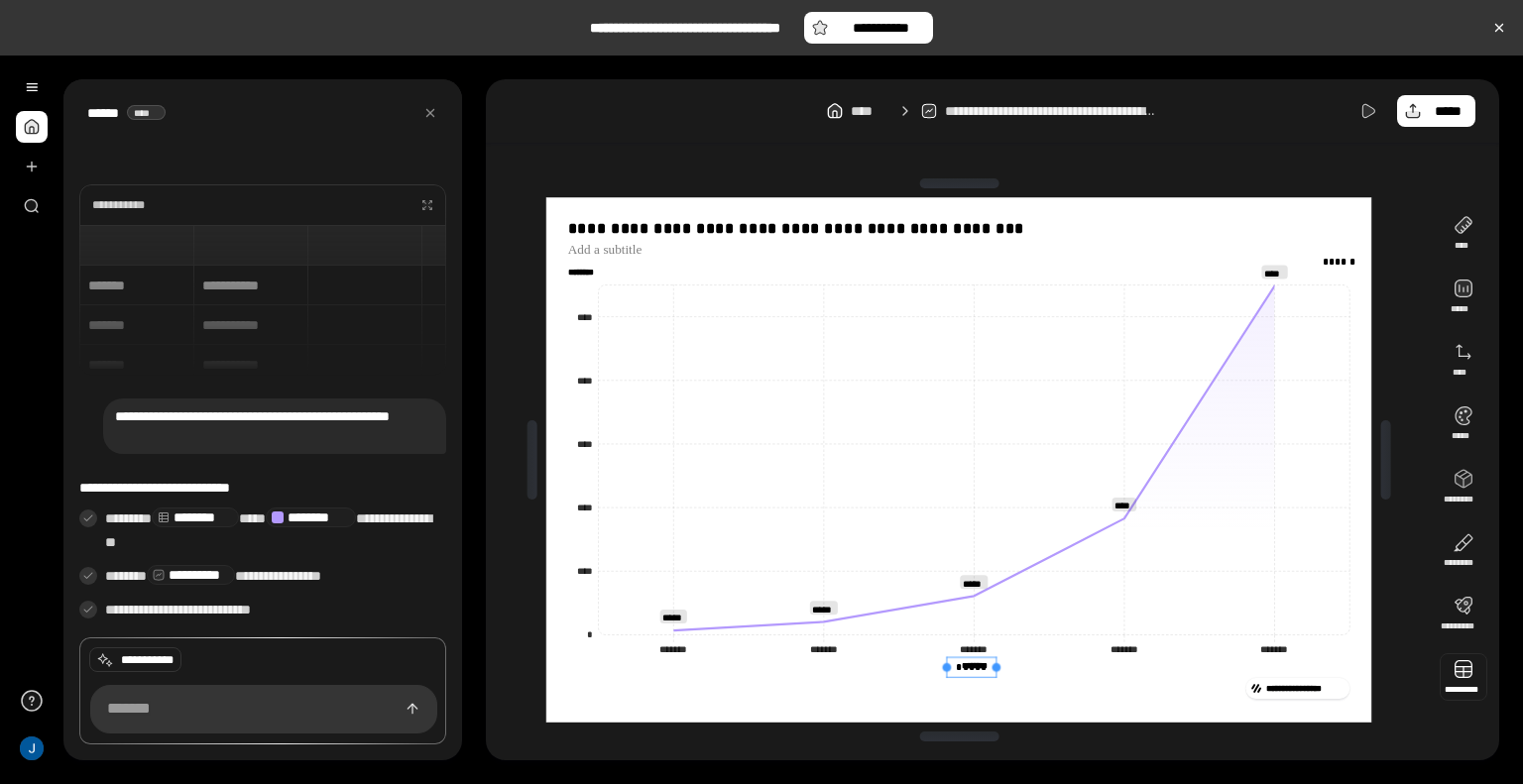 click at bounding box center (1464, 677) 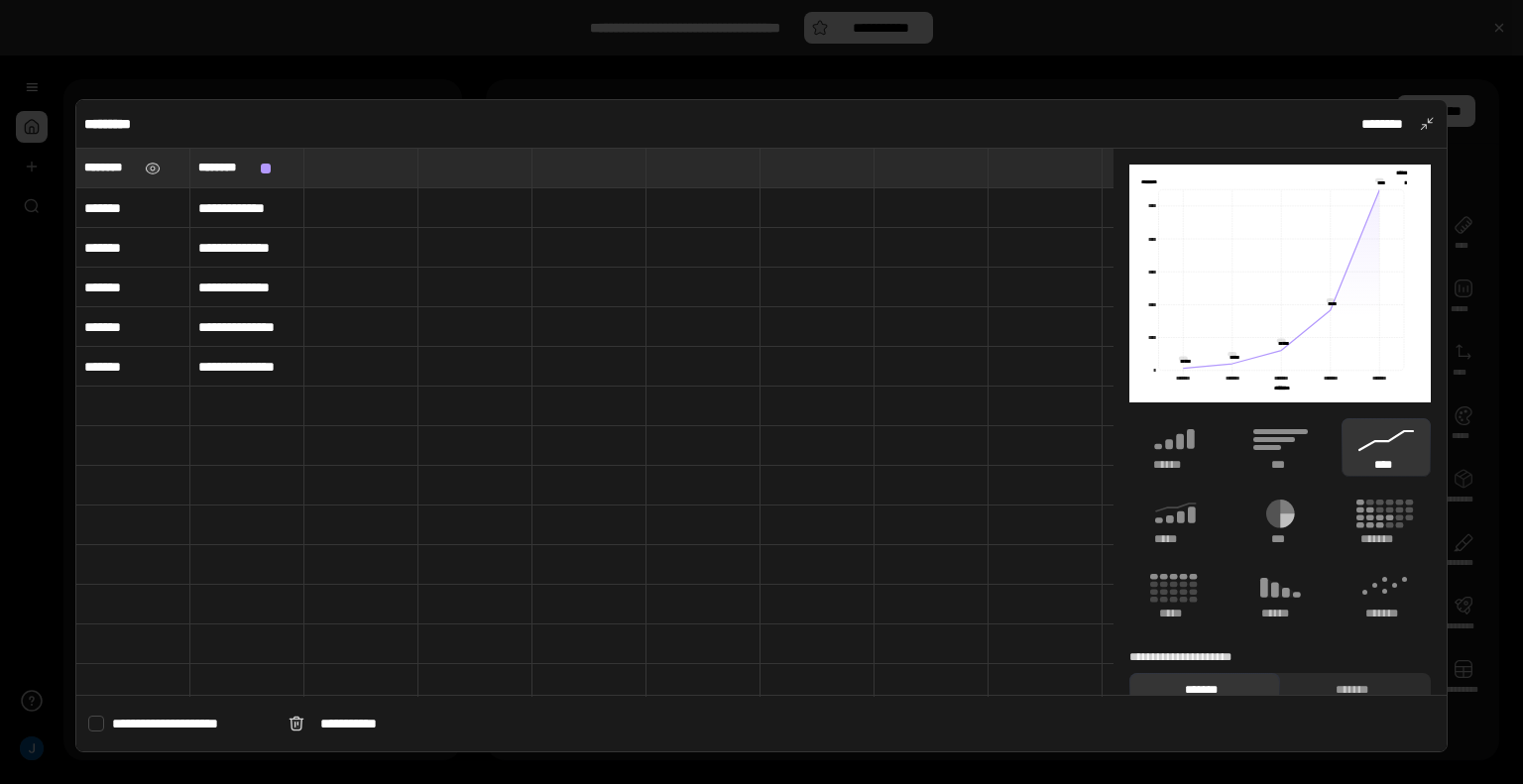 click on "********" at bounding box center [110, 168] 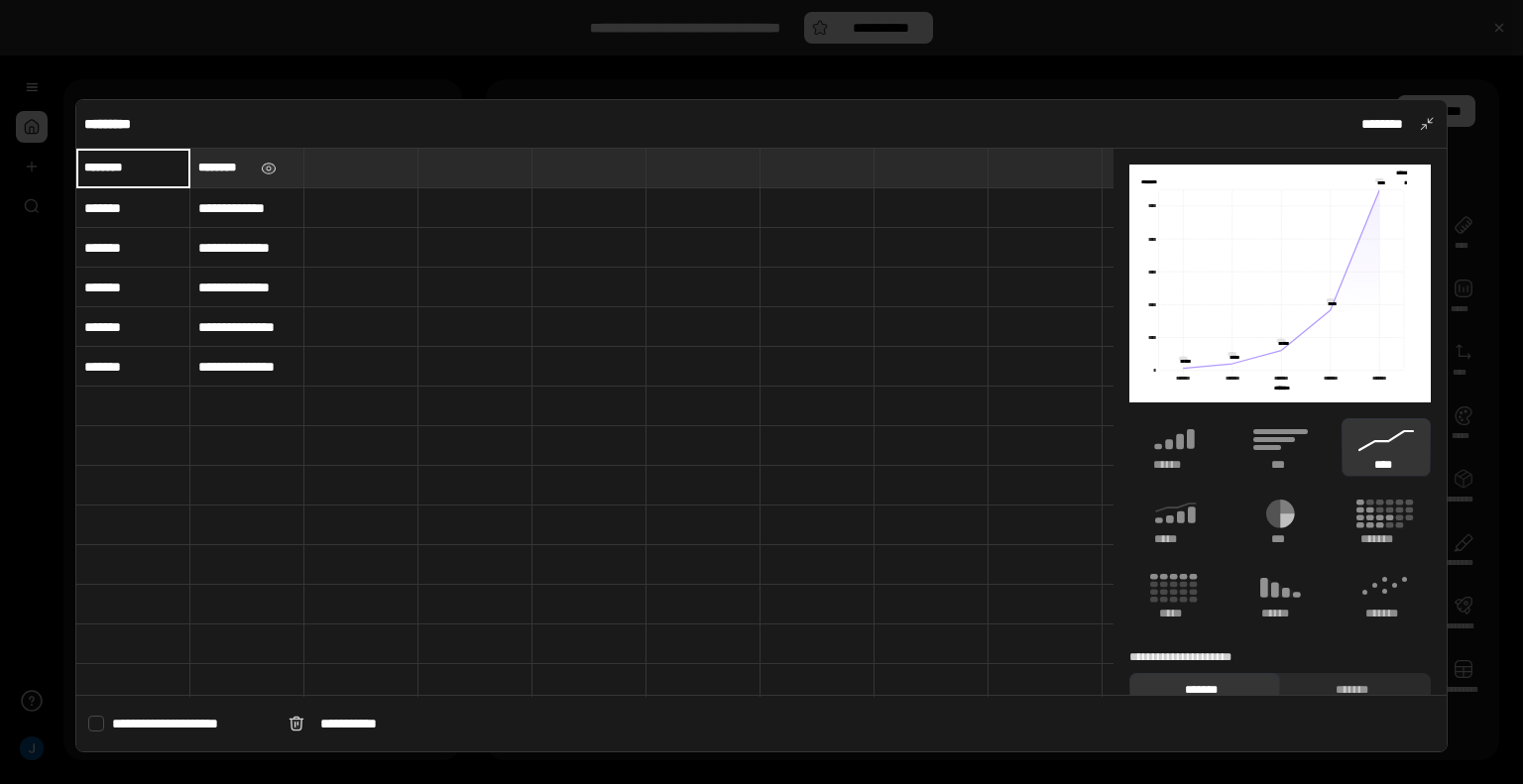 type on "*" 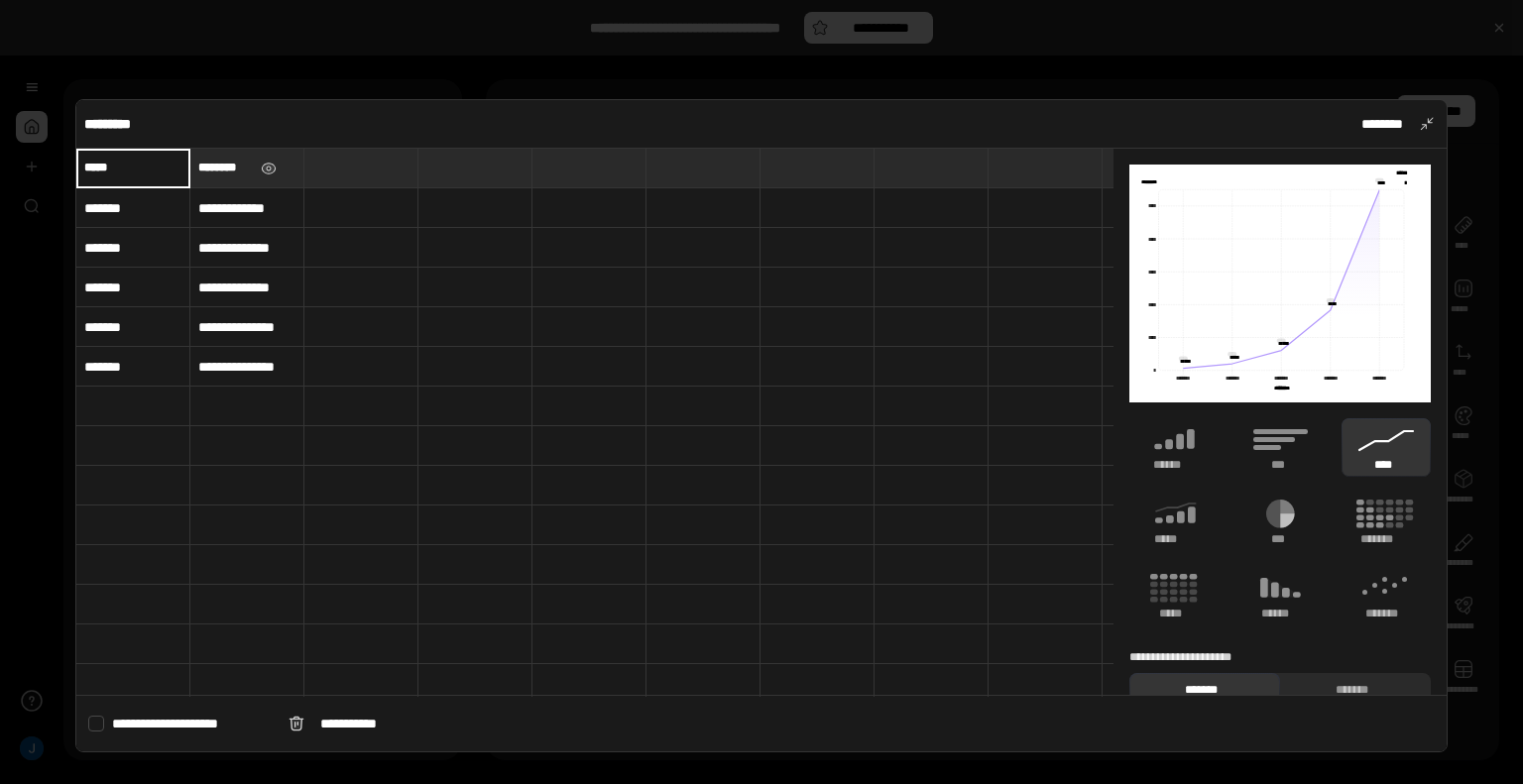type on "*****" 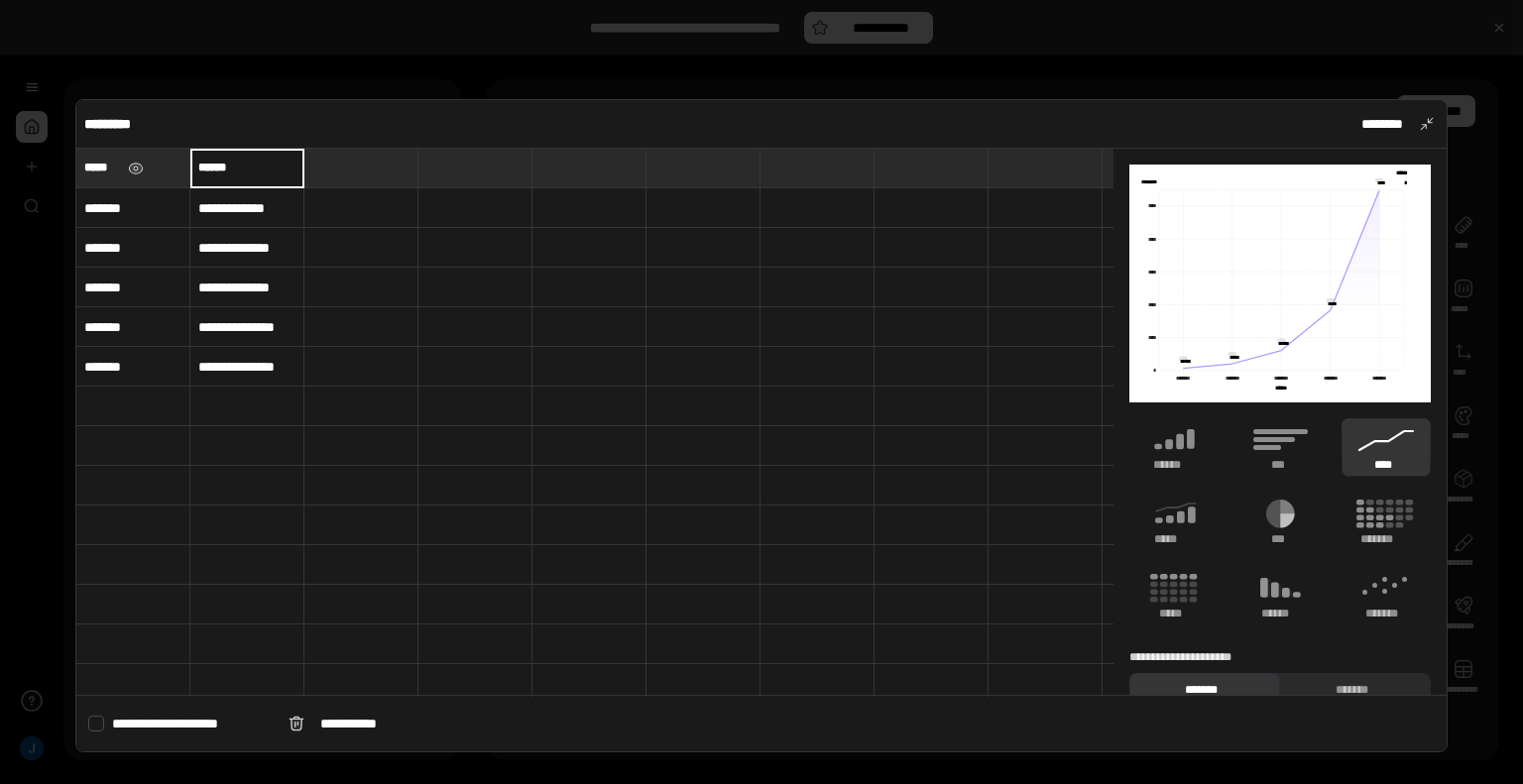 type on "******" 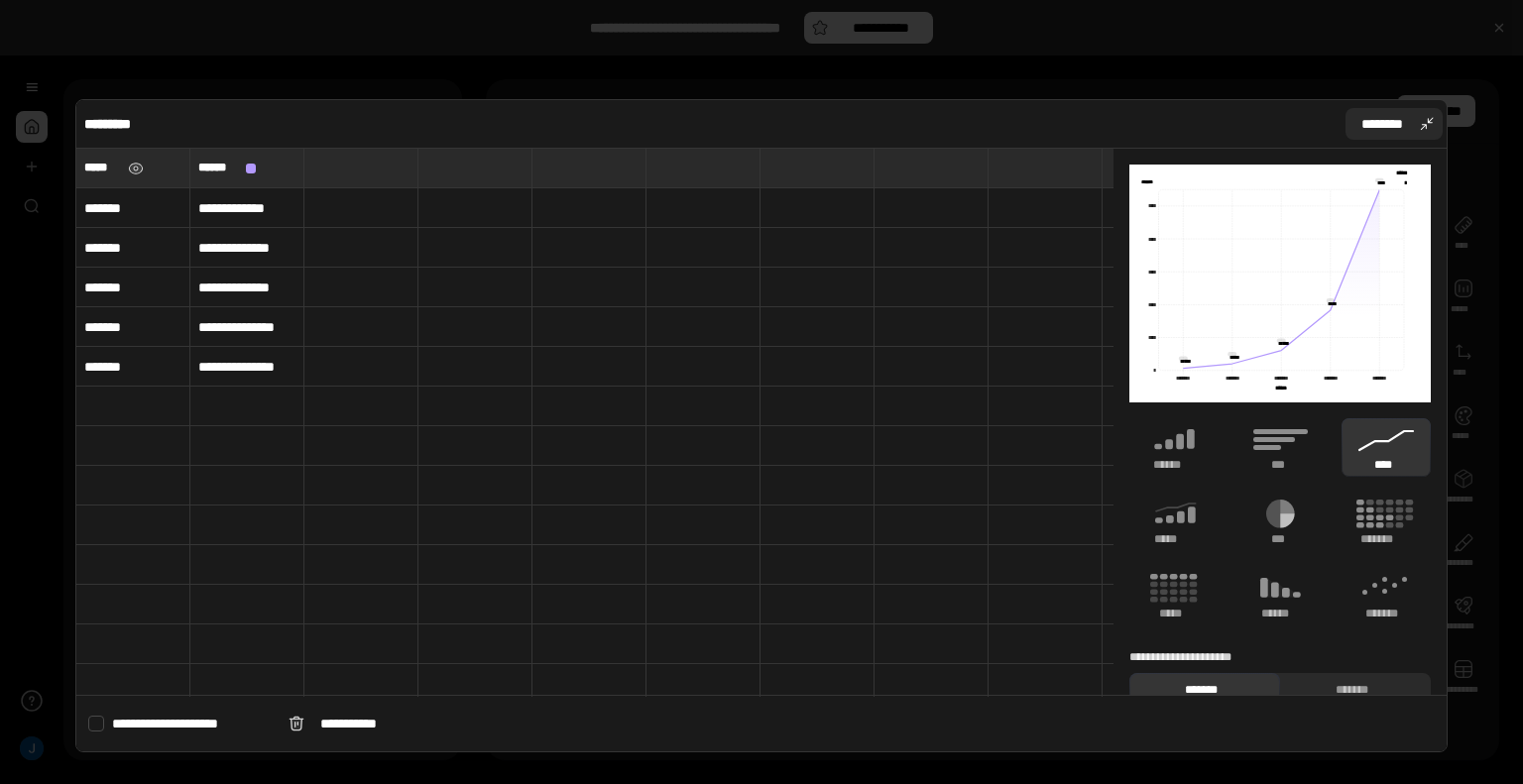 click on "********" at bounding box center (1394, 124) 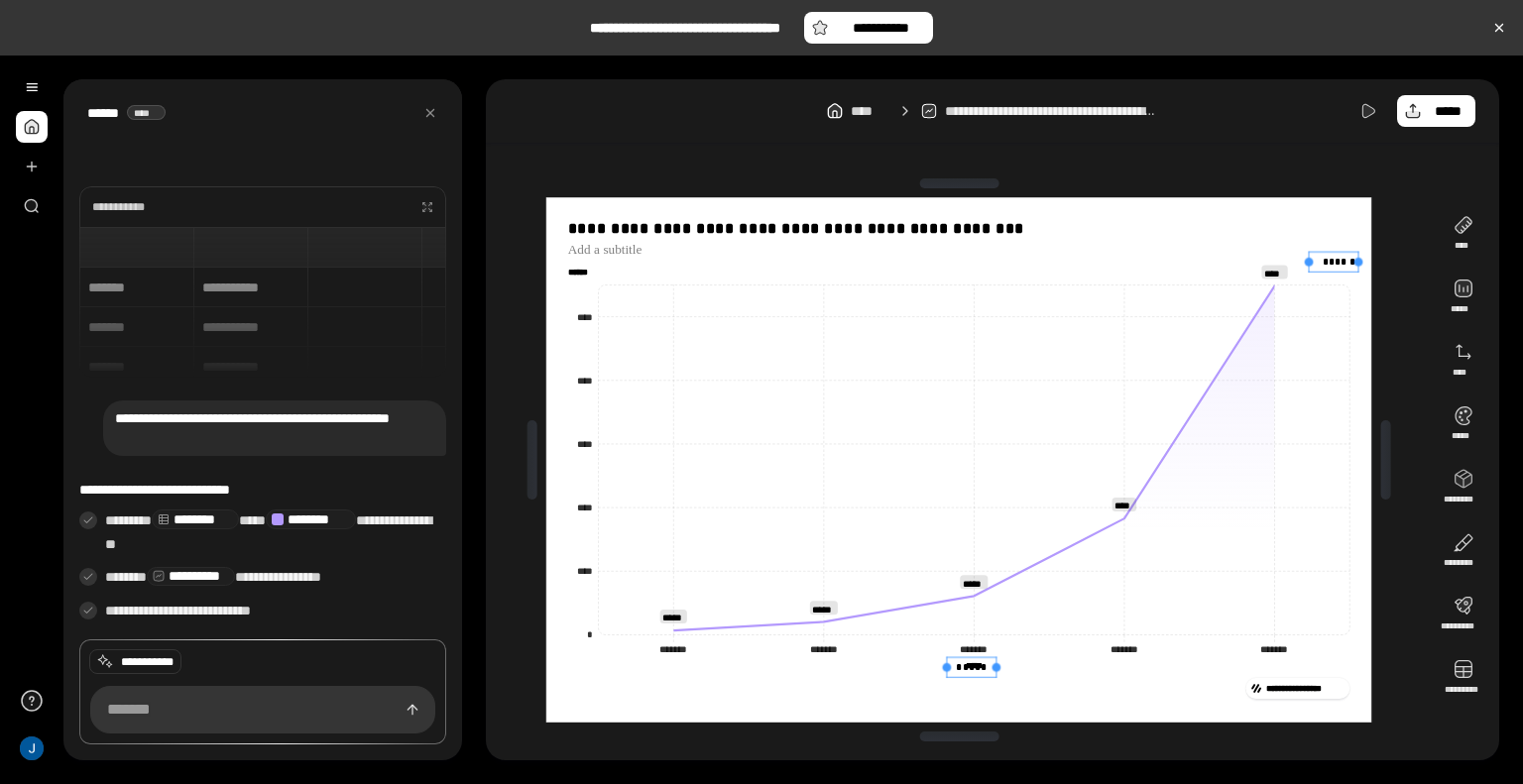 click at bounding box center [1334, 251] 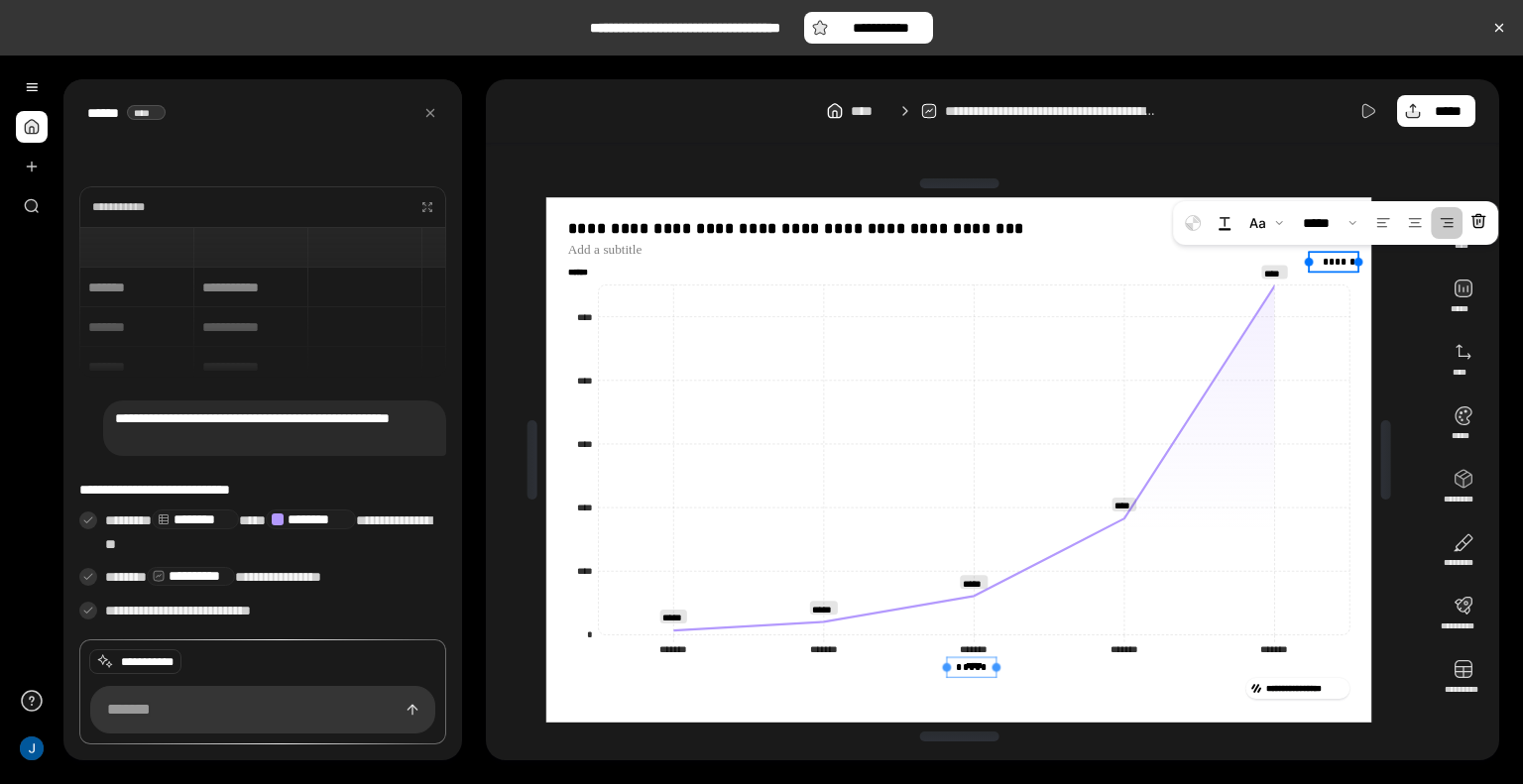 click on "******" at bounding box center (1334, 261) 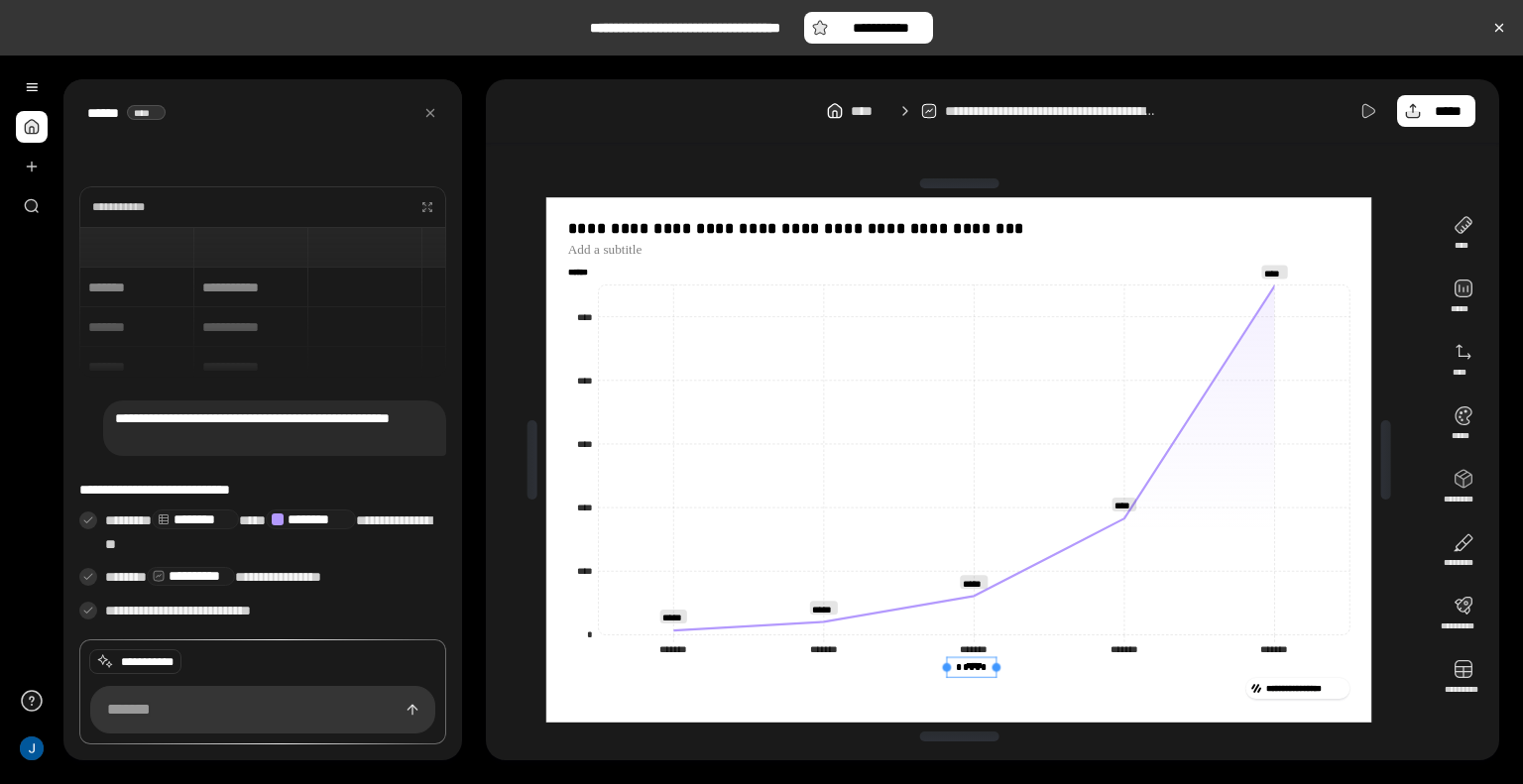 click on "**********" at bounding box center [959, 460] 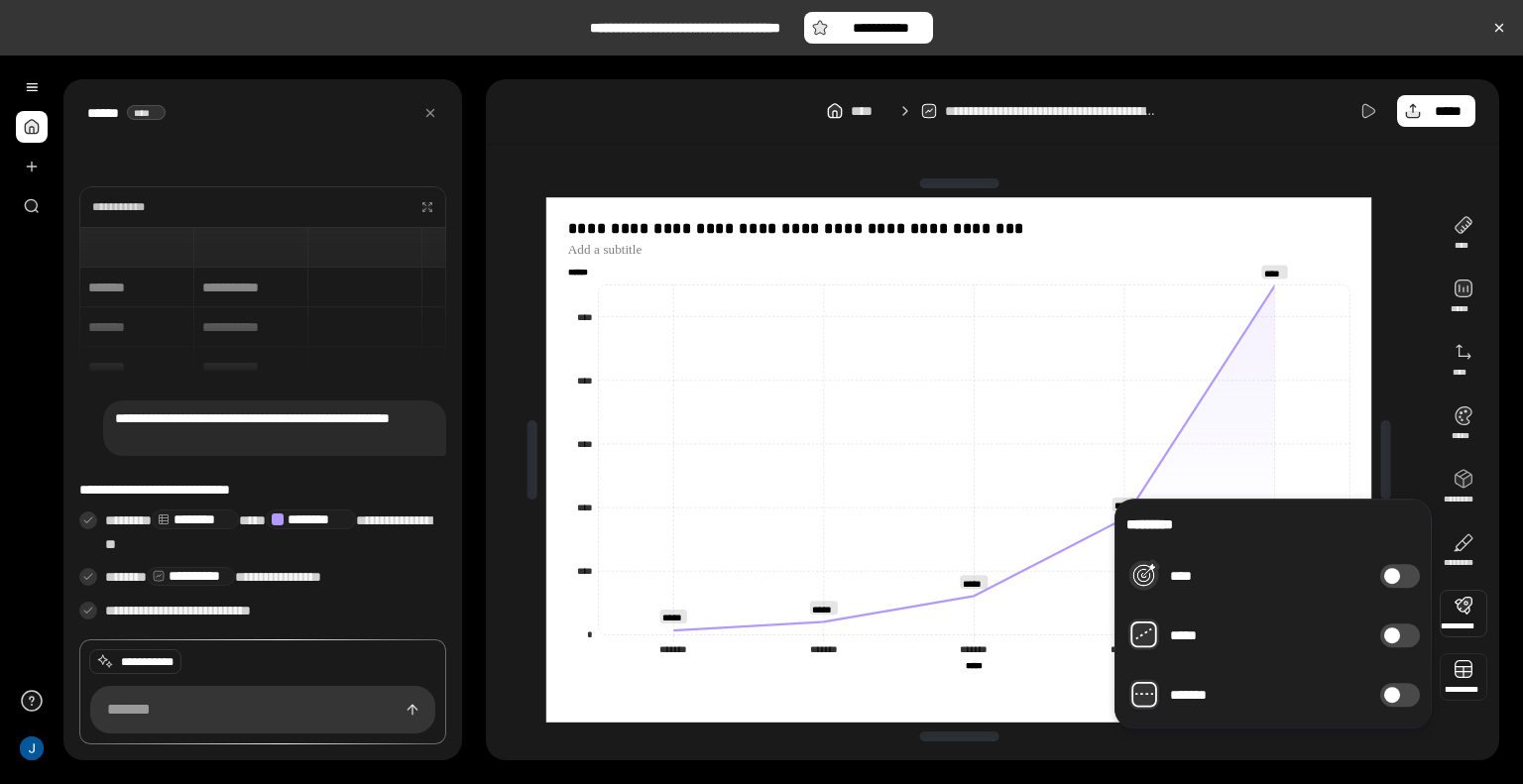 click at bounding box center [1464, 677] 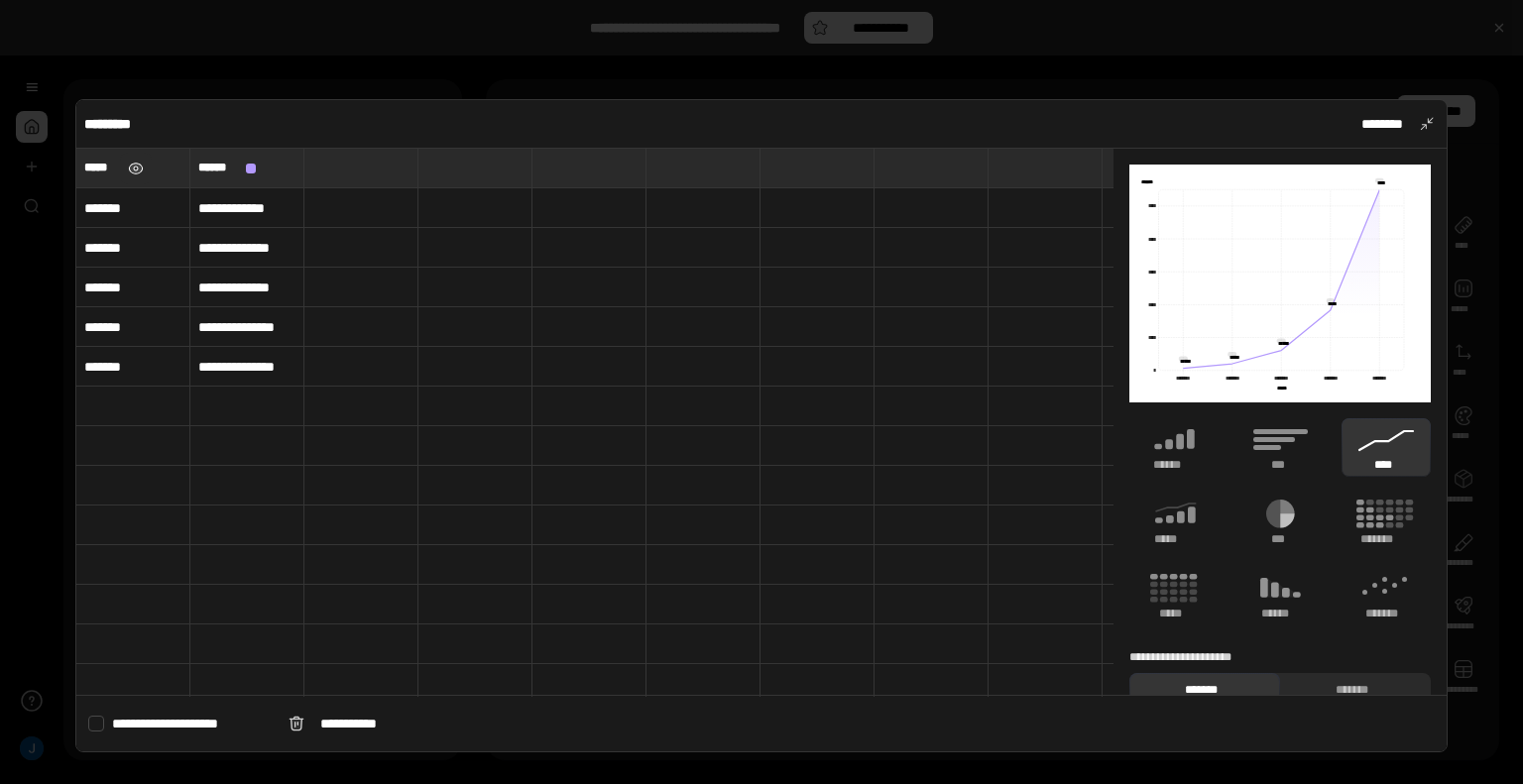 click at bounding box center (136, 168) 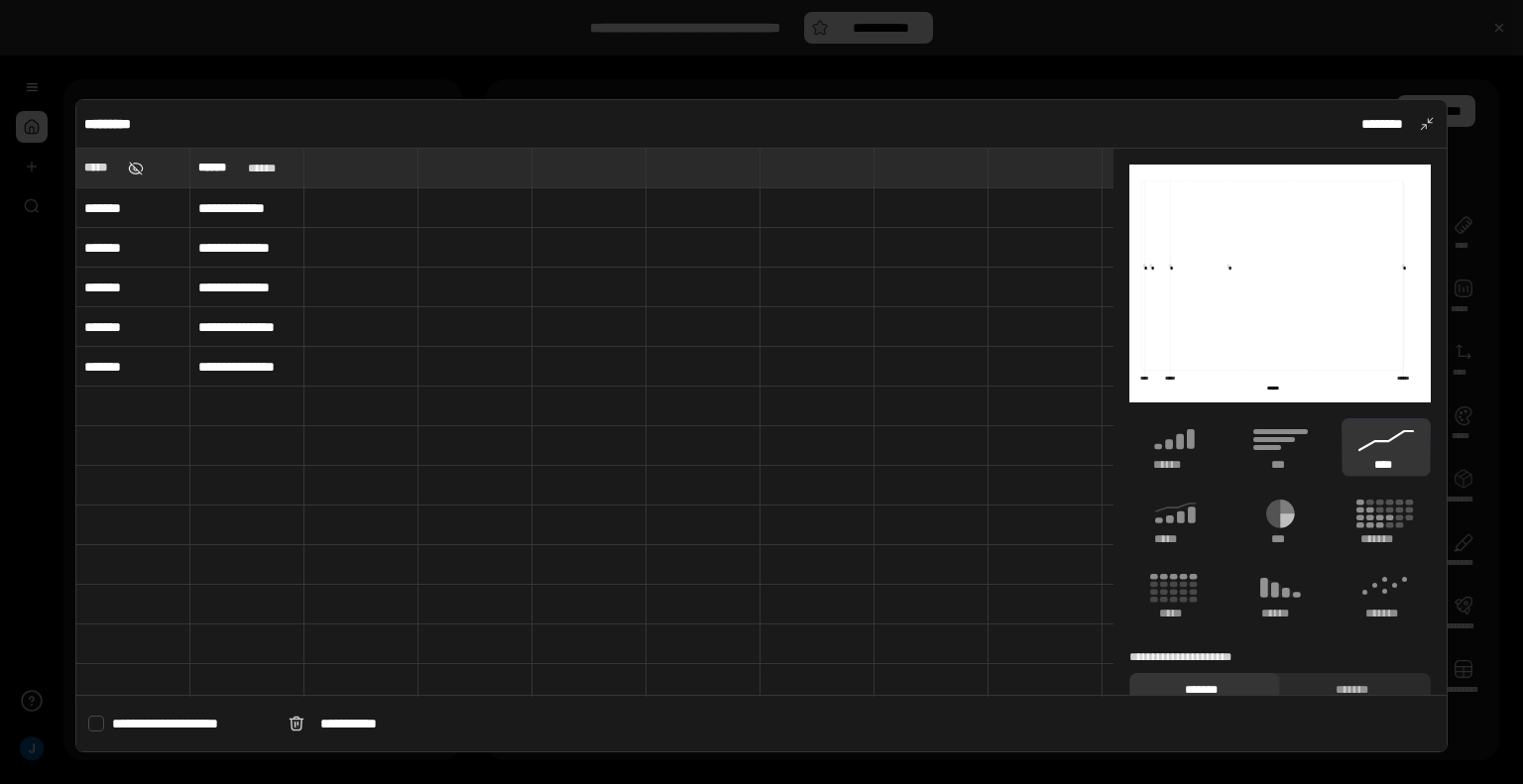 click at bounding box center (136, 168) 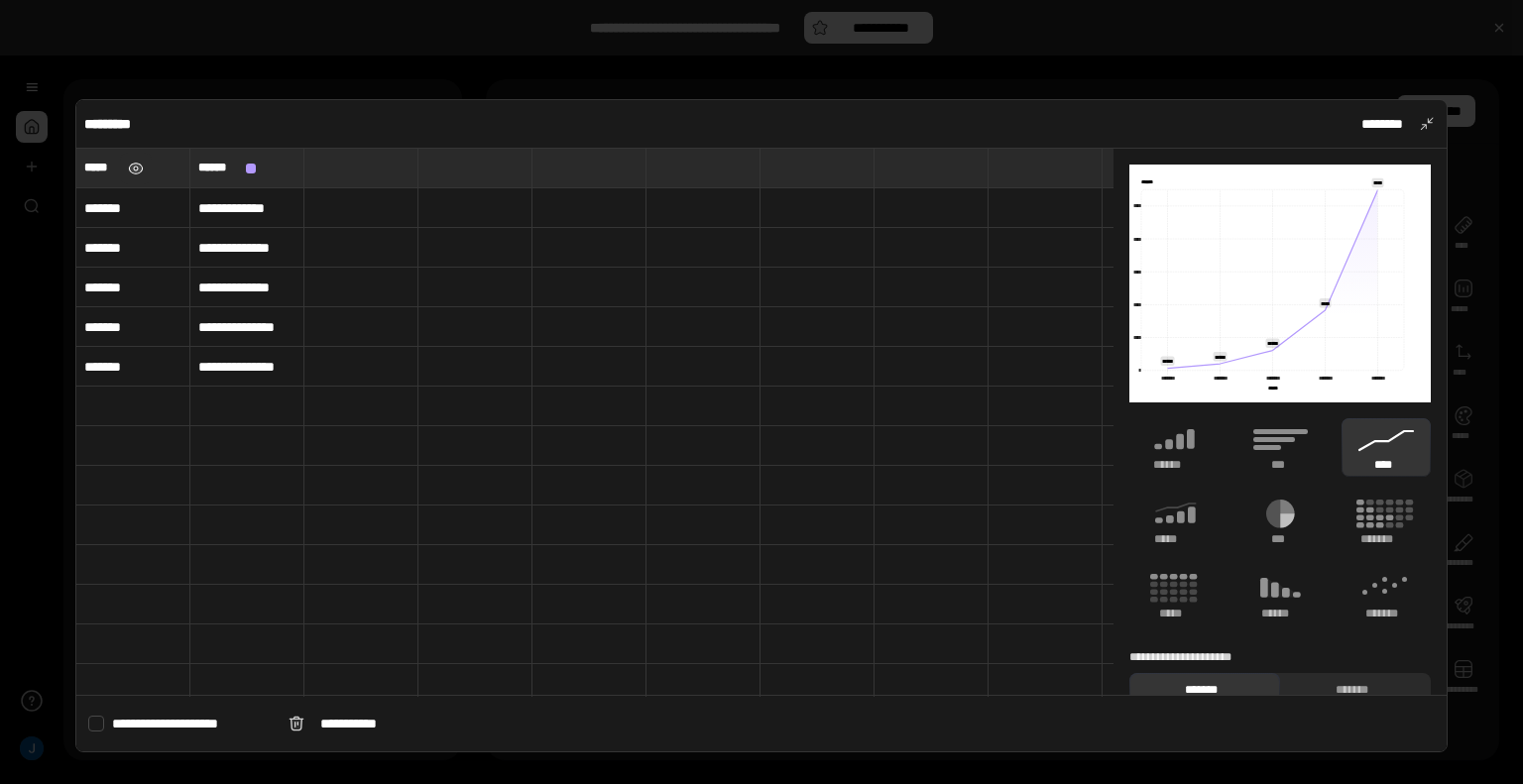 type on "*****" 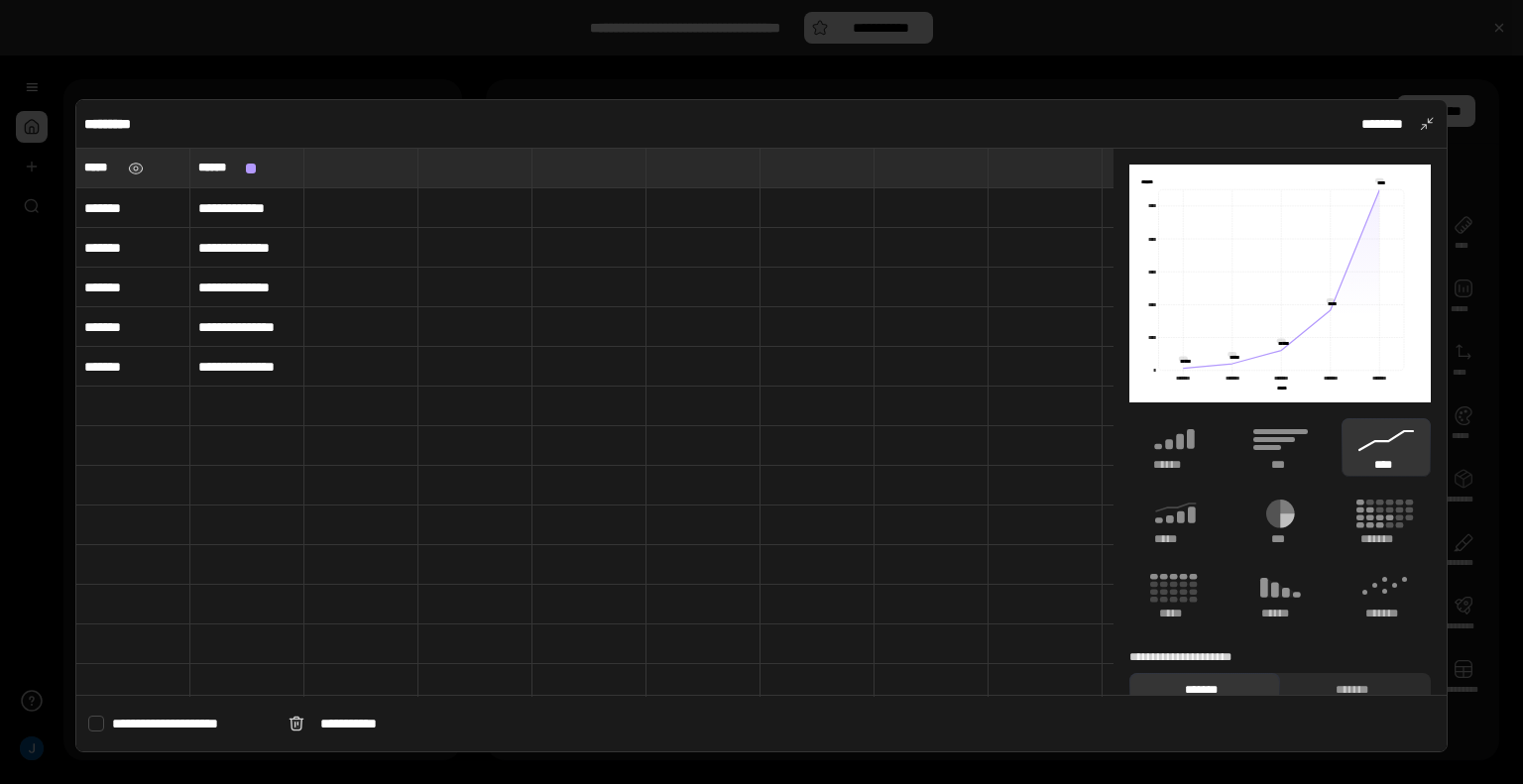 click on "*****" at bounding box center [102, 168] 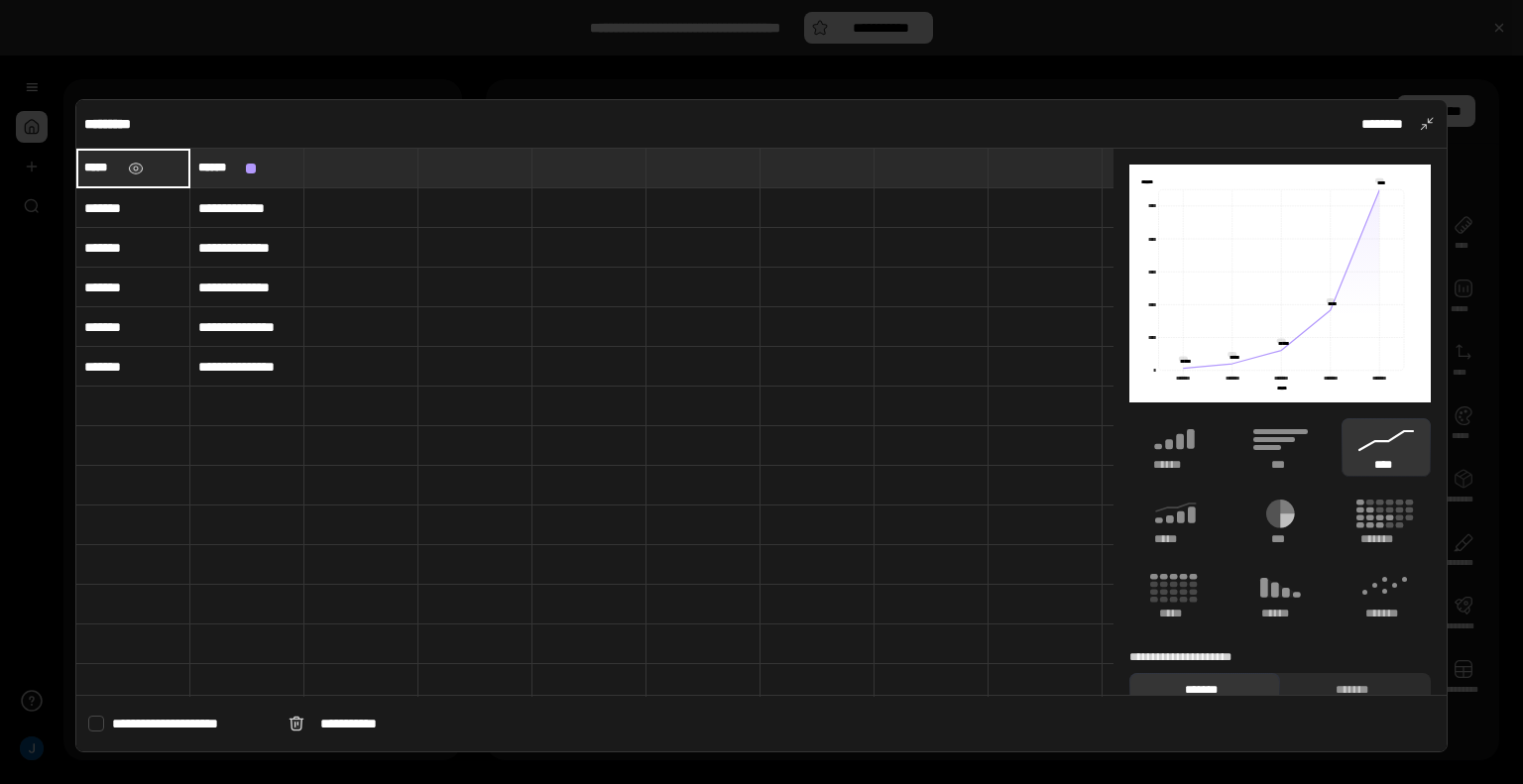 type 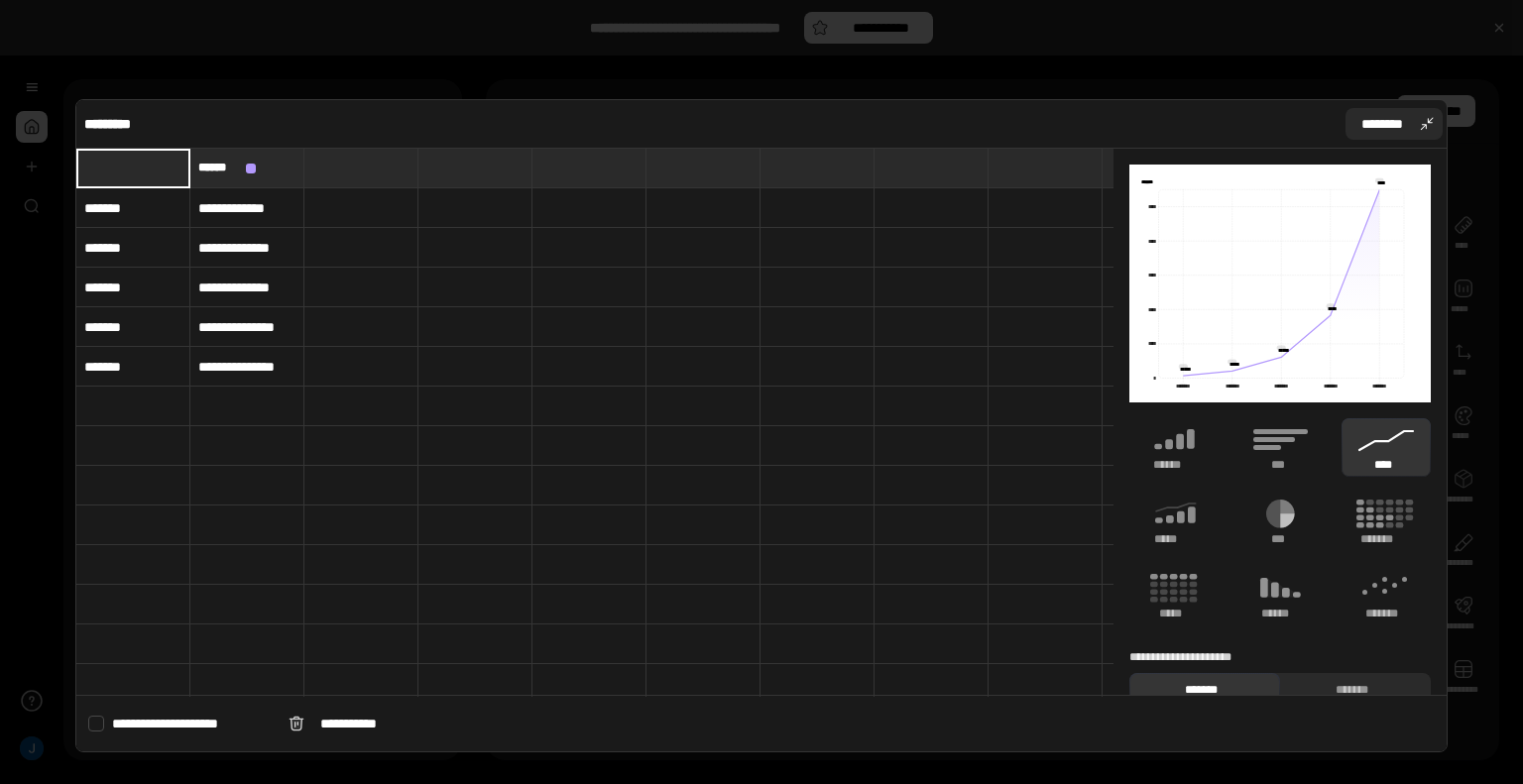 click on "********" at bounding box center (1394, 124) 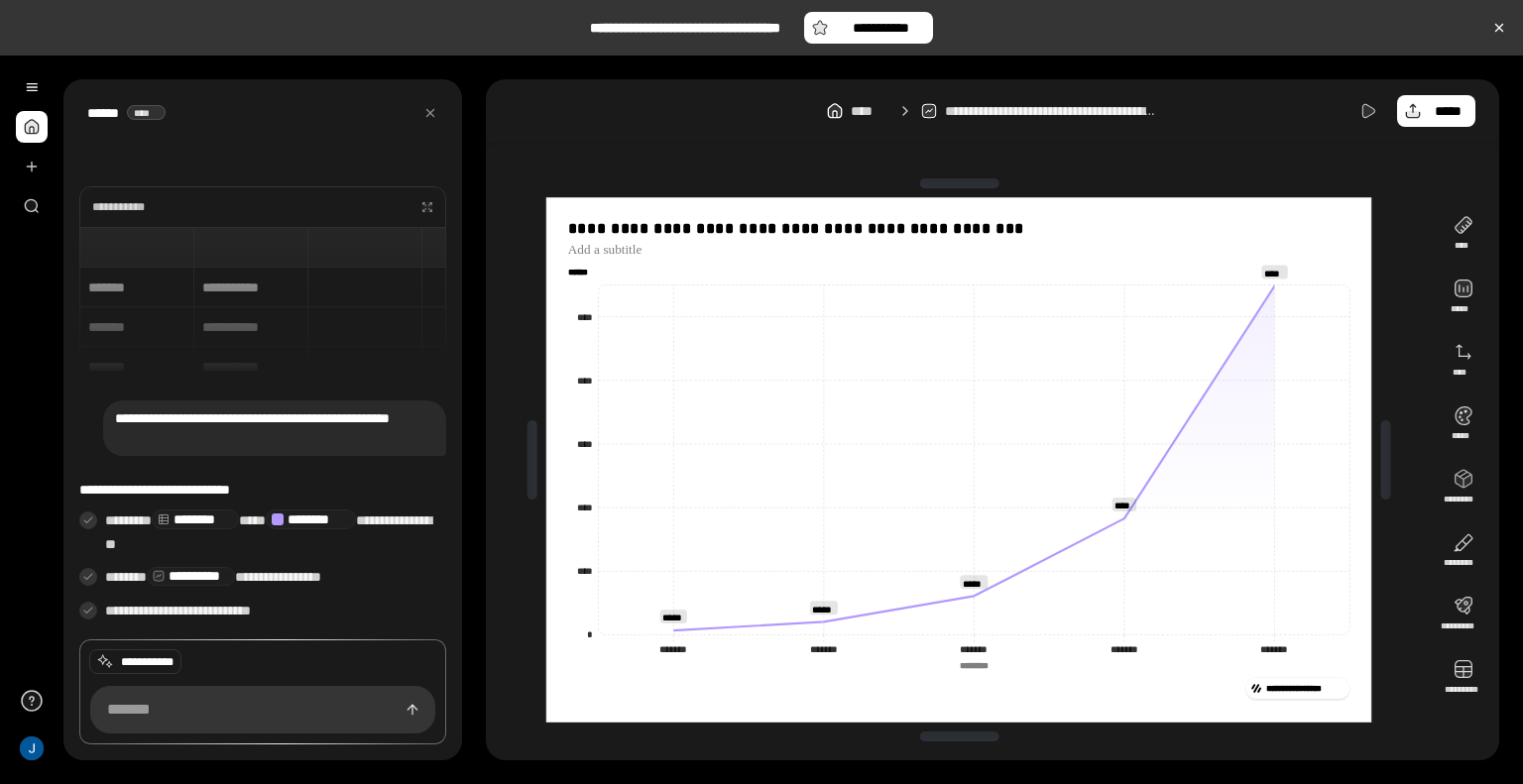 click on "**********" at bounding box center (993, 111) 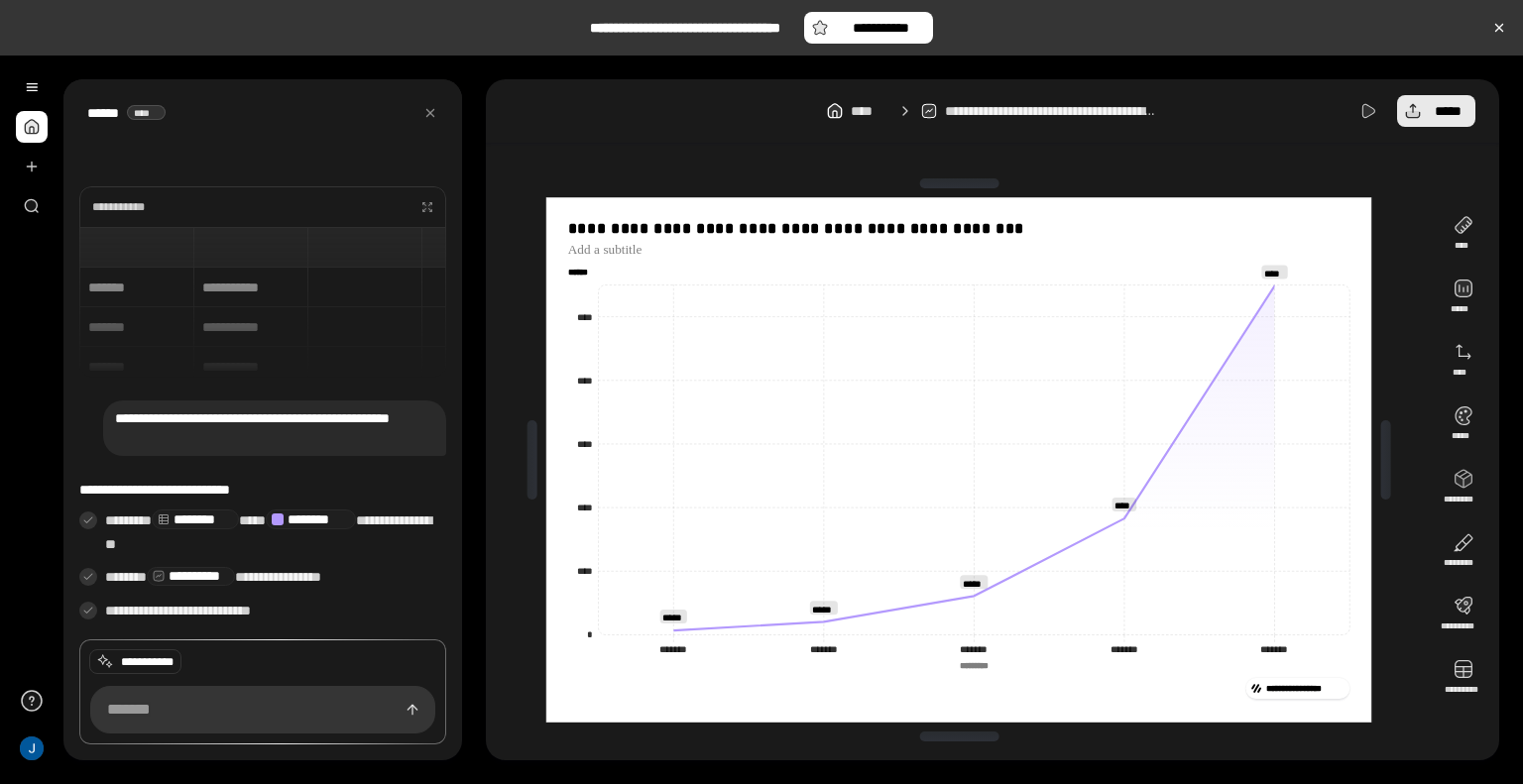 click on "*****" at bounding box center (1448, 111) 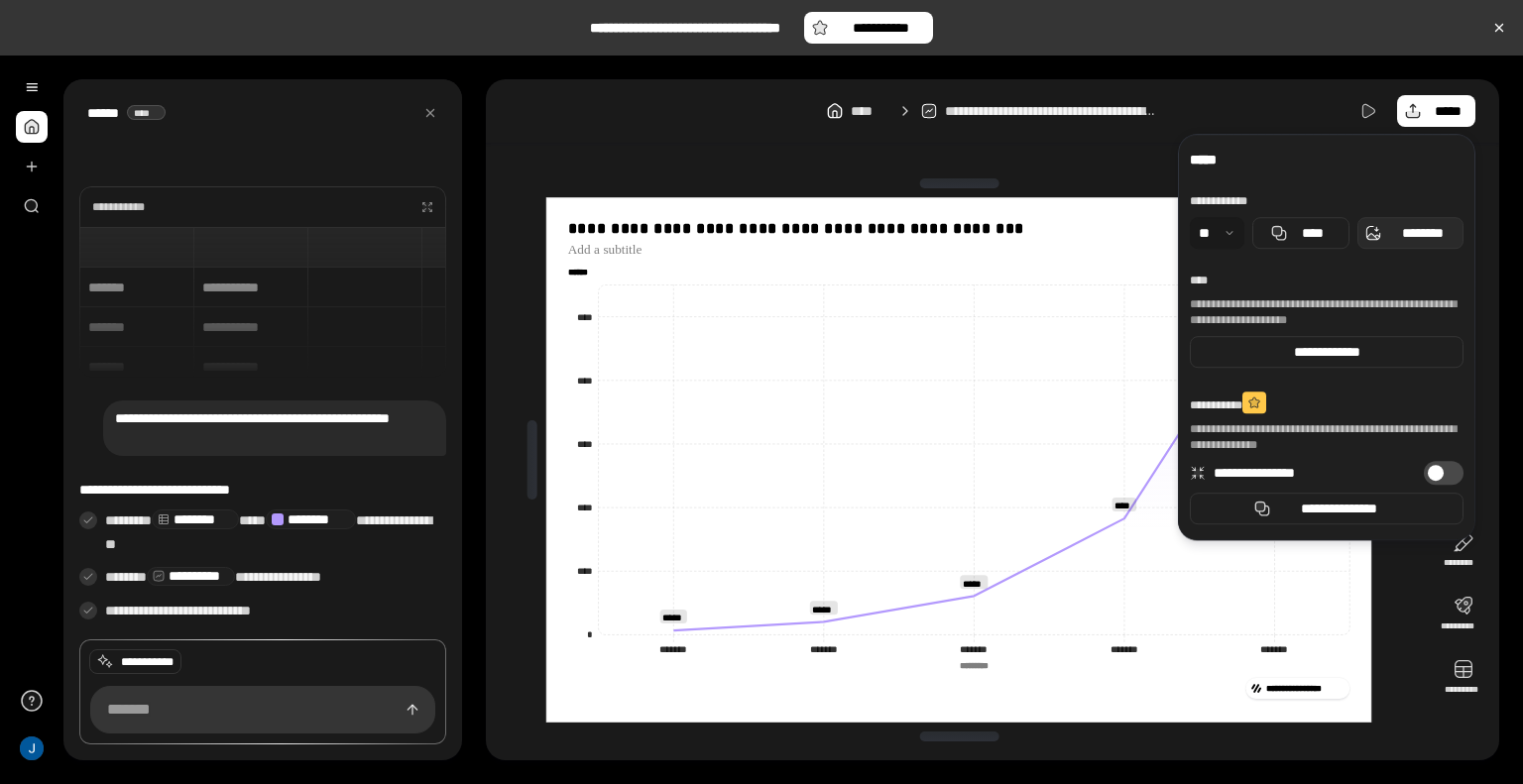 click on "********" at bounding box center [1422, 233] 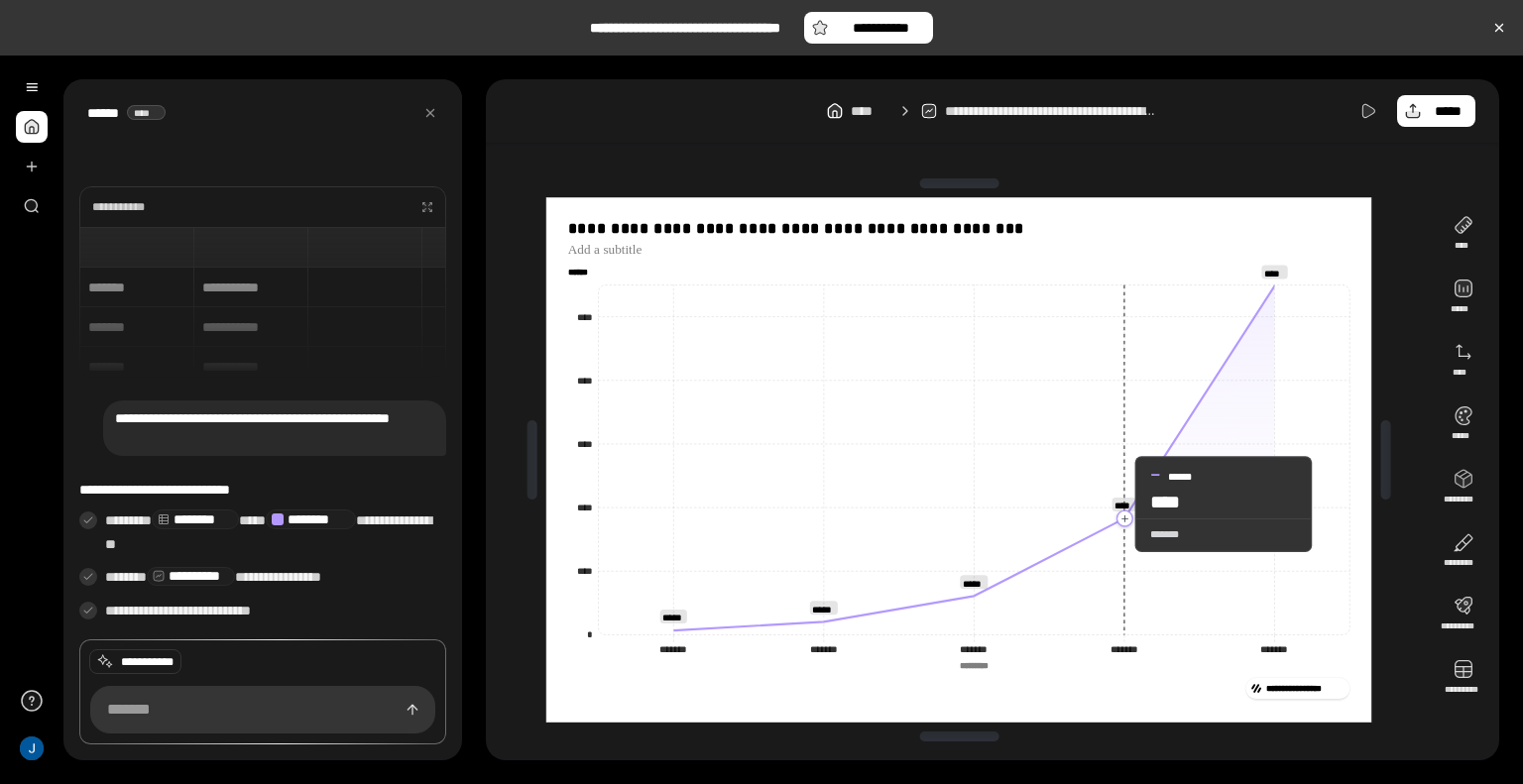 click 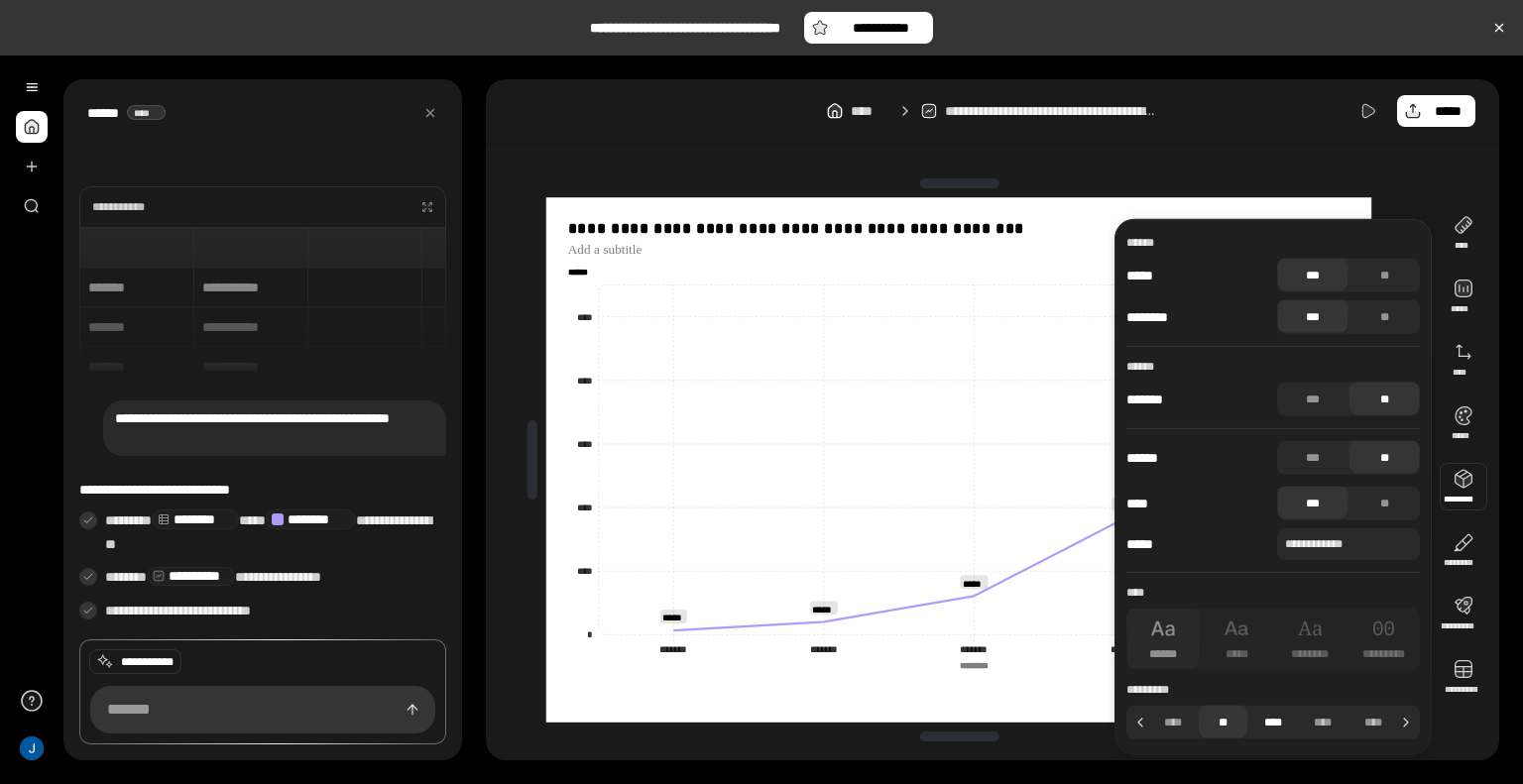 click on "****" at bounding box center (1273, 723) 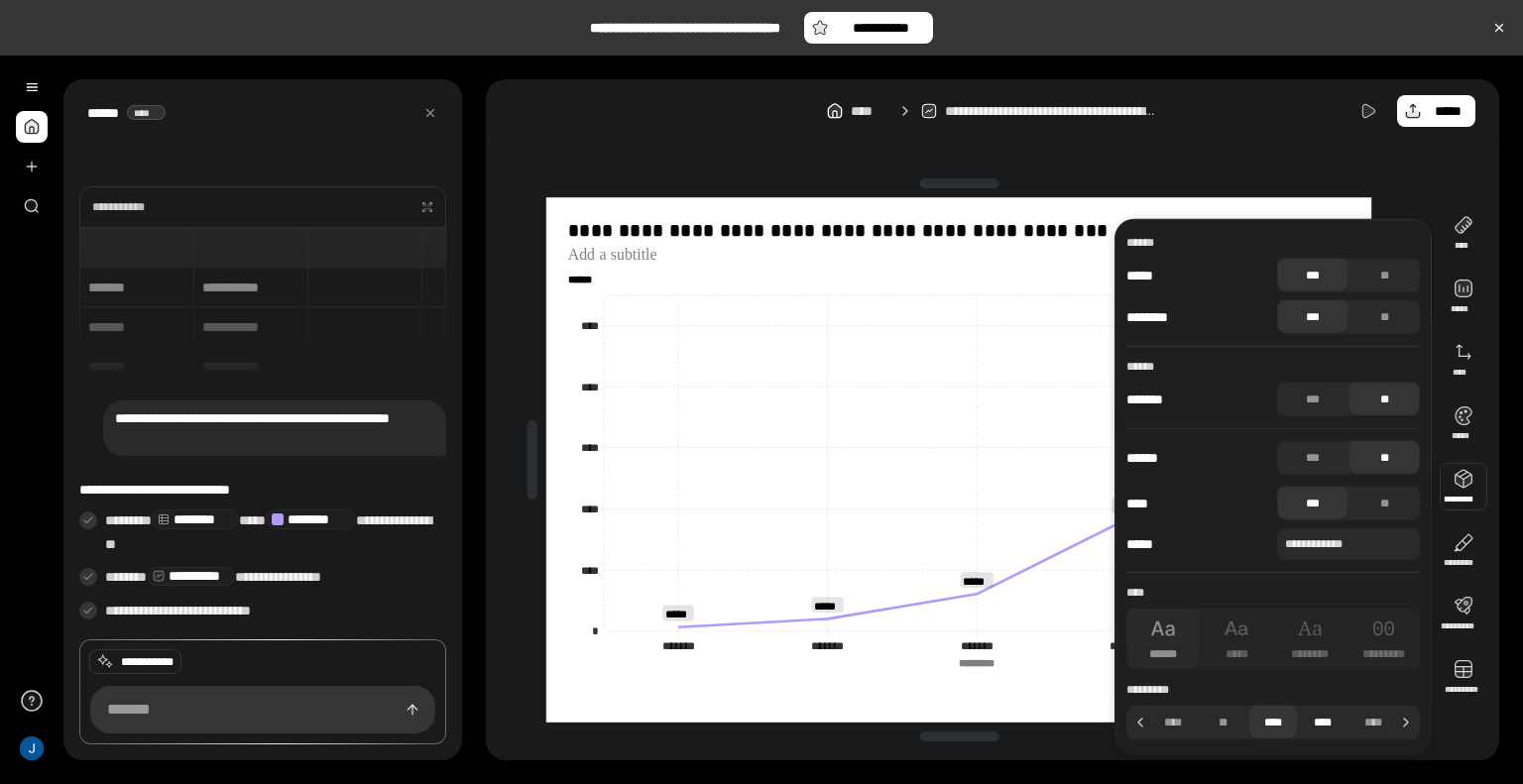 click on "****" at bounding box center [1323, 723] 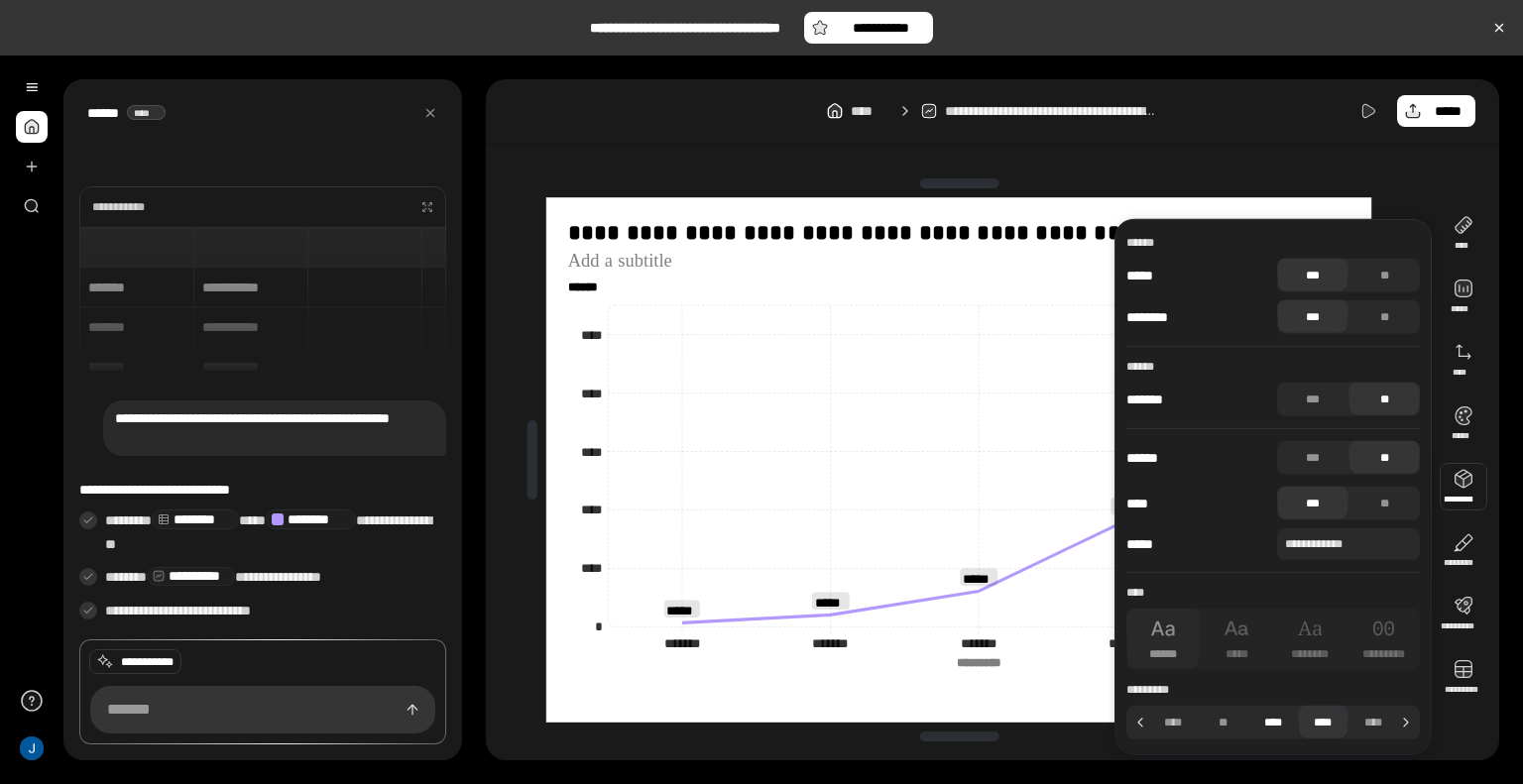 click on "****" at bounding box center [1273, 723] 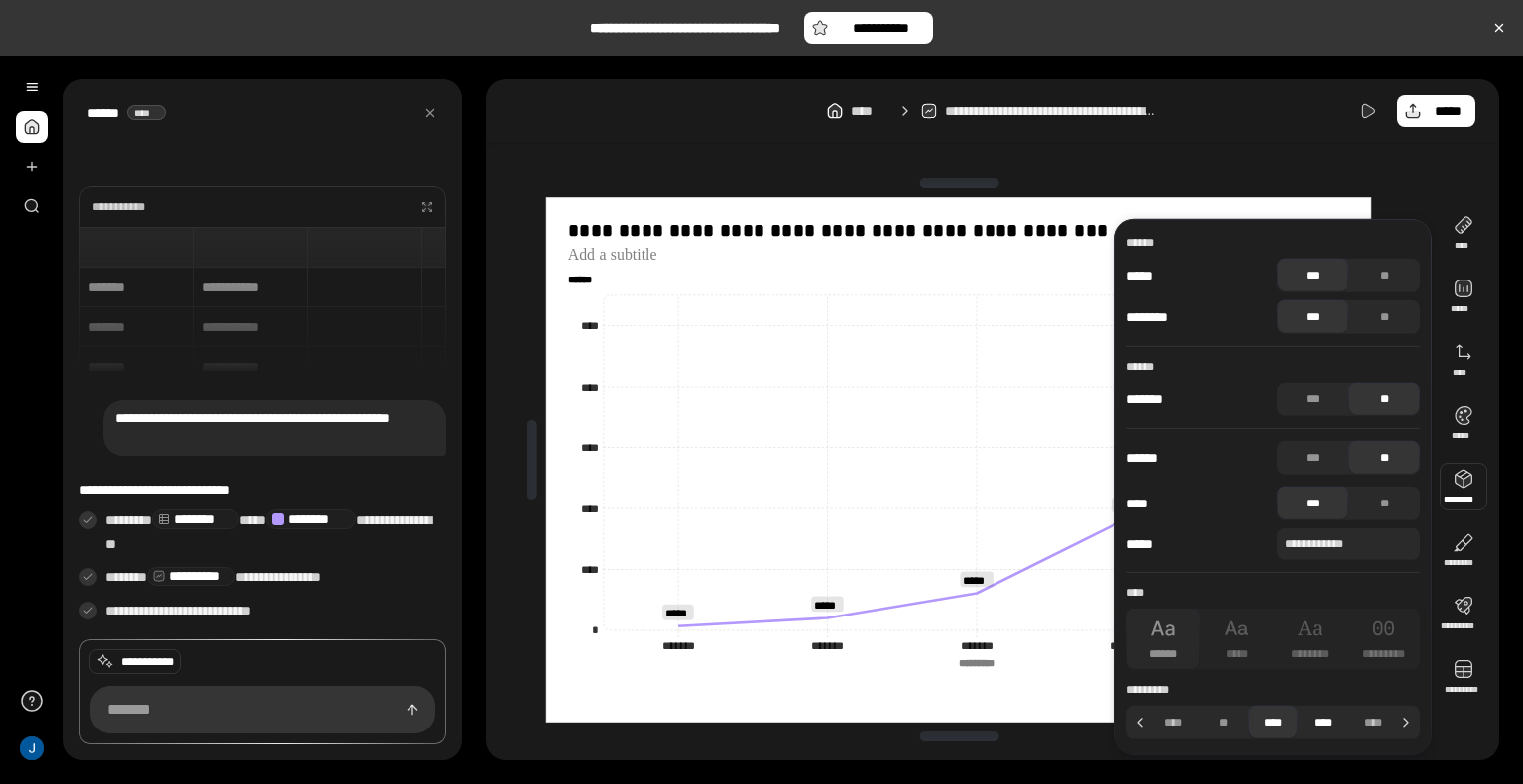 click on "****" at bounding box center (1323, 723) 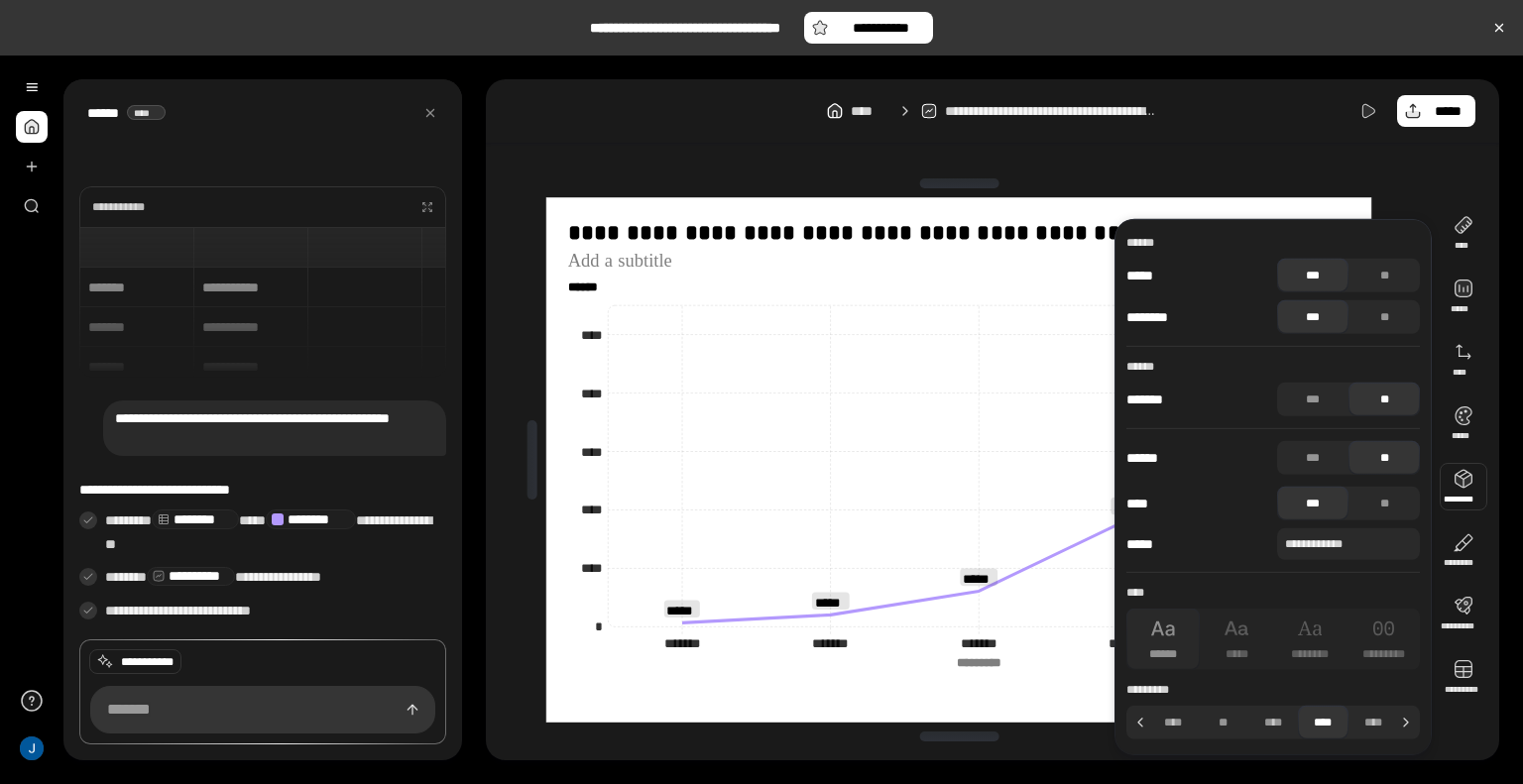 drag, startPoint x: 1245, startPoint y: 252, endPoint x: 1238, endPoint y: 243, distance: 11.401754 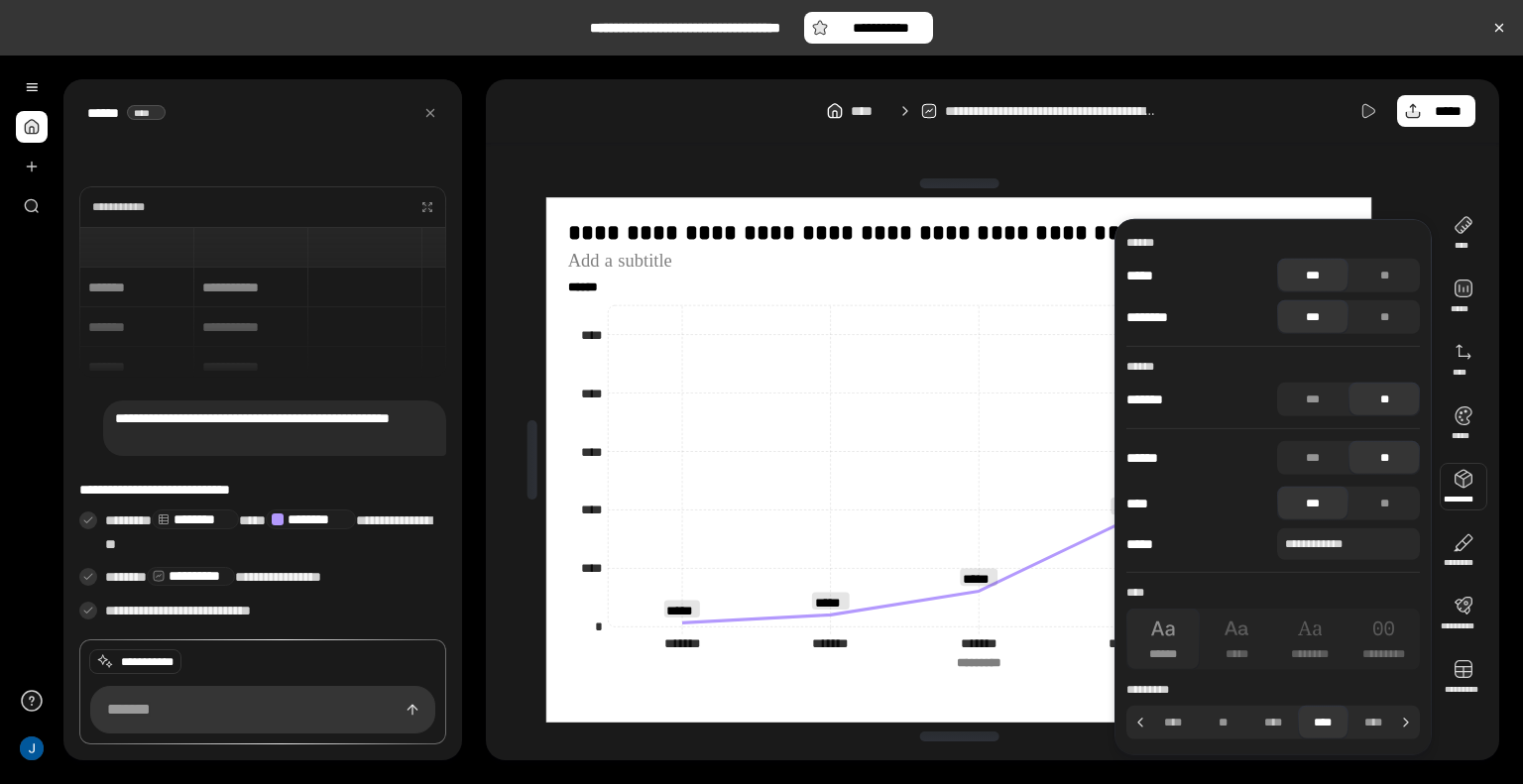 click at bounding box center (959, 183) 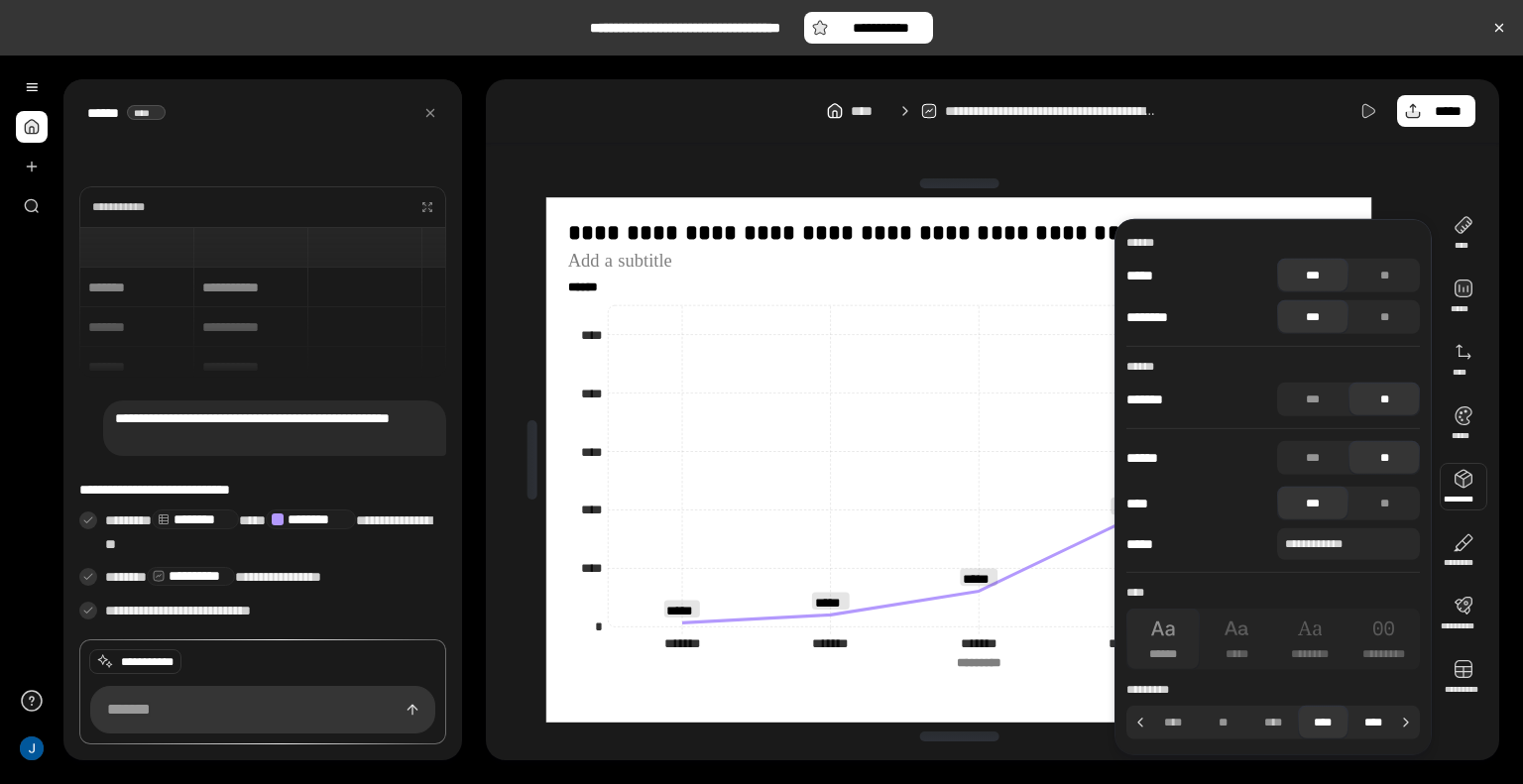 click on "****" at bounding box center [1373, 723] 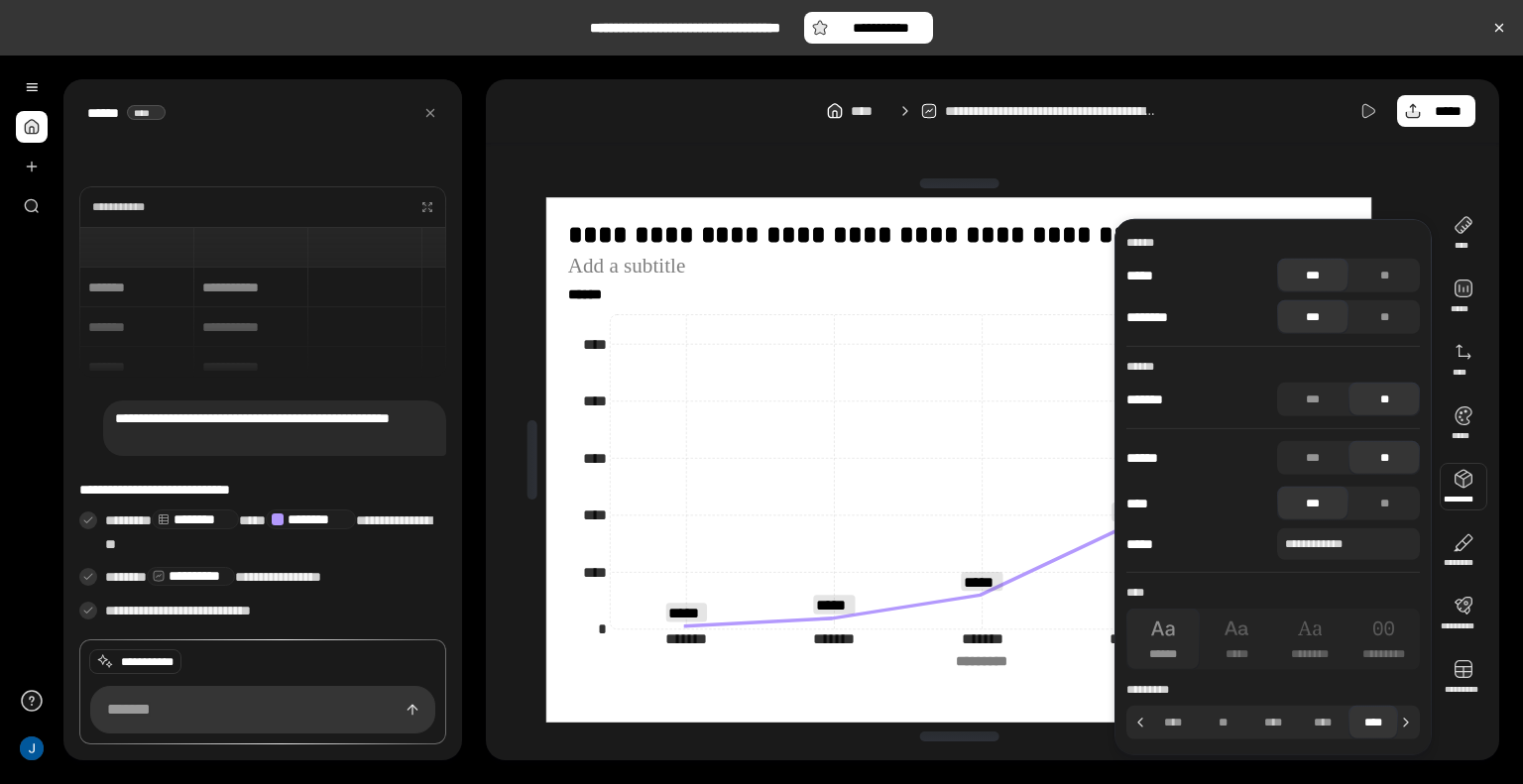 click on "****" at bounding box center [1373, 723] 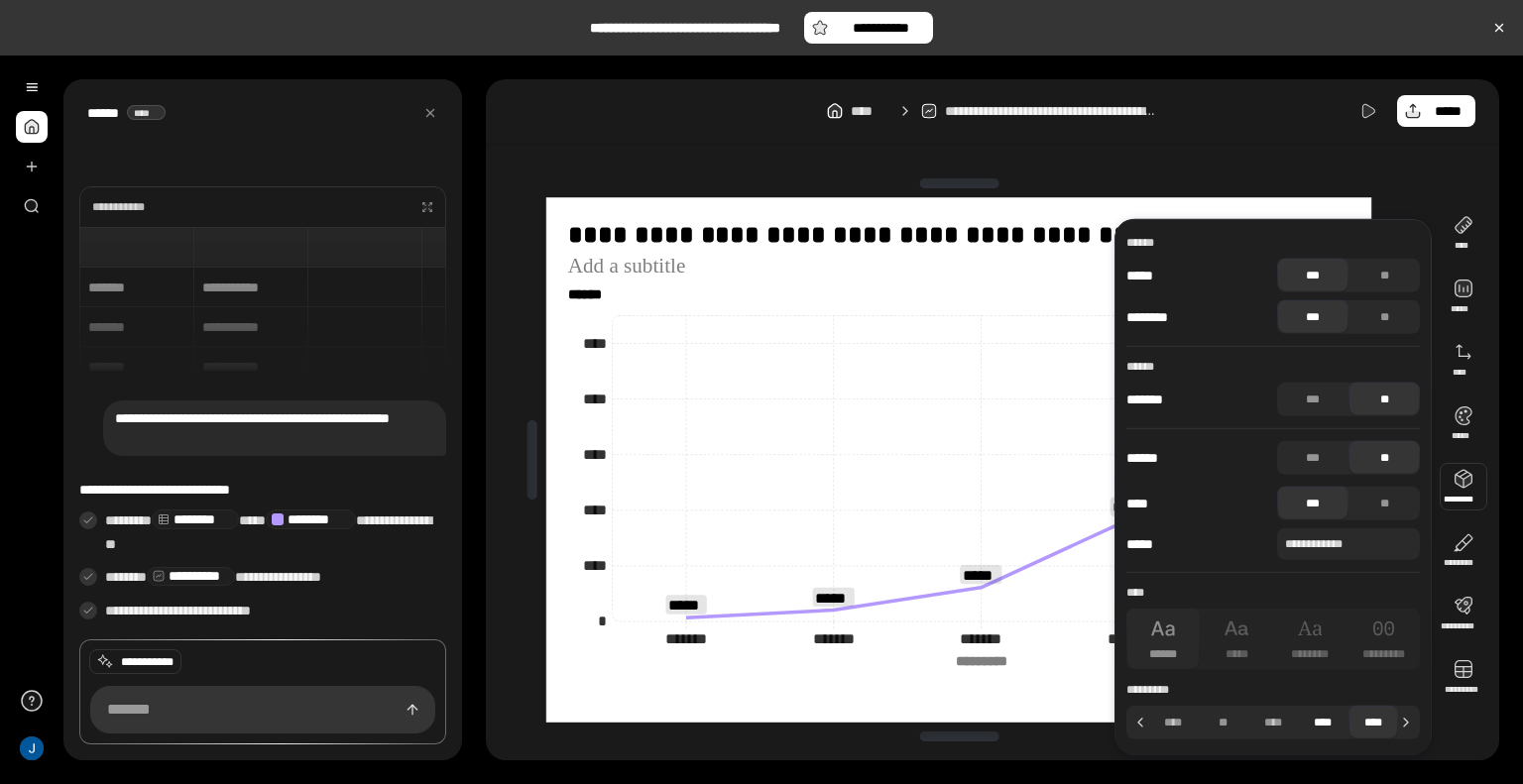 click on "****" at bounding box center [1323, 723] 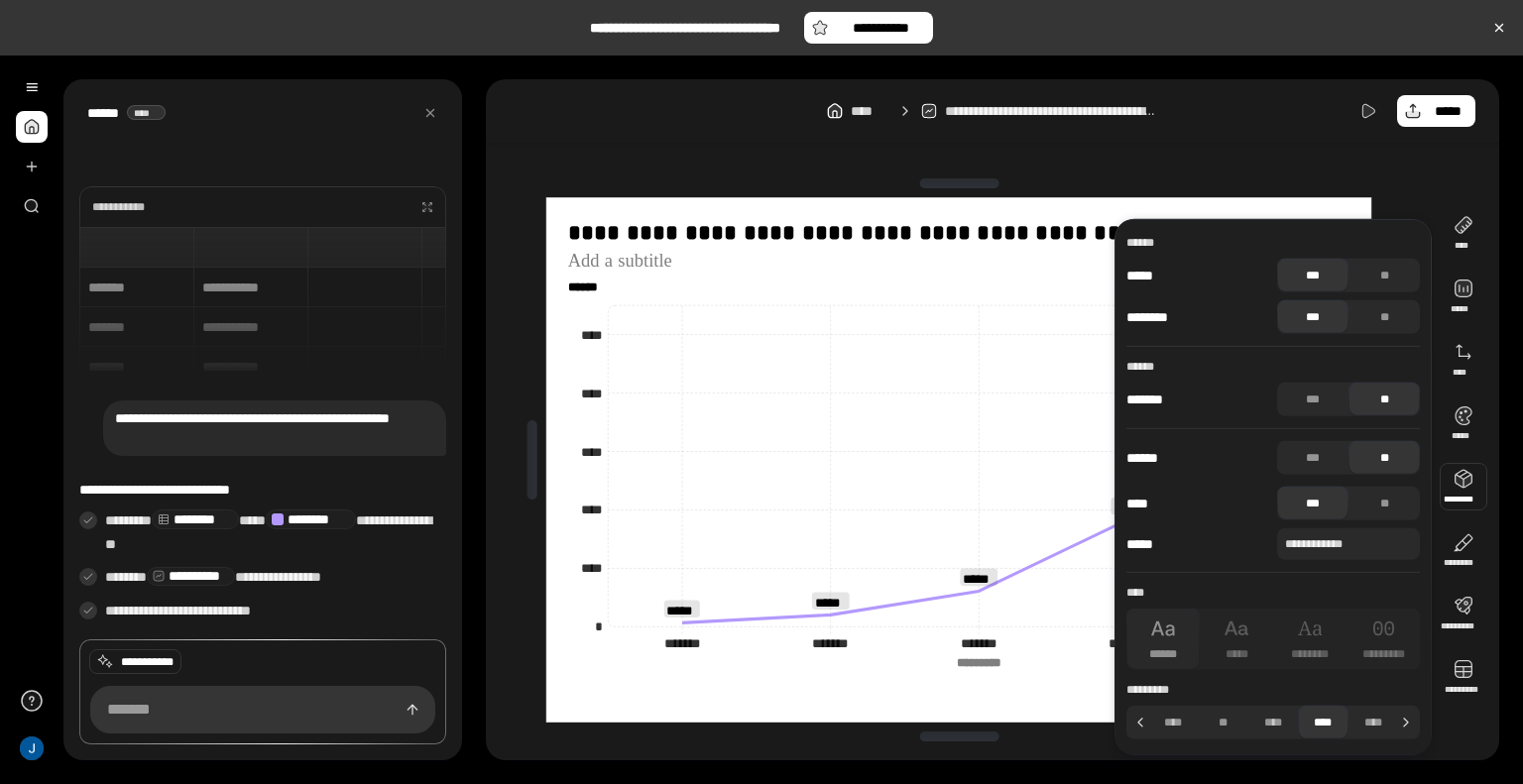 click on "**********" at bounding box center [993, 419] 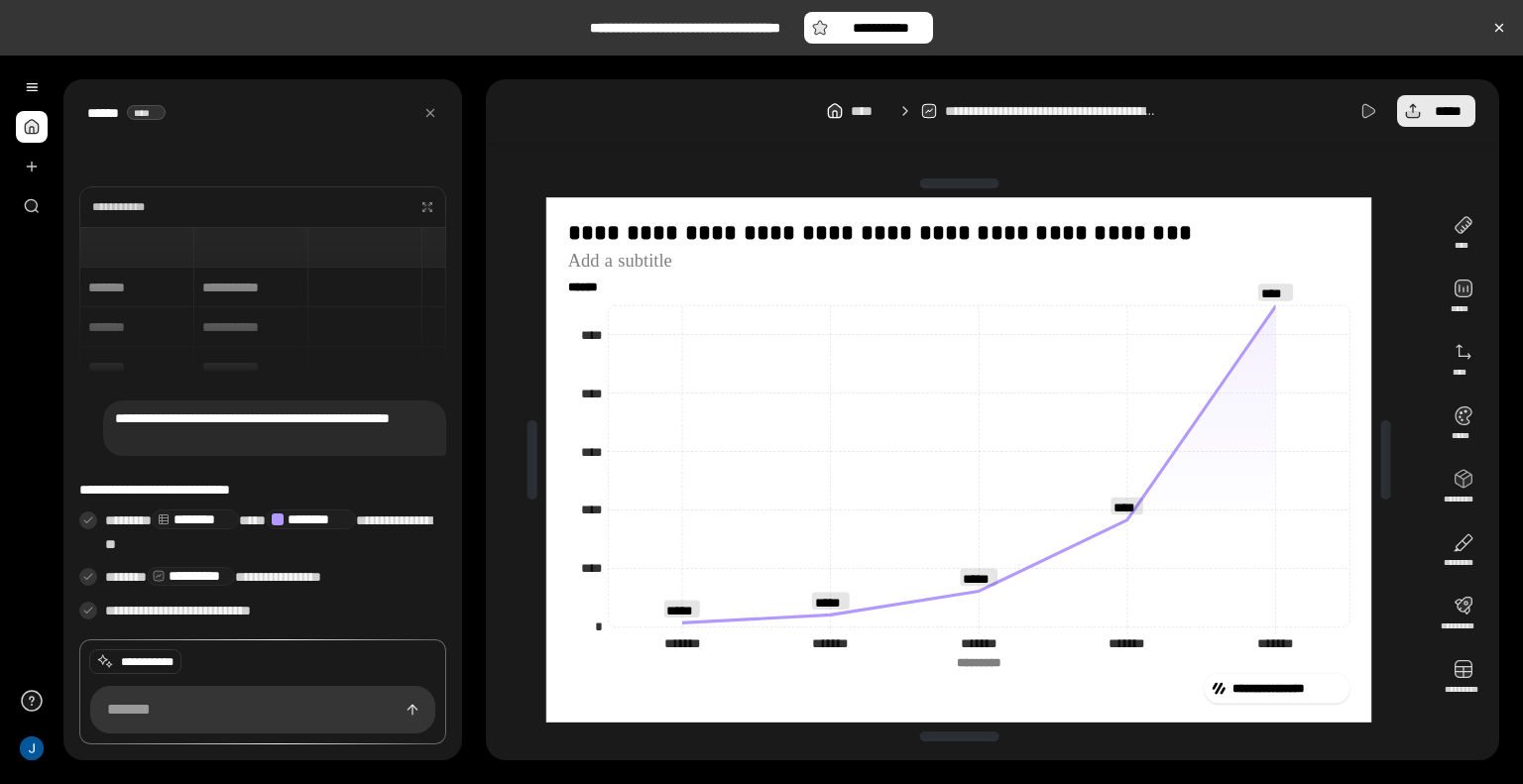 click on "*****" at bounding box center (1448, 111) 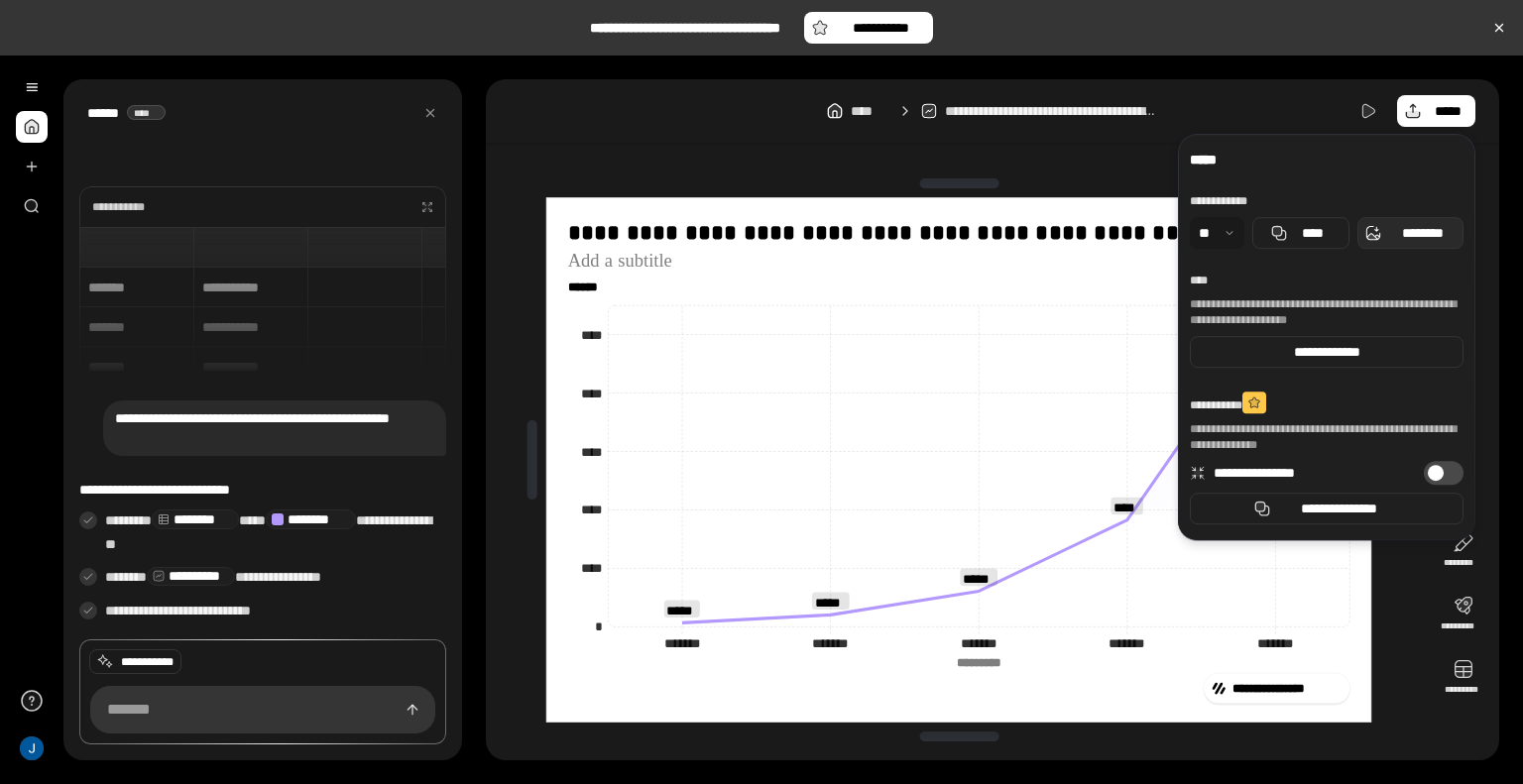 click on "********" at bounding box center [1410, 233] 